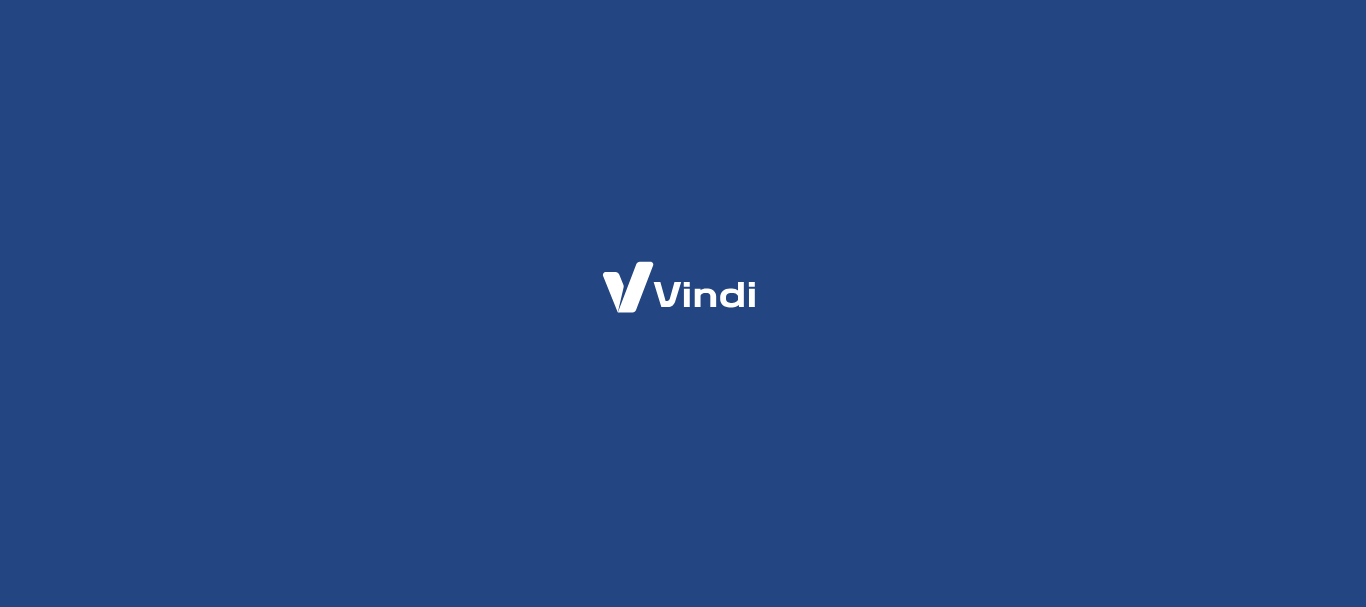 scroll, scrollTop: 0, scrollLeft: 0, axis: both 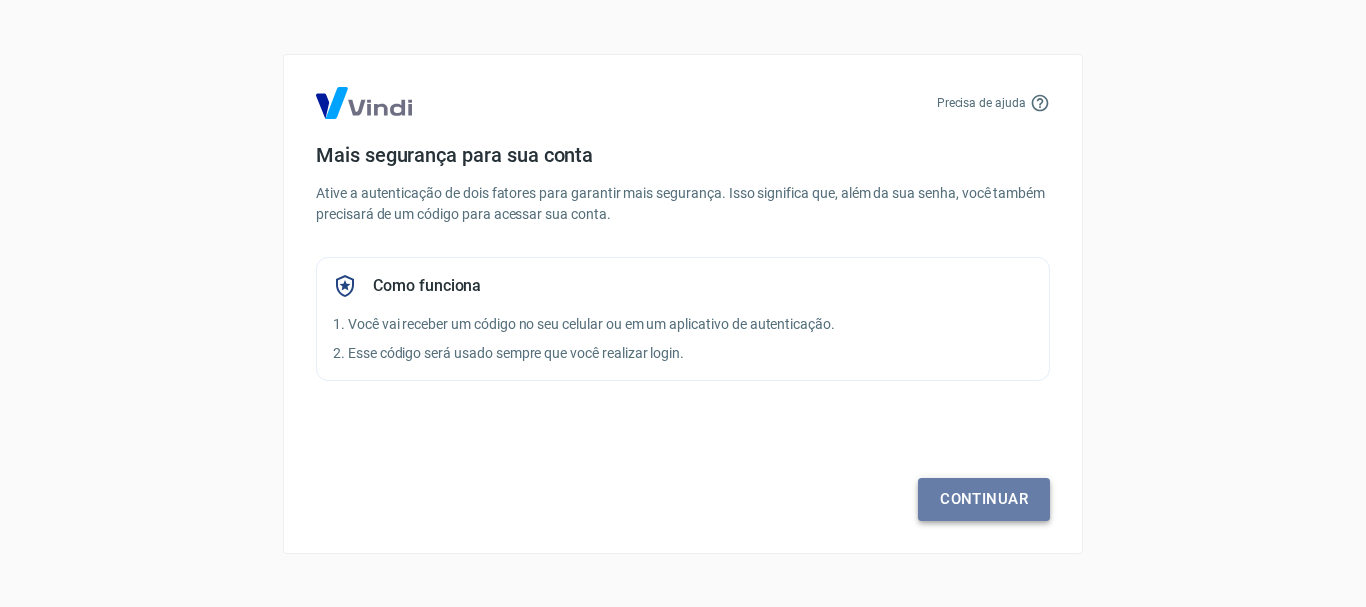 click on "Continuar" at bounding box center (984, 499) 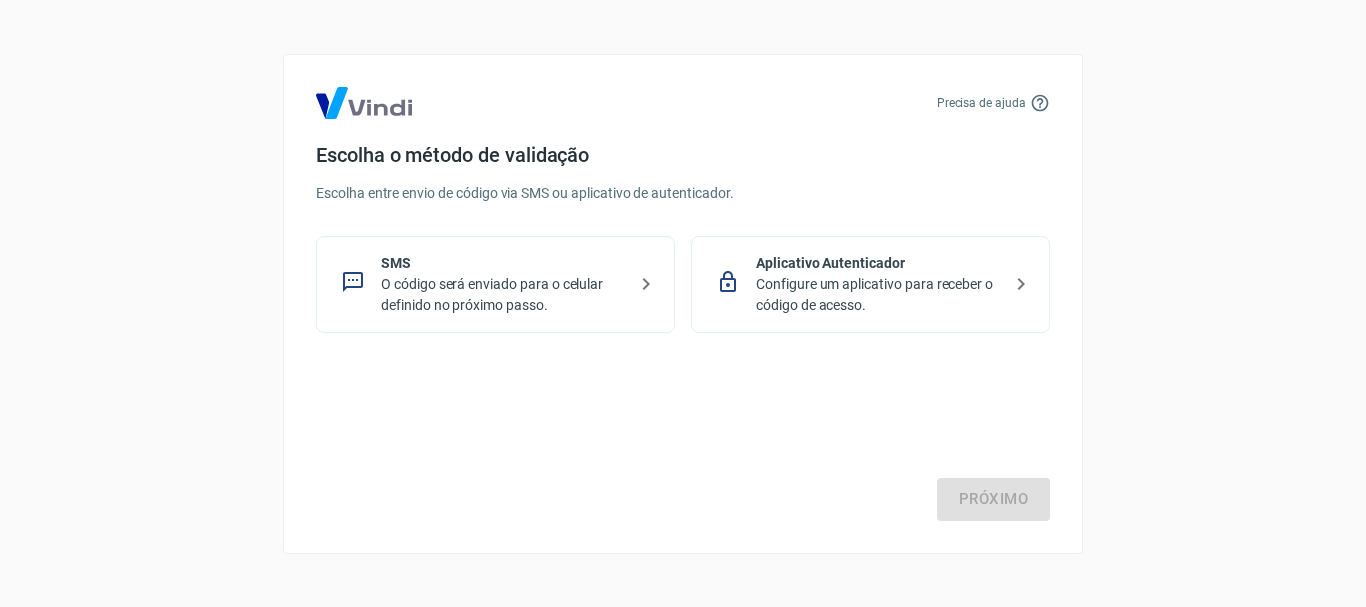 click 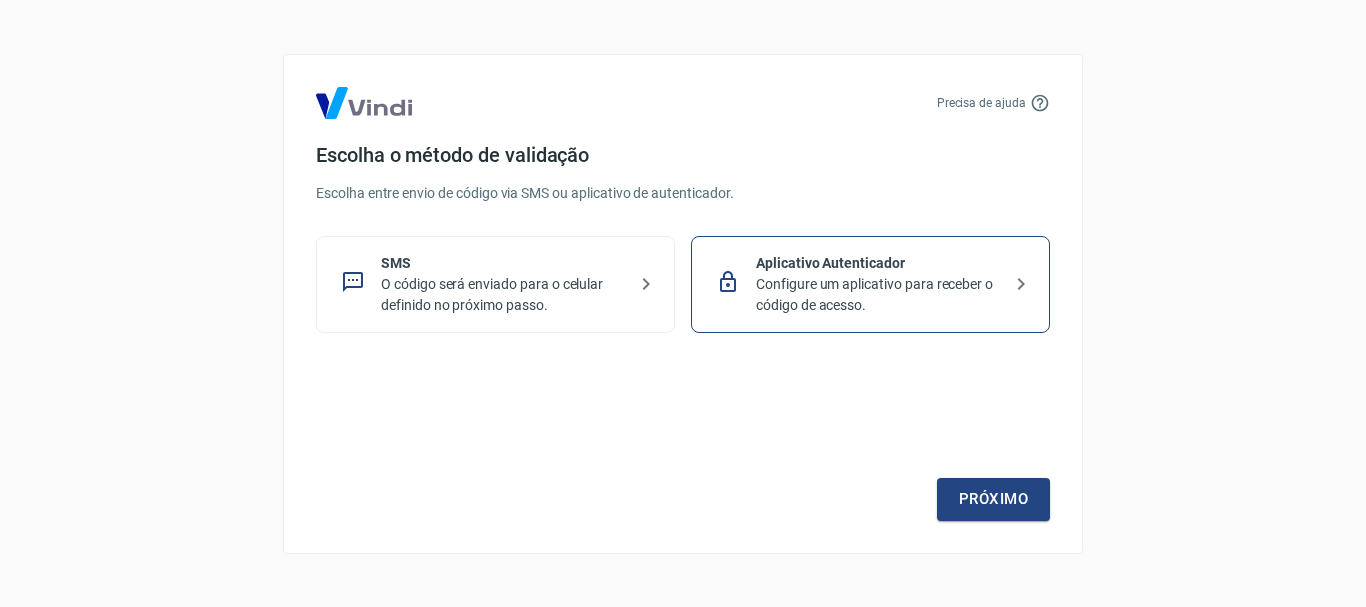 click on "O código será enviado para o celular definido no próximo passo." at bounding box center (503, 295) 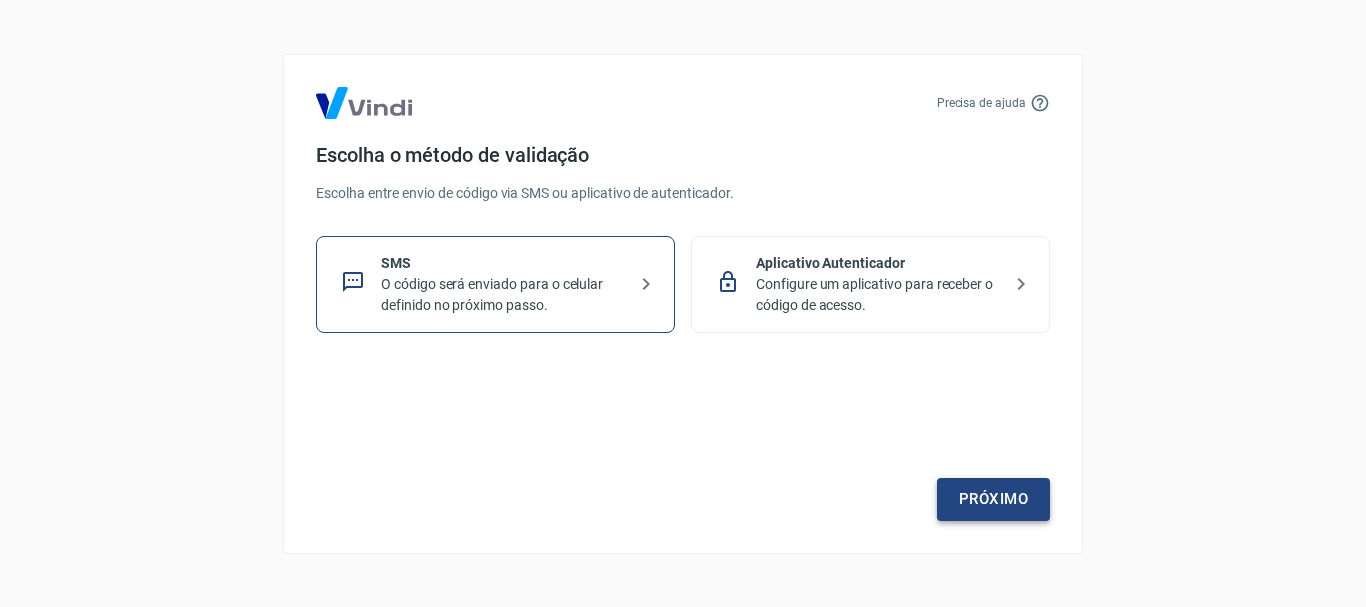 click on "Próximo" at bounding box center [993, 499] 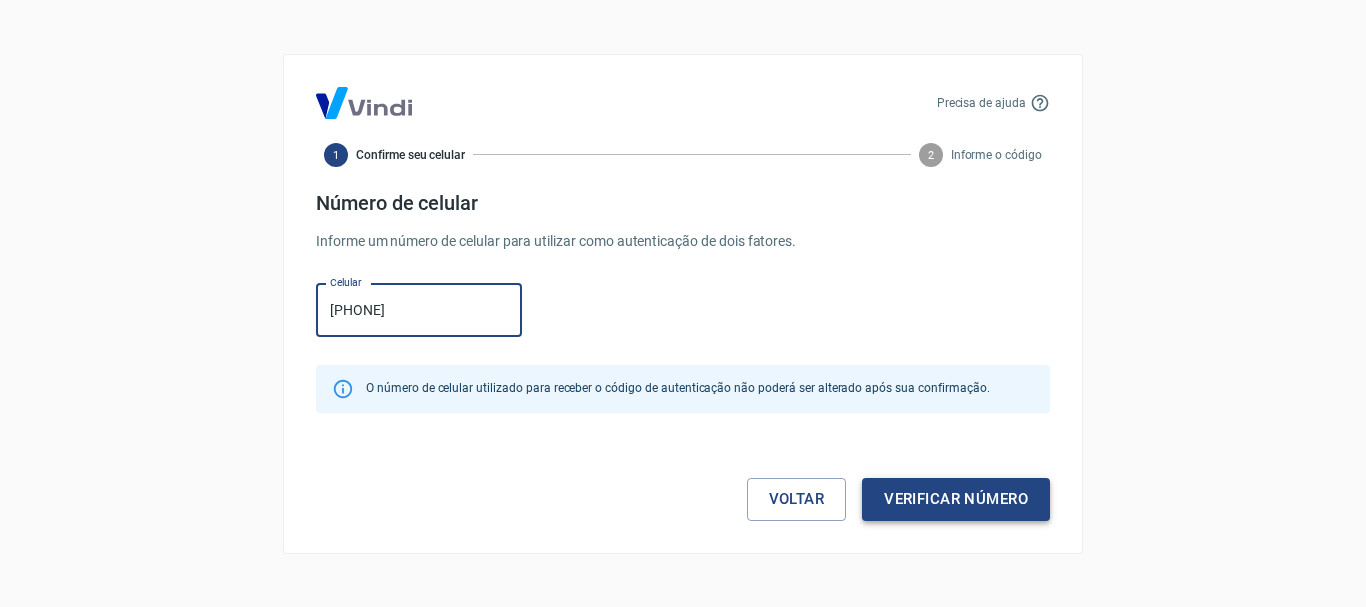 type on "[PHONE]" 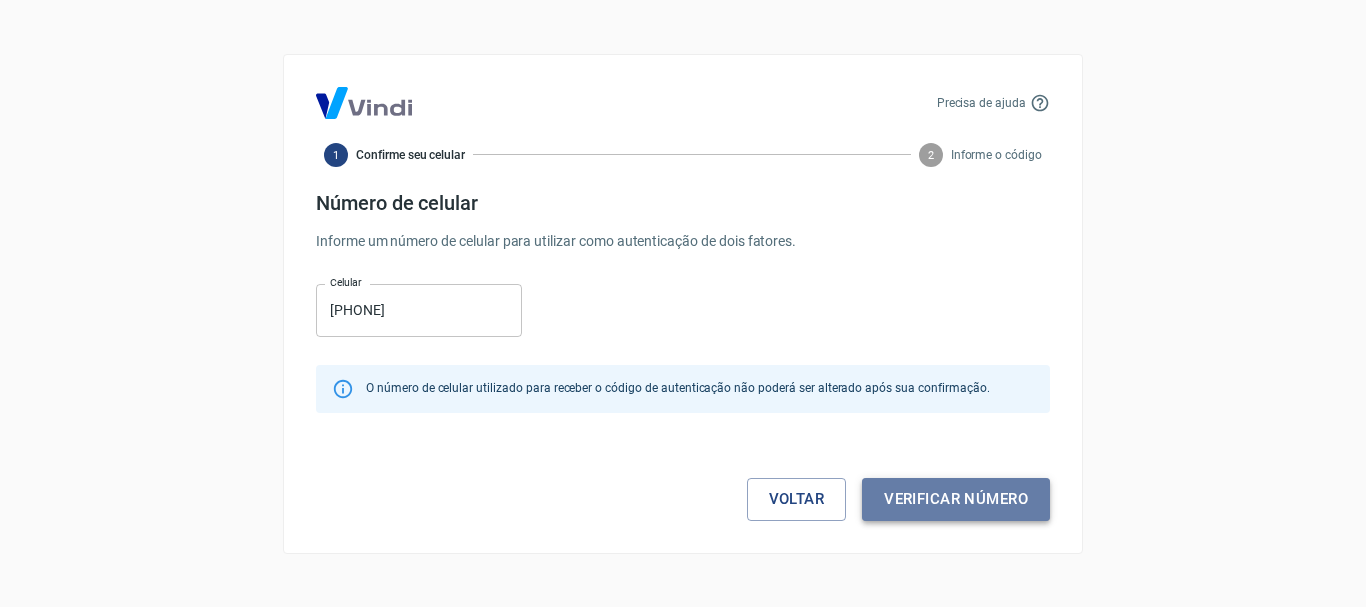 click on "Verificar número" at bounding box center [956, 499] 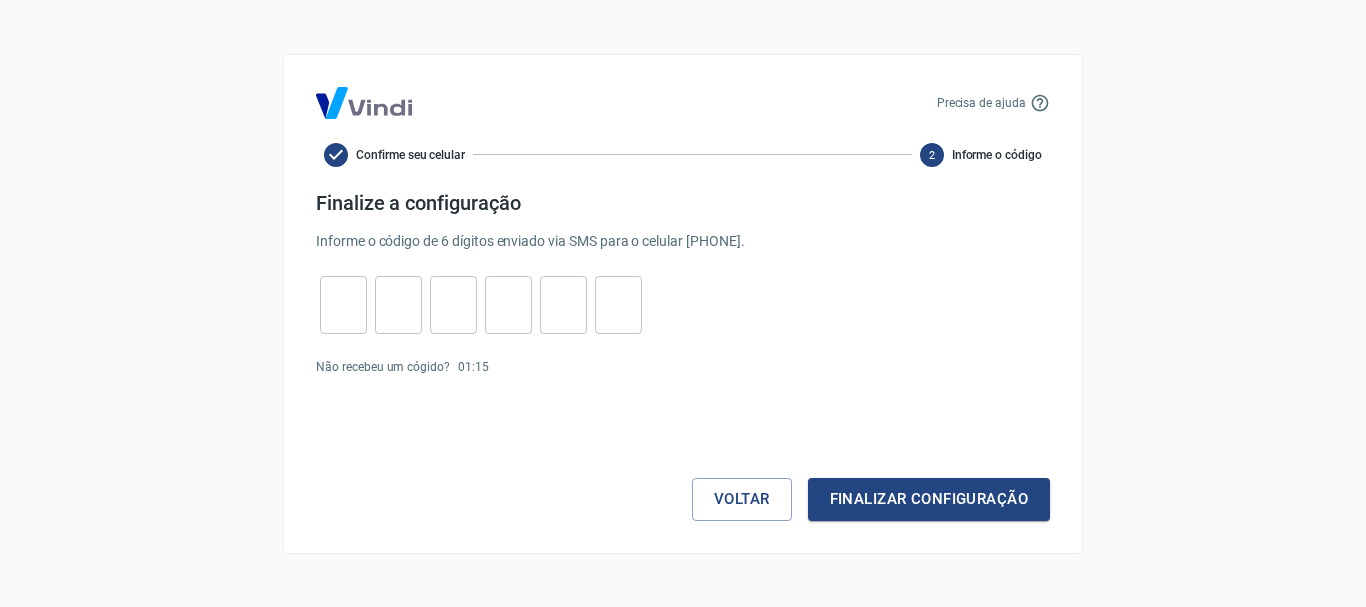 click at bounding box center [343, 304] 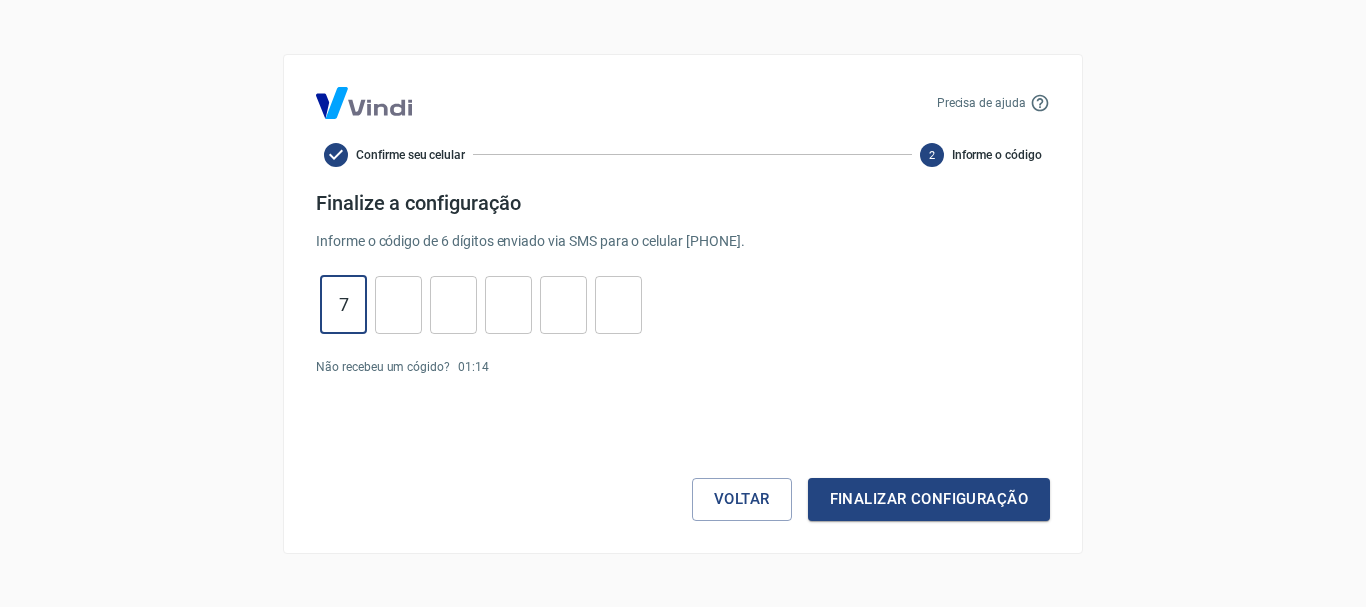 type on "7" 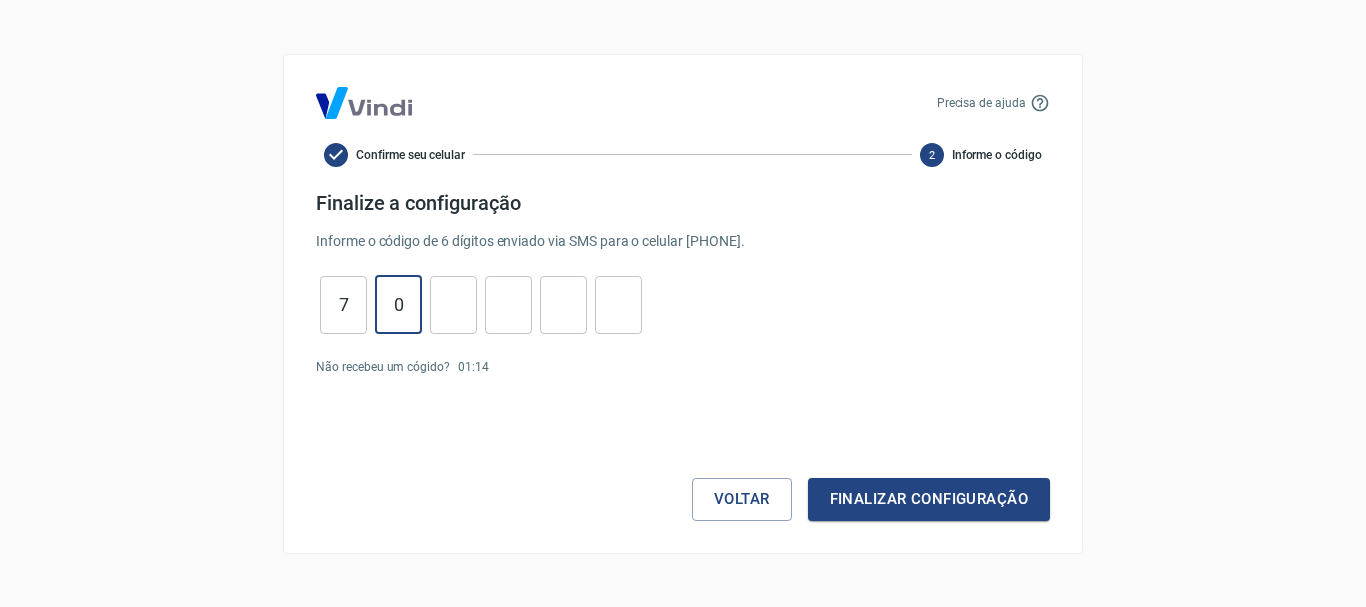 type on "0" 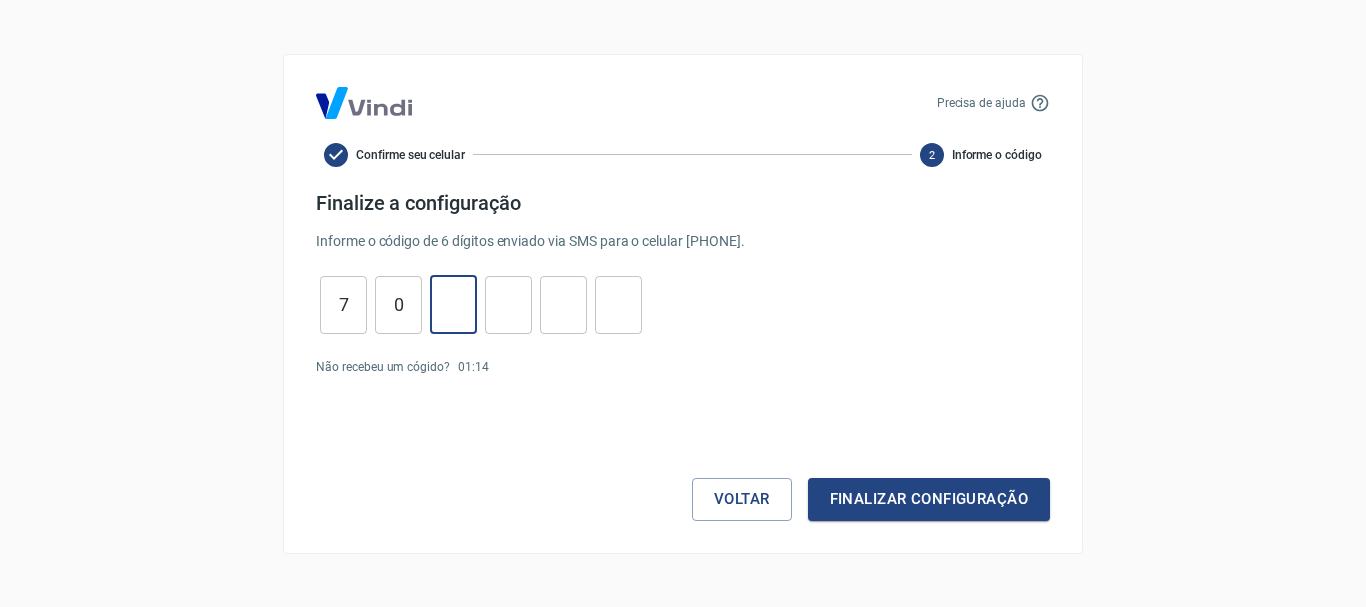 type on "5" 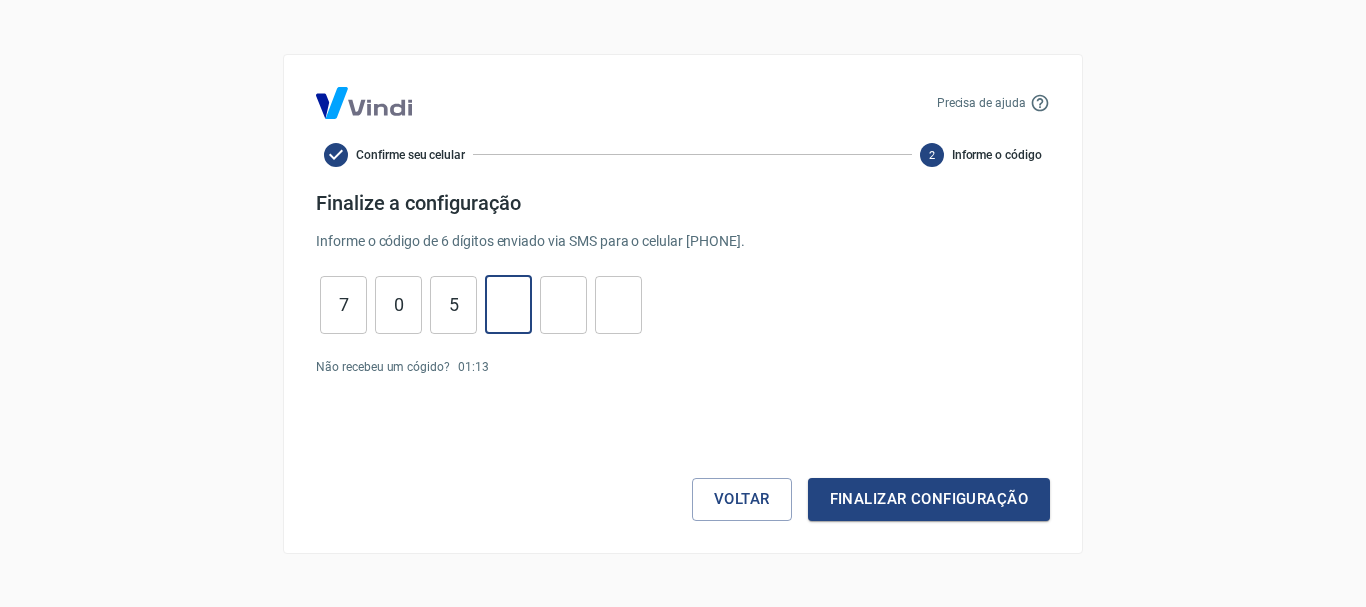 type on "0" 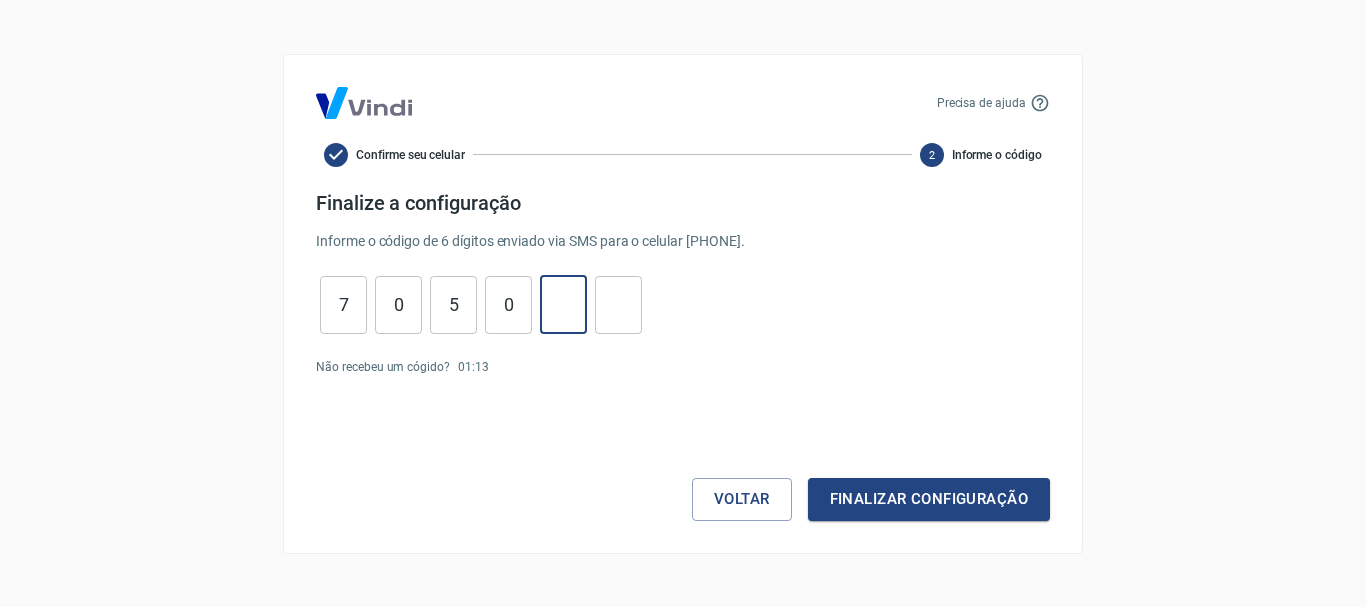 type on "4" 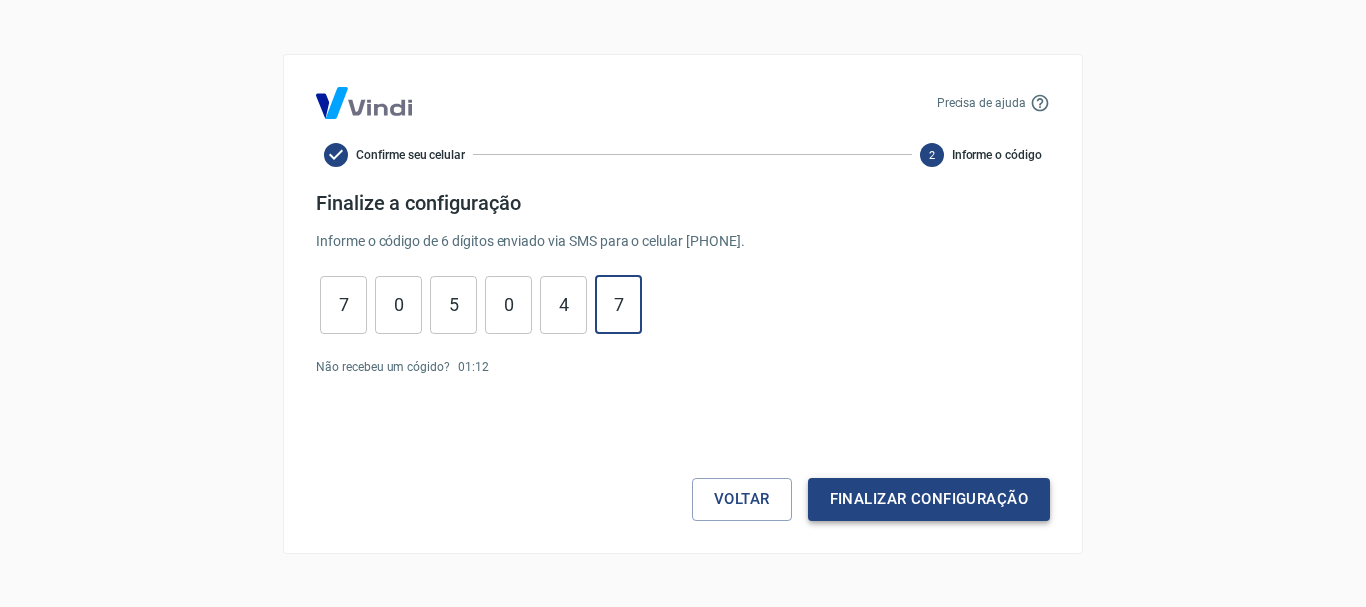 type on "7" 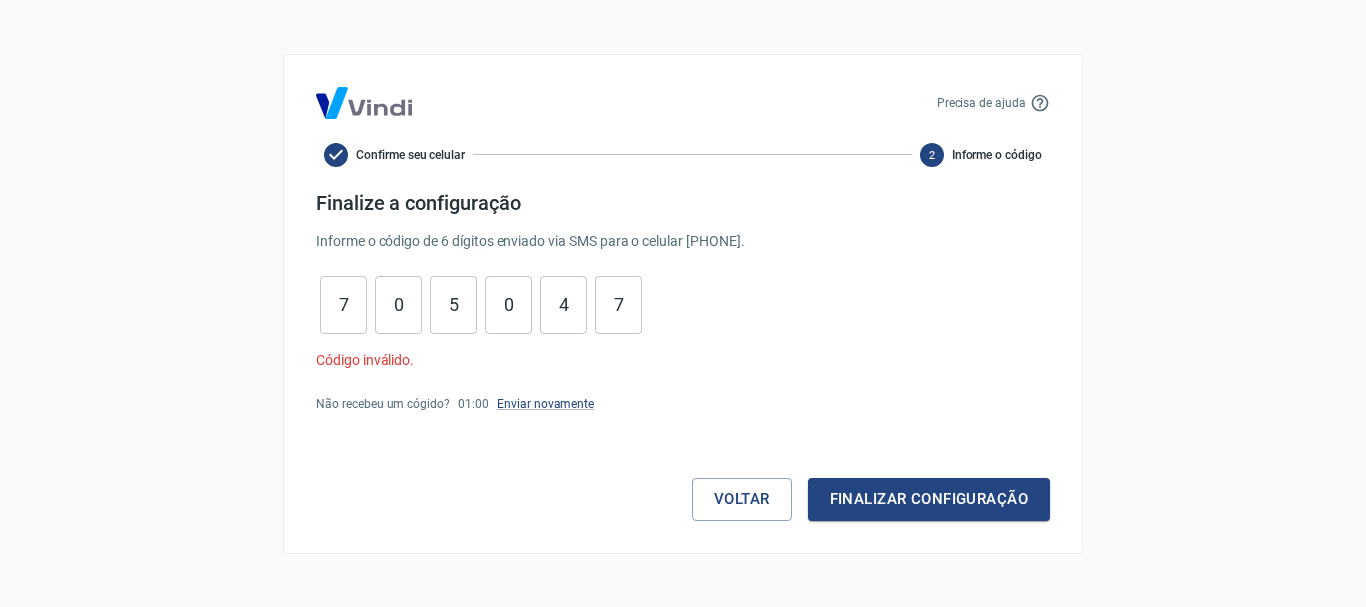 click on "Enviar novamente" at bounding box center (545, 404) 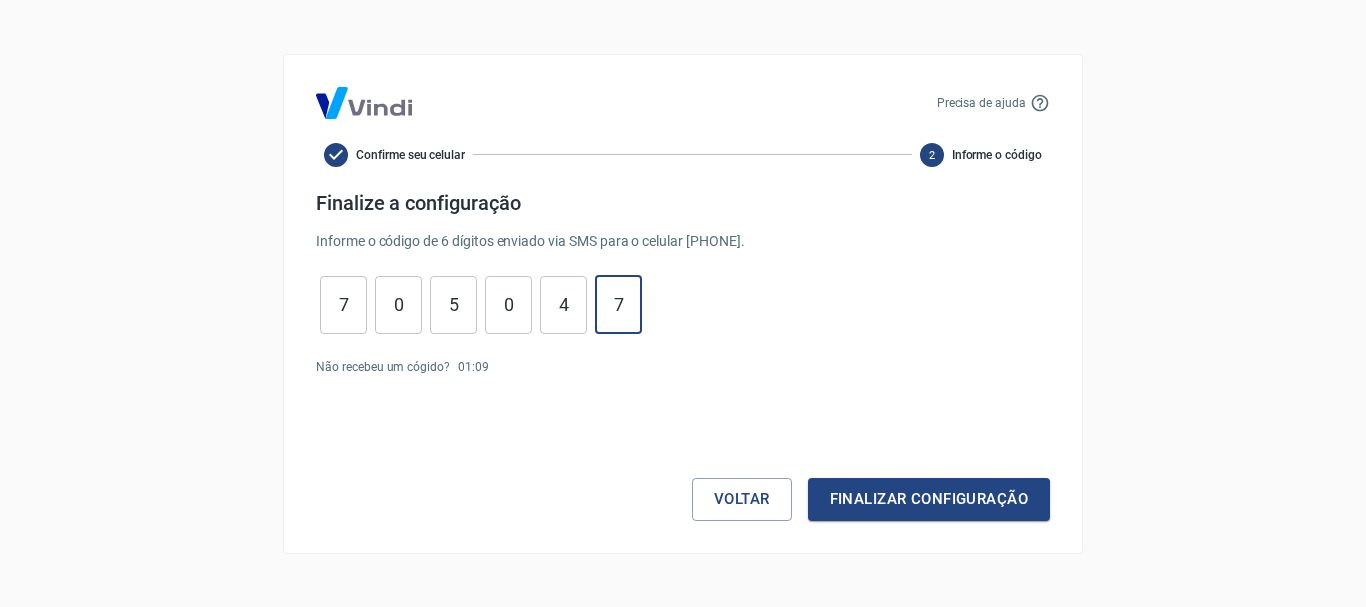drag, startPoint x: 638, startPoint y: 296, endPoint x: 316, endPoint y: 325, distance: 323.30325 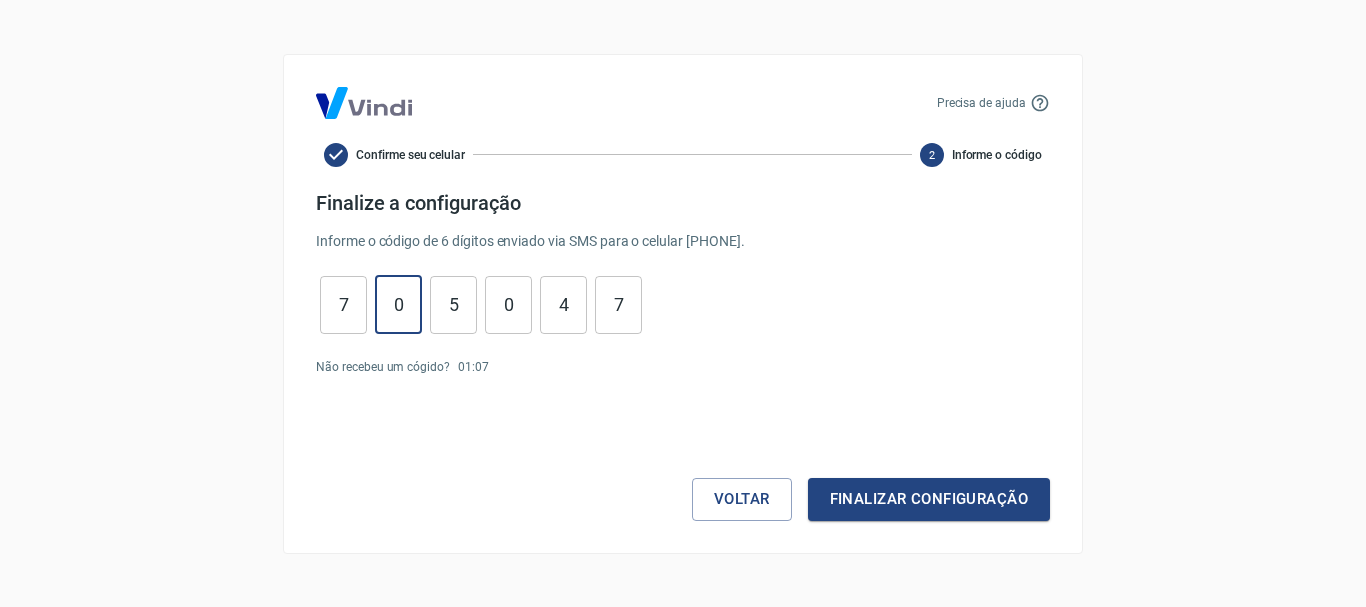 click on "0" at bounding box center [398, 304] 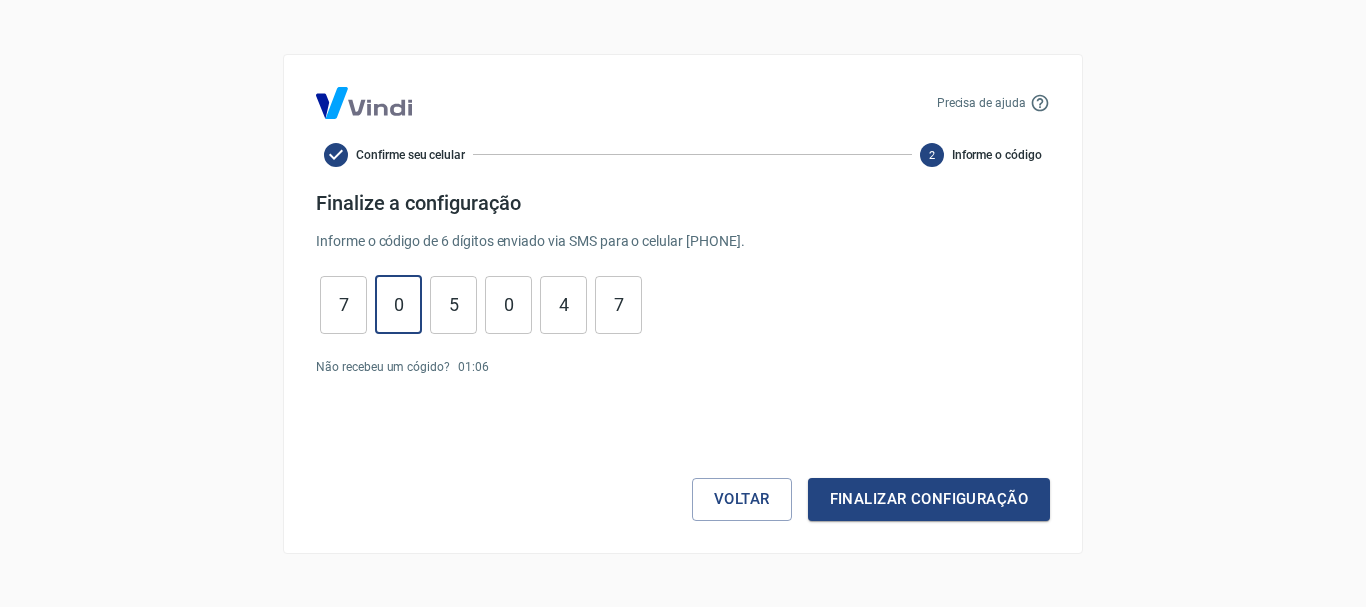 type on "0" 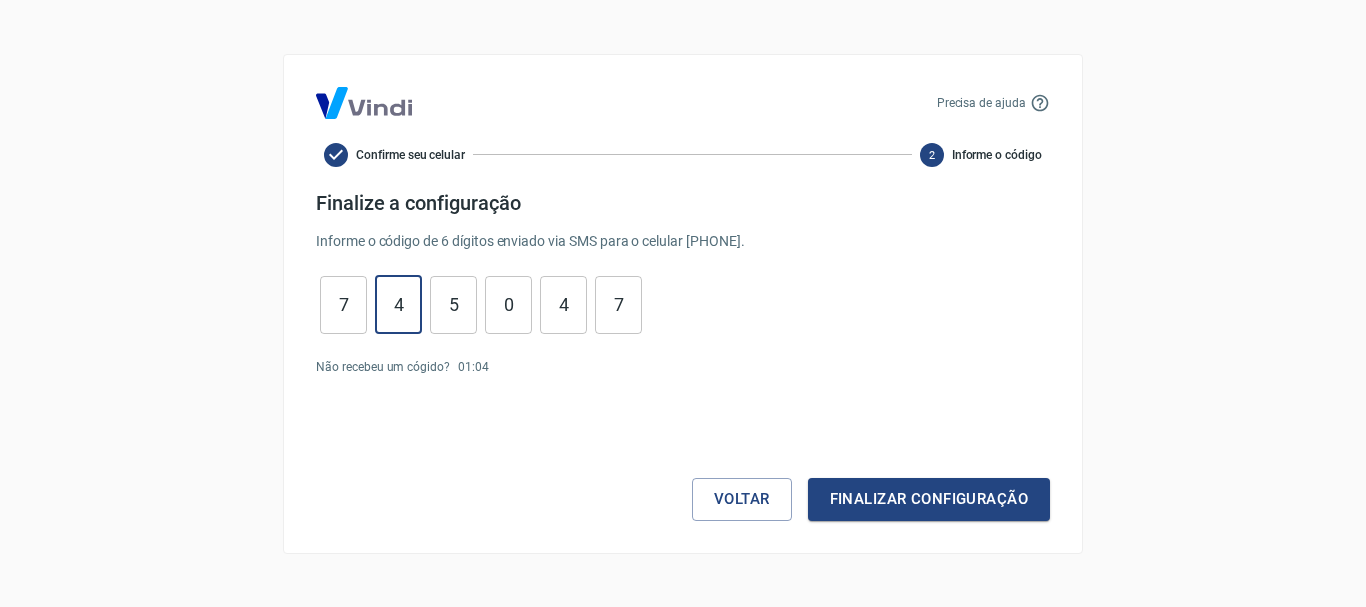 type on "4" 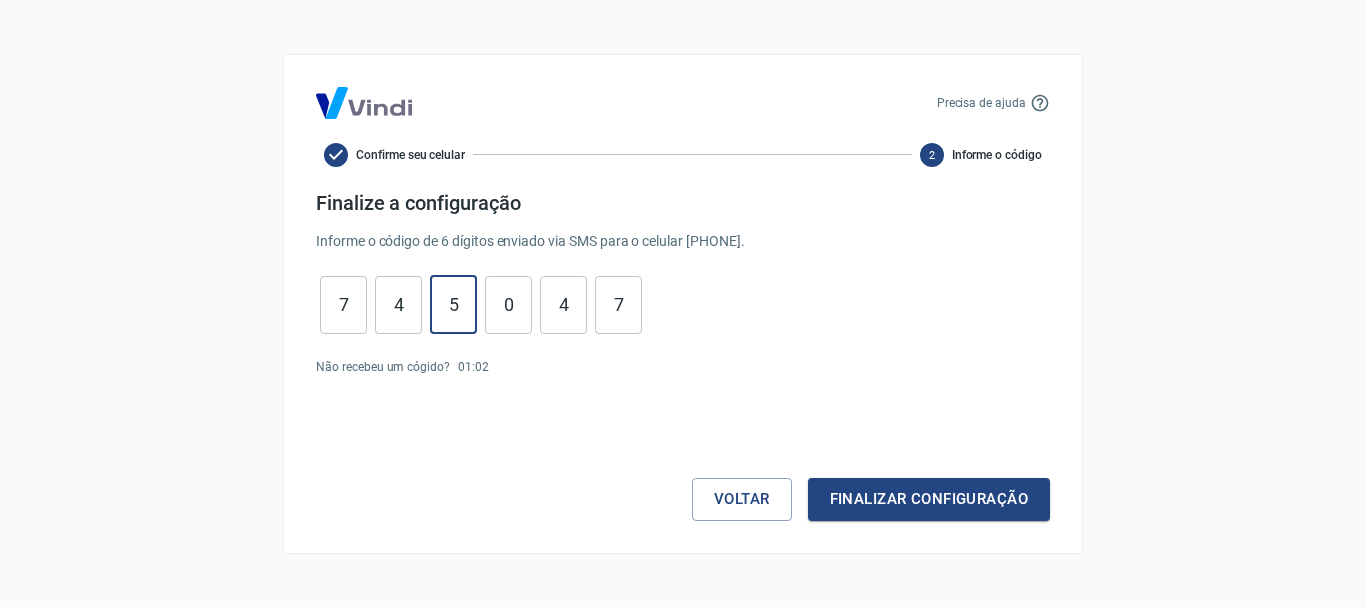 type on "2" 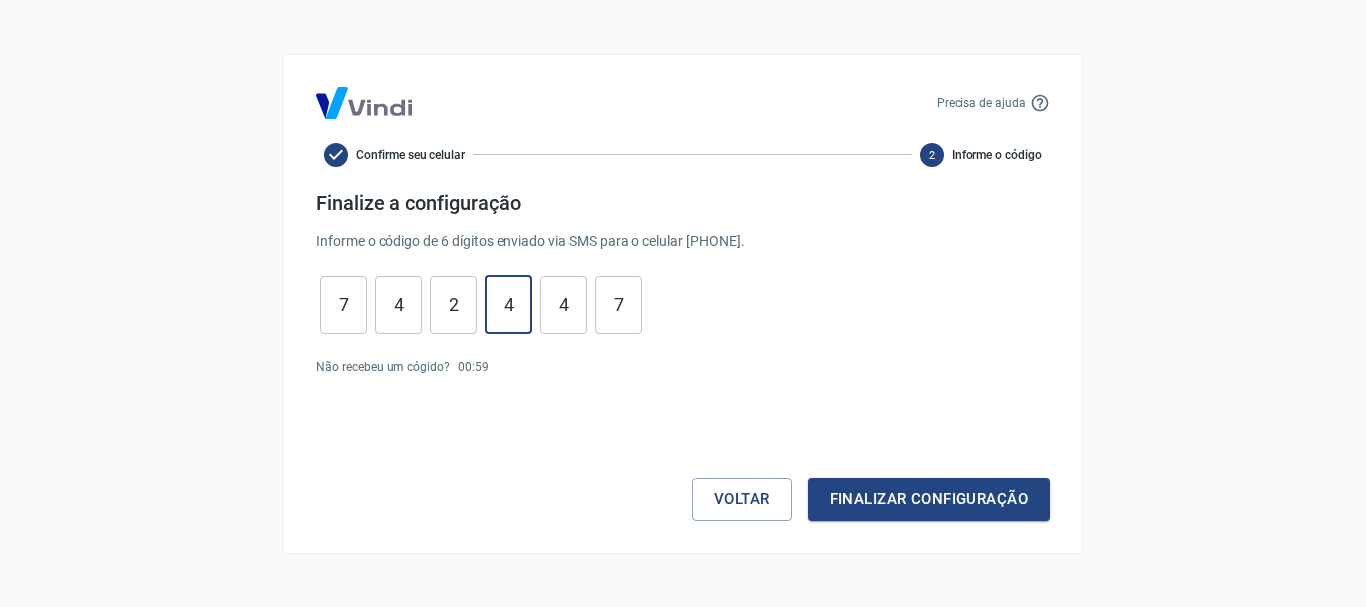type on "4" 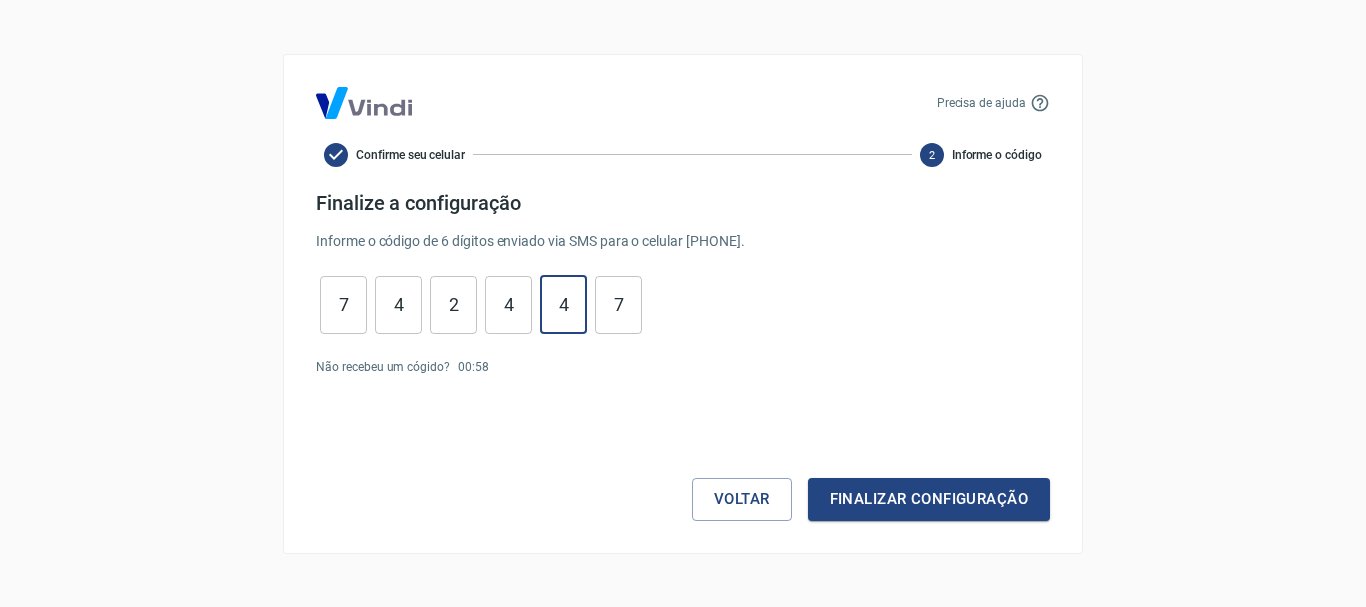 type on "1" 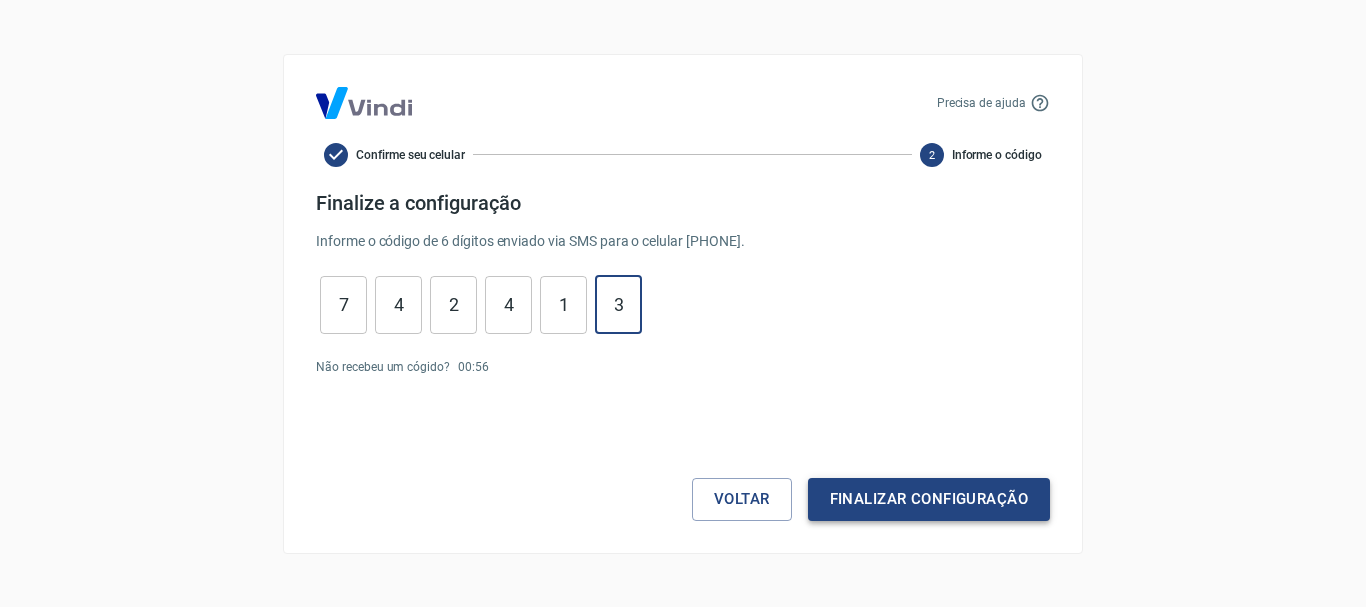 type on "3" 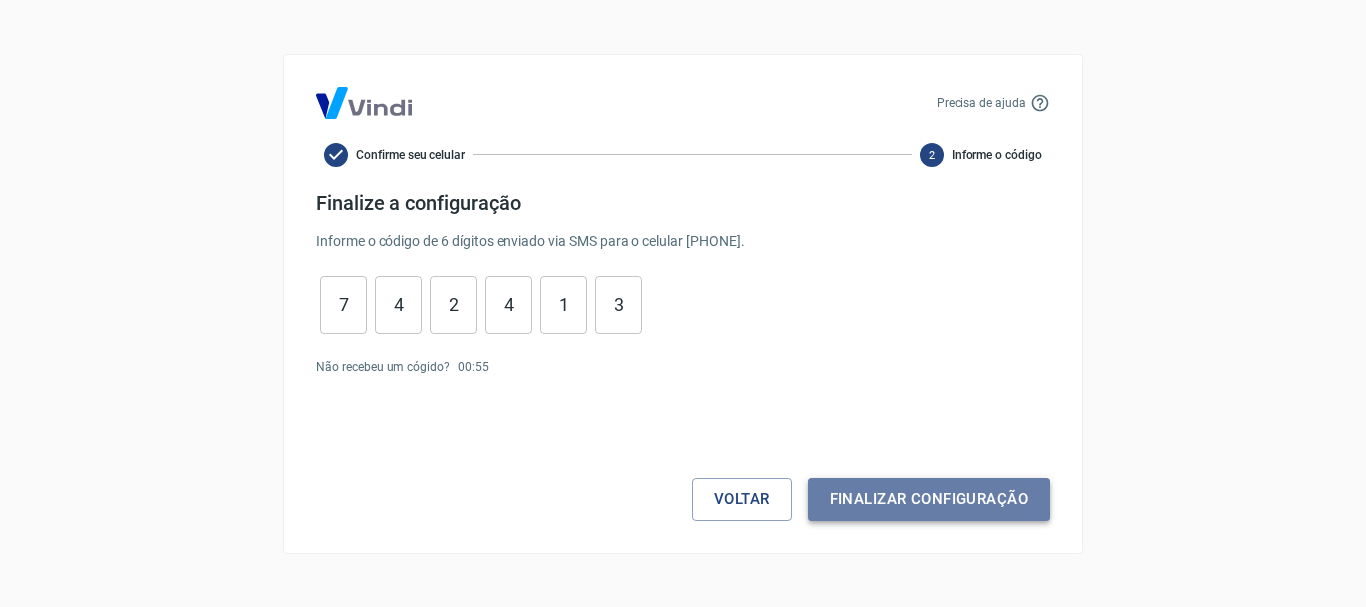 click on "Finalizar configuração" at bounding box center (929, 499) 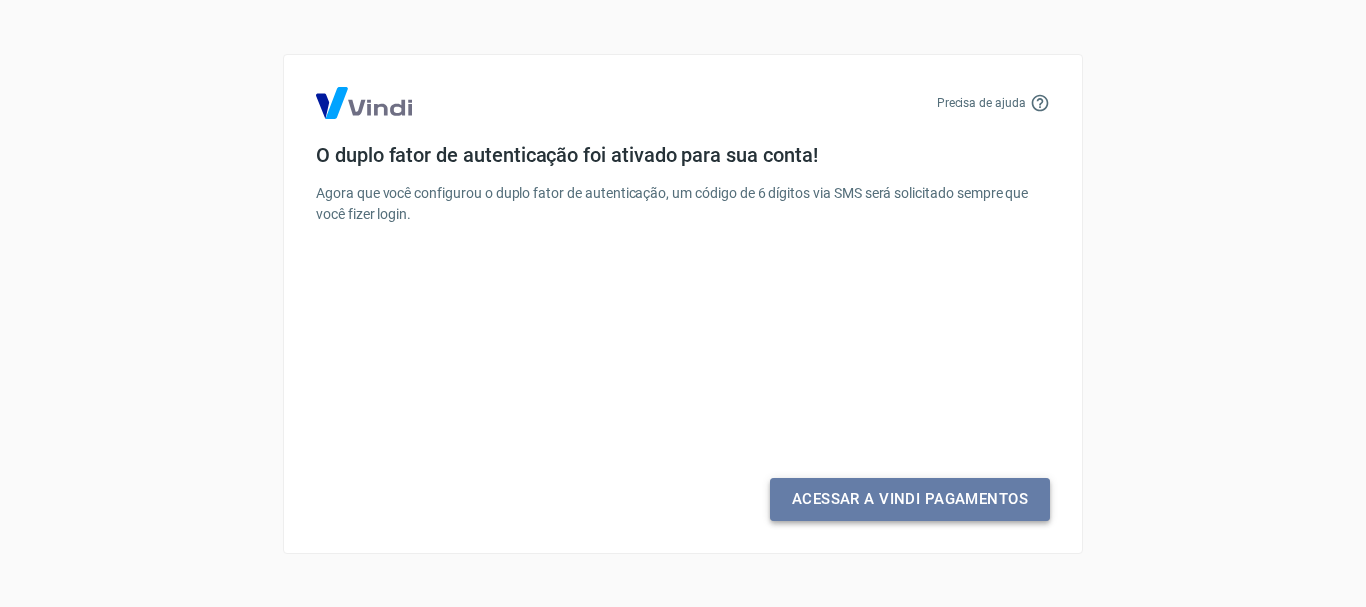 click on "Acessar a Vindi Pagamentos" at bounding box center (910, 499) 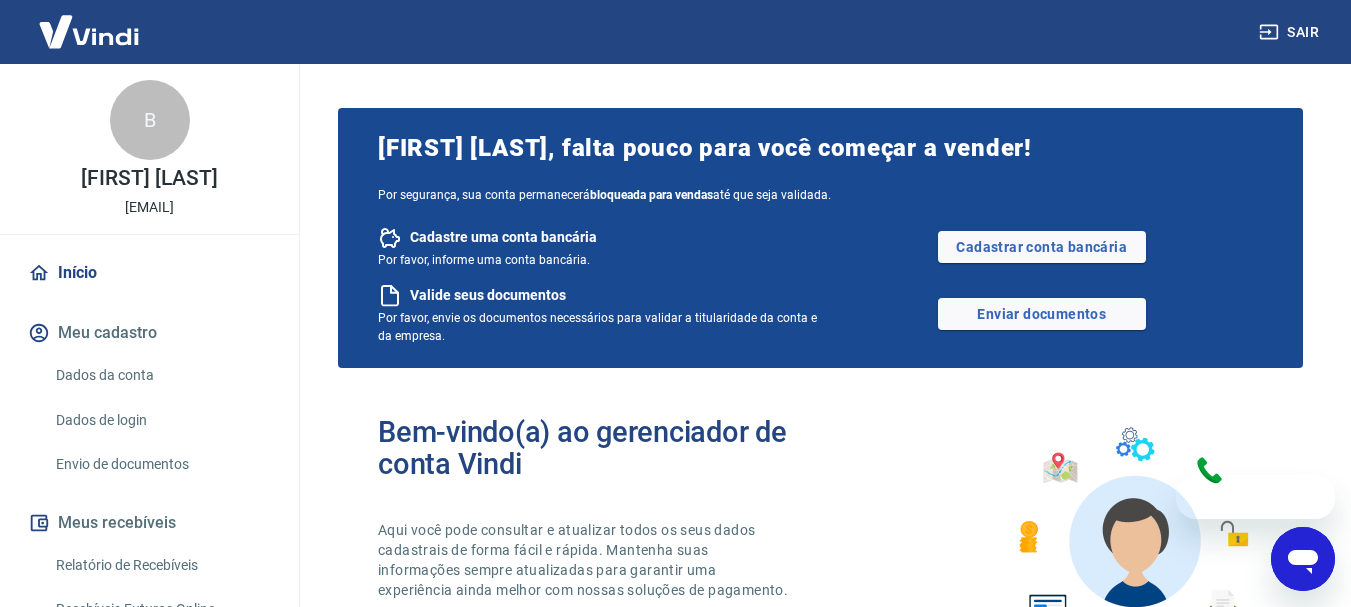 scroll, scrollTop: 0, scrollLeft: 0, axis: both 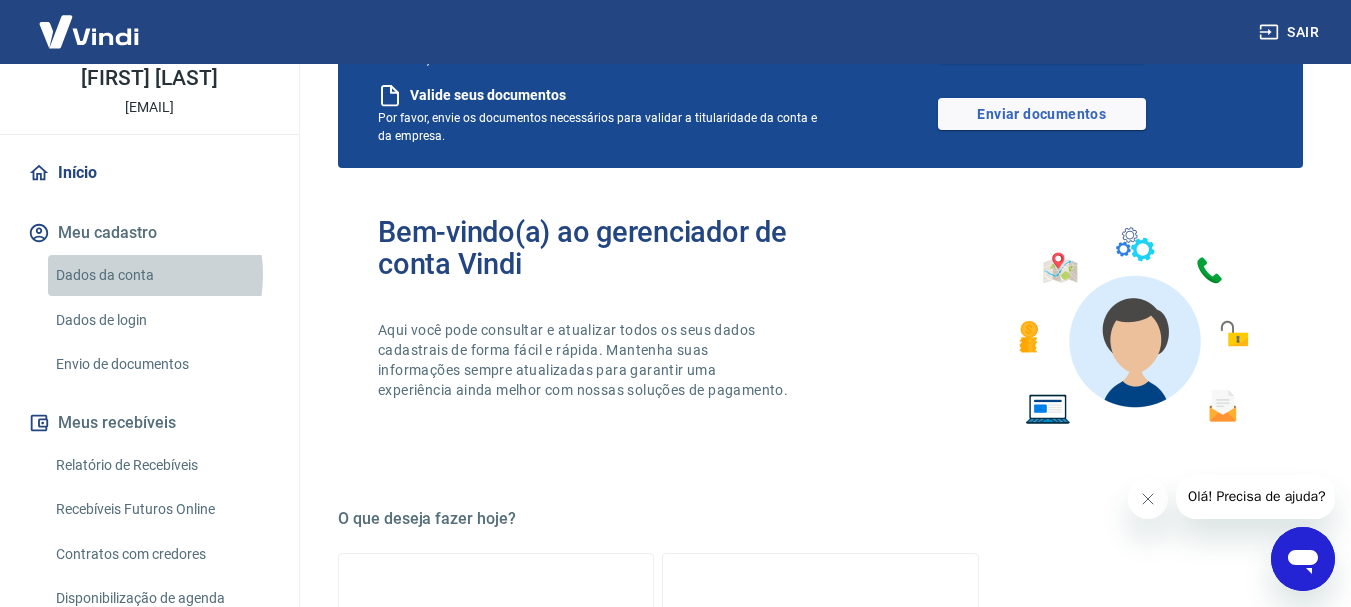 click on "Dados da conta" at bounding box center [161, 275] 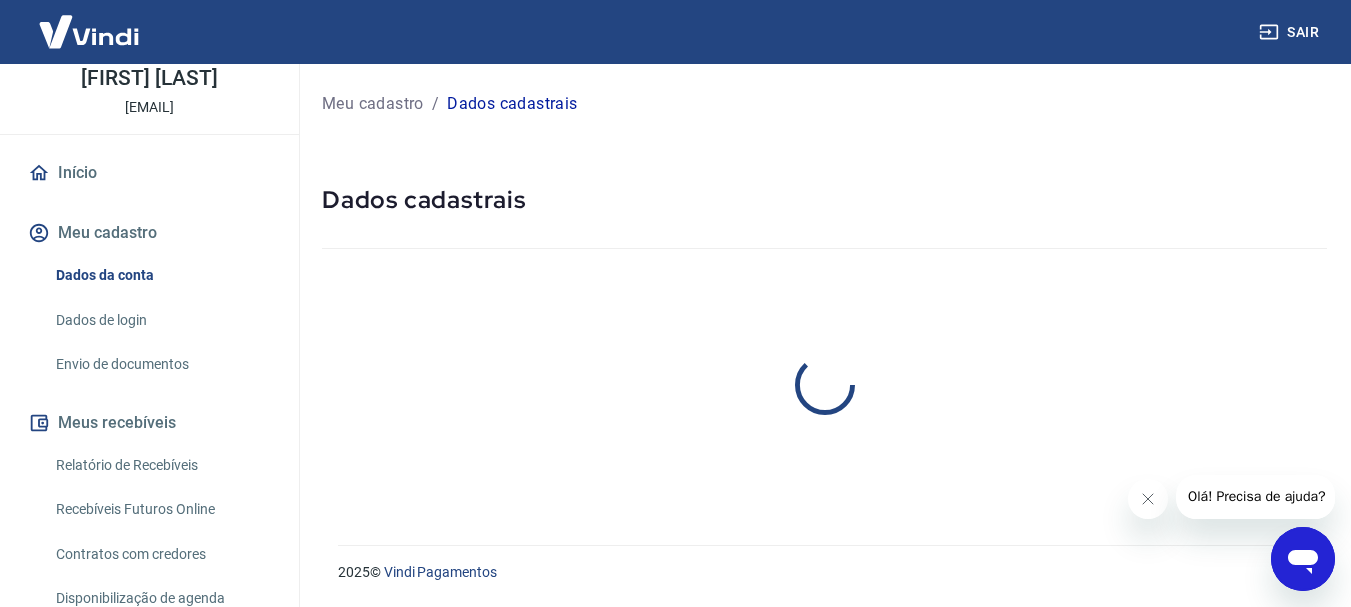 scroll, scrollTop: 0, scrollLeft: 0, axis: both 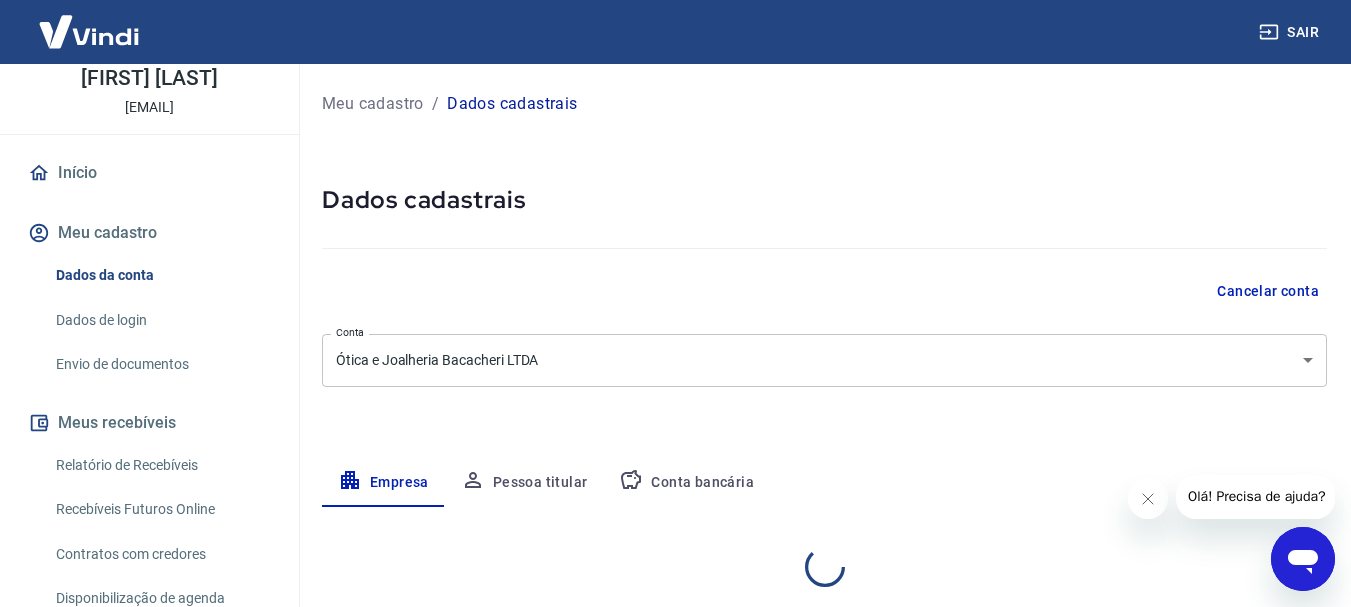 select on "PR" 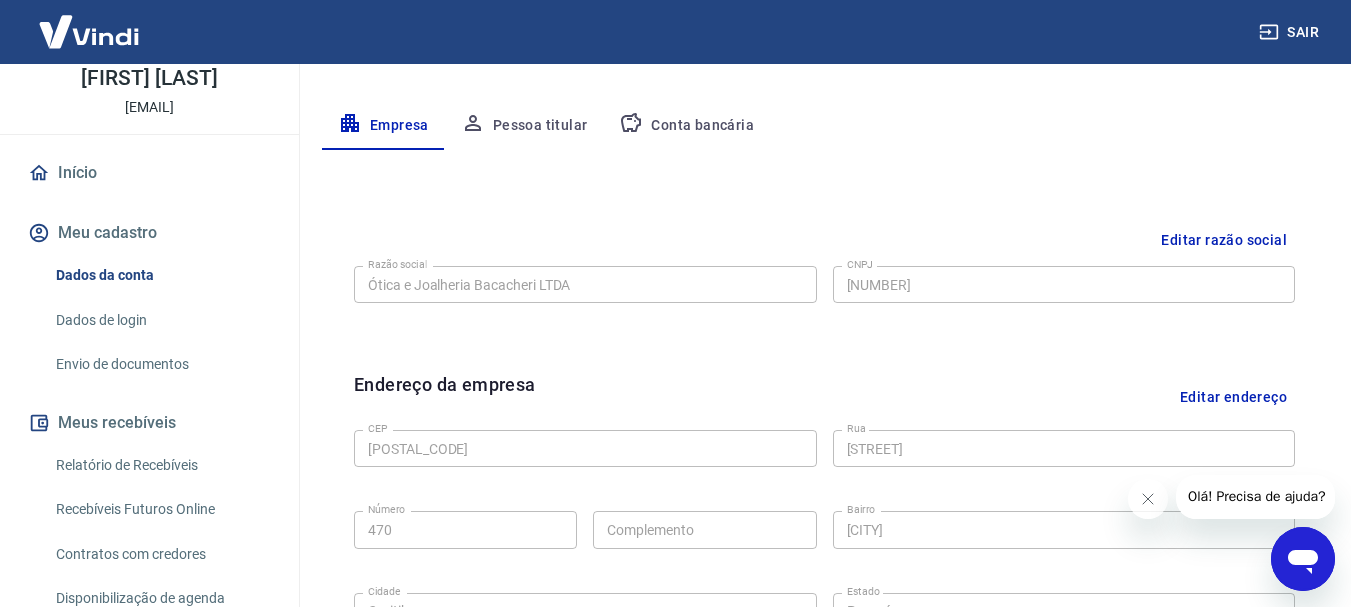 scroll, scrollTop: 135, scrollLeft: 0, axis: vertical 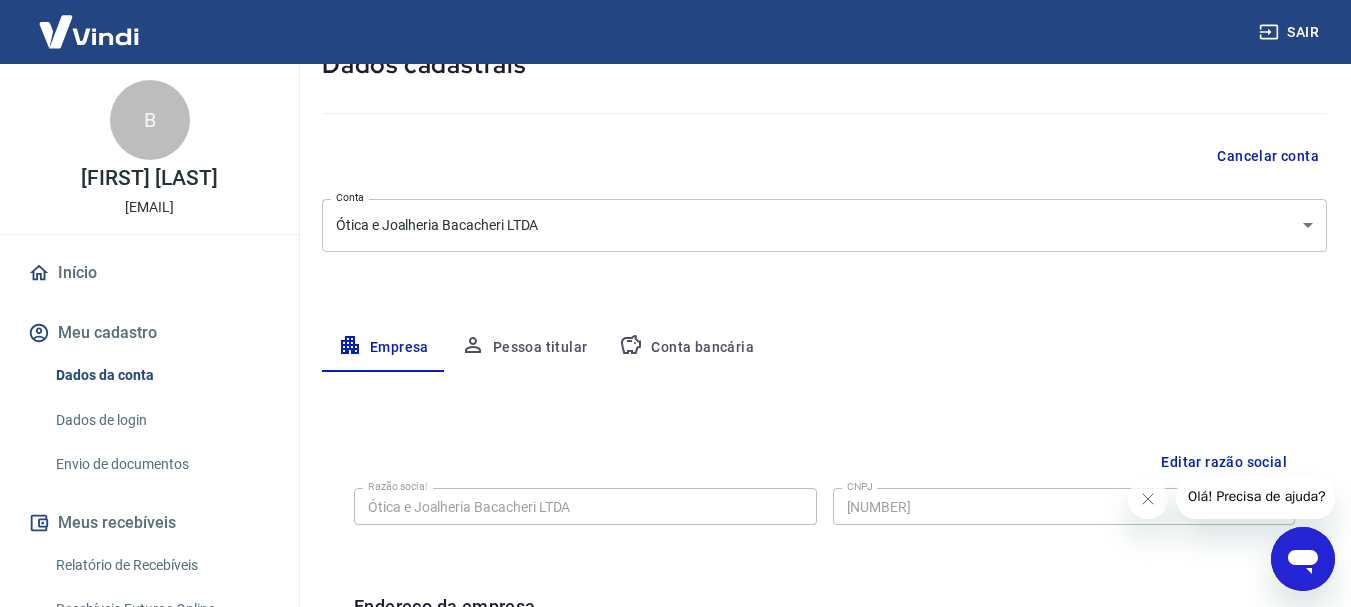 click on "B" at bounding box center (150, 120) 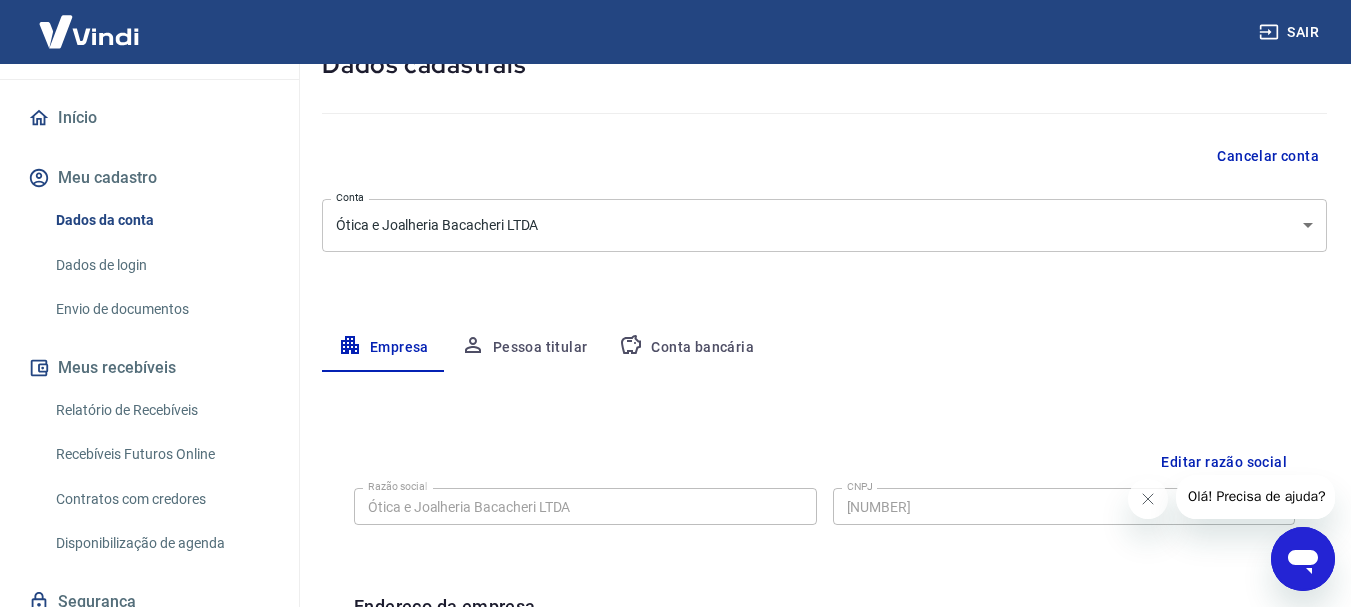 scroll, scrollTop: 200, scrollLeft: 0, axis: vertical 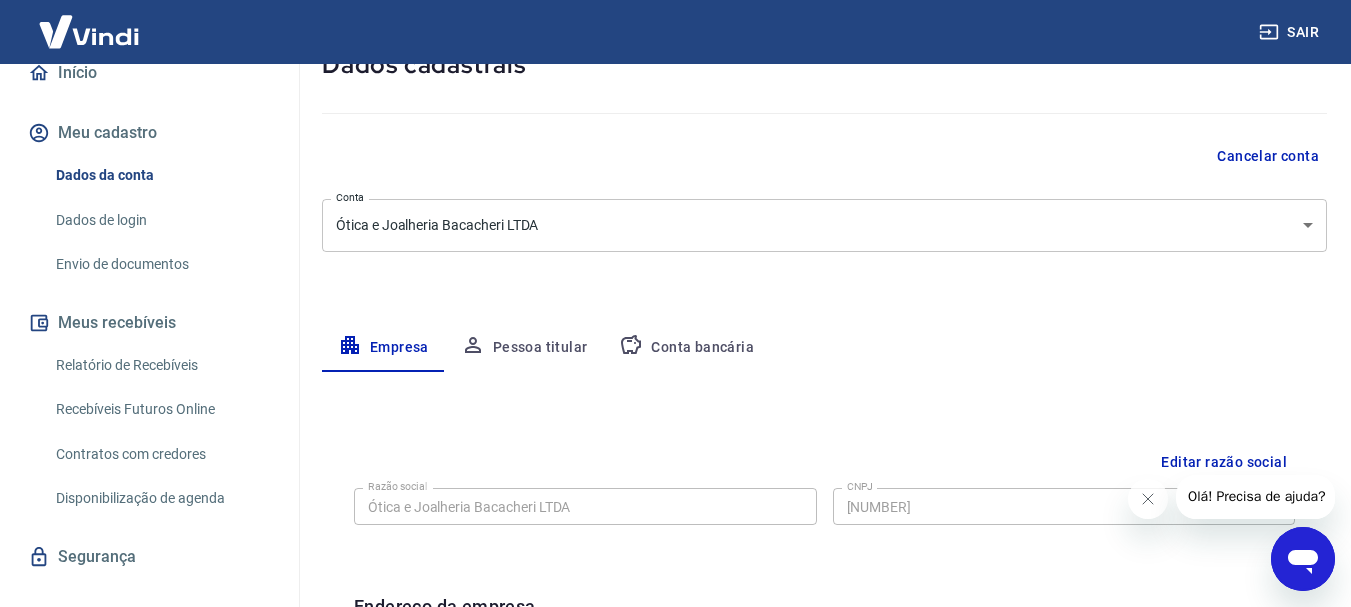 click on "Envio de documentos" at bounding box center (161, 264) 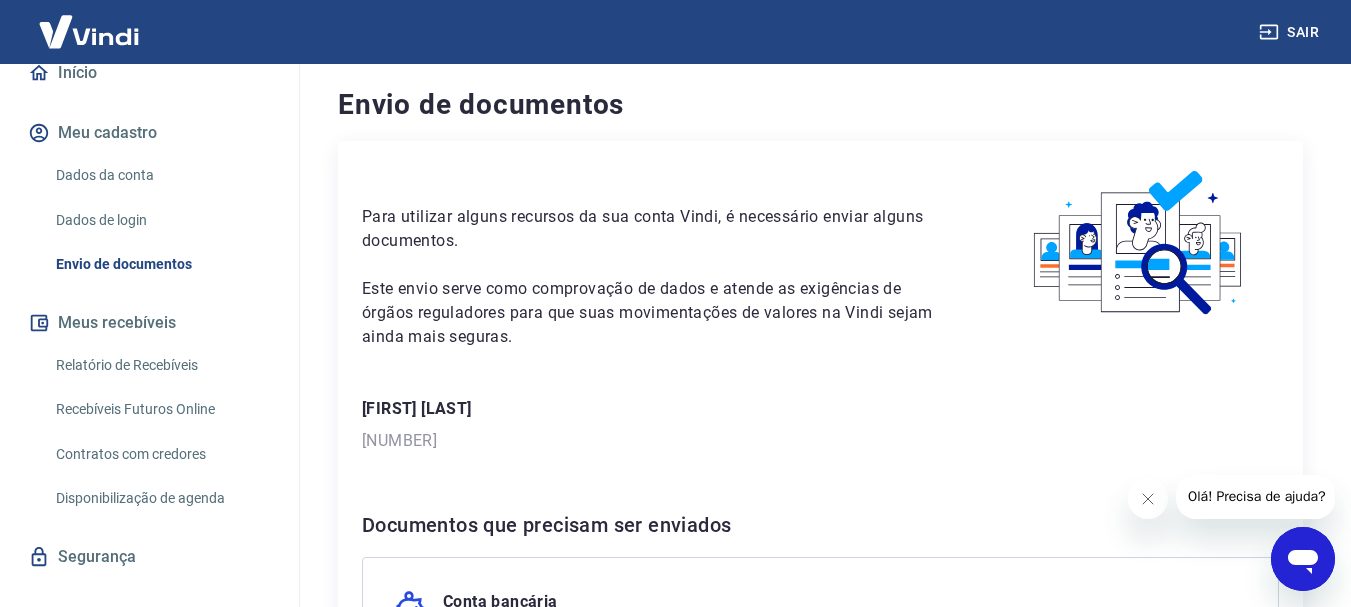 scroll, scrollTop: 0, scrollLeft: 0, axis: both 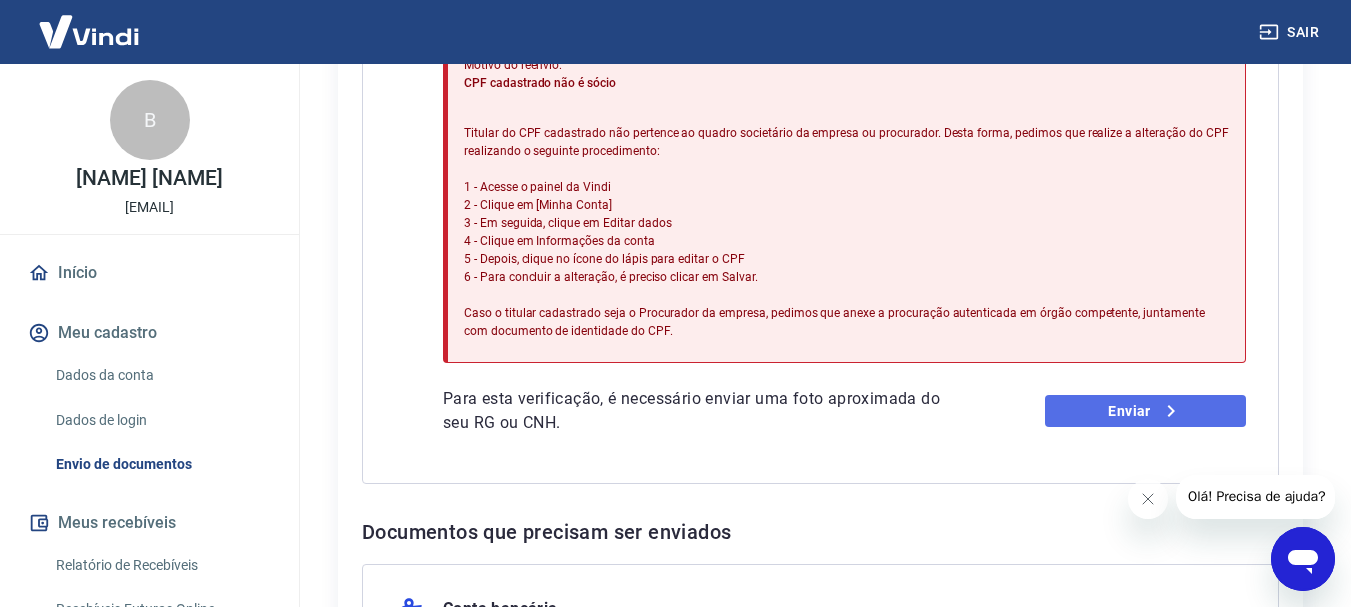 click on "Enviar" at bounding box center [1145, 411] 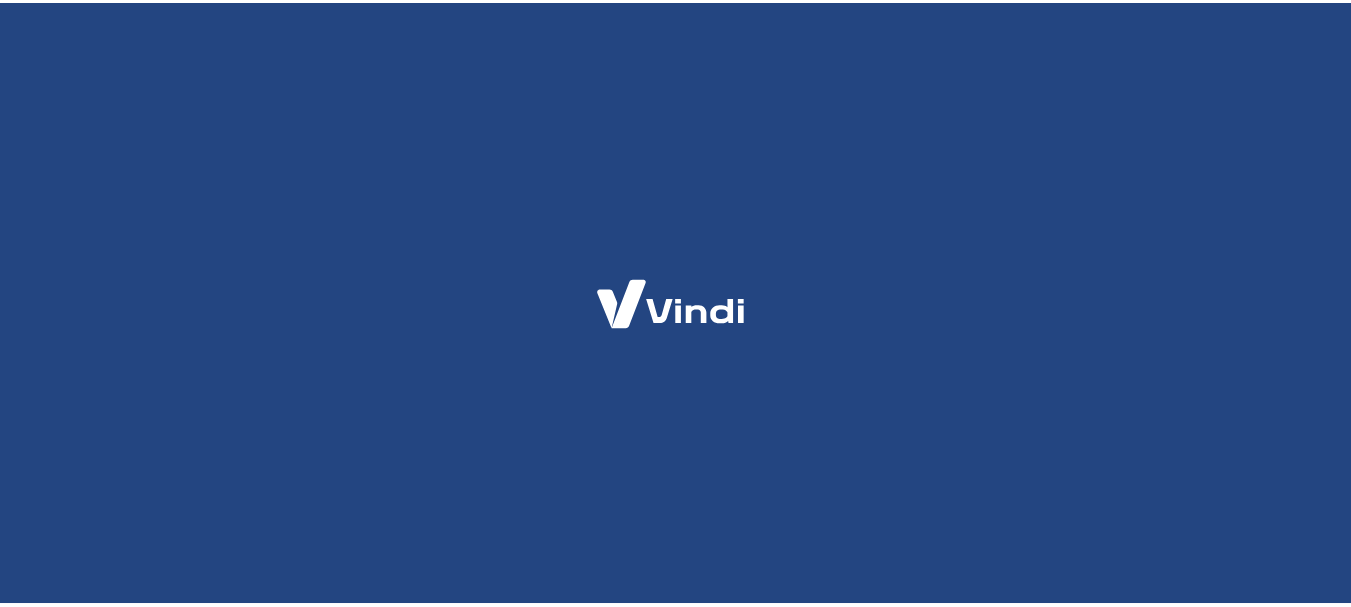 scroll, scrollTop: 0, scrollLeft: 0, axis: both 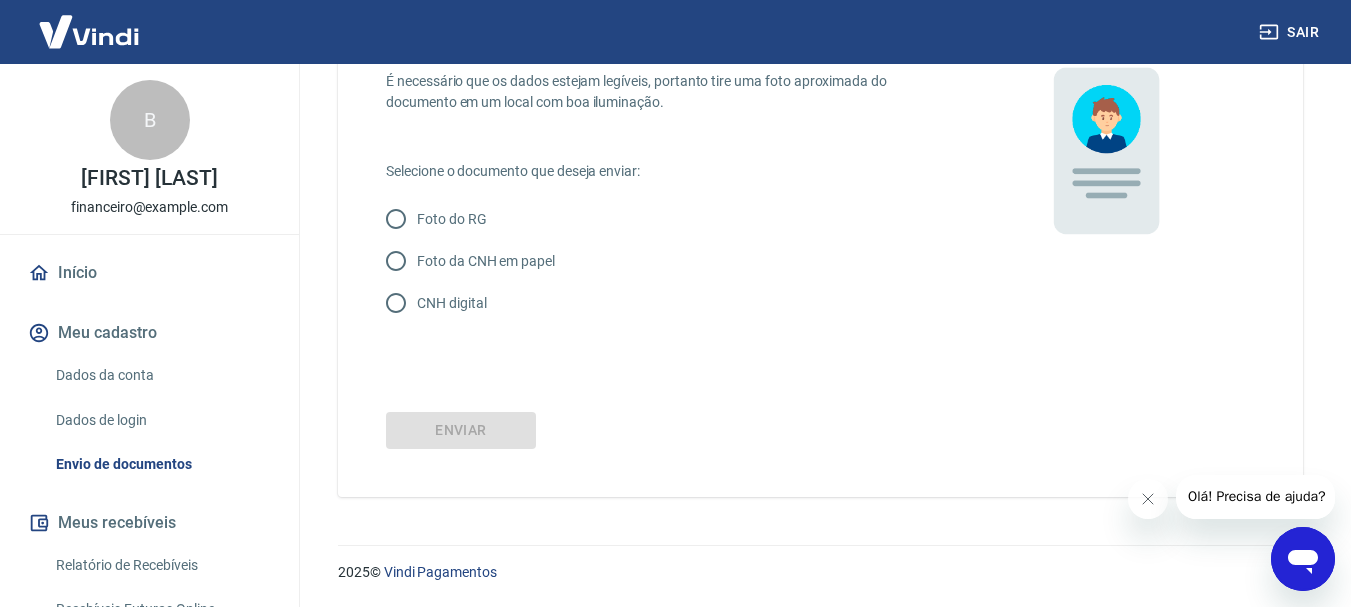 click on "CNH digital" at bounding box center (396, 303) 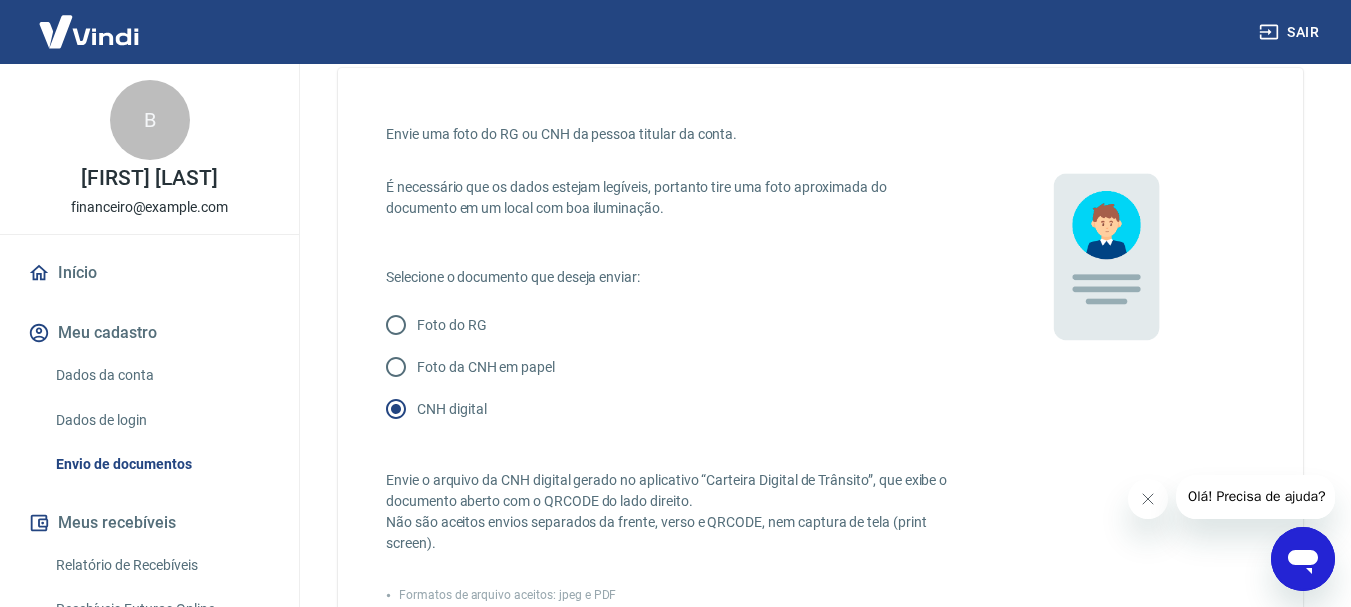scroll, scrollTop: 164, scrollLeft: 0, axis: vertical 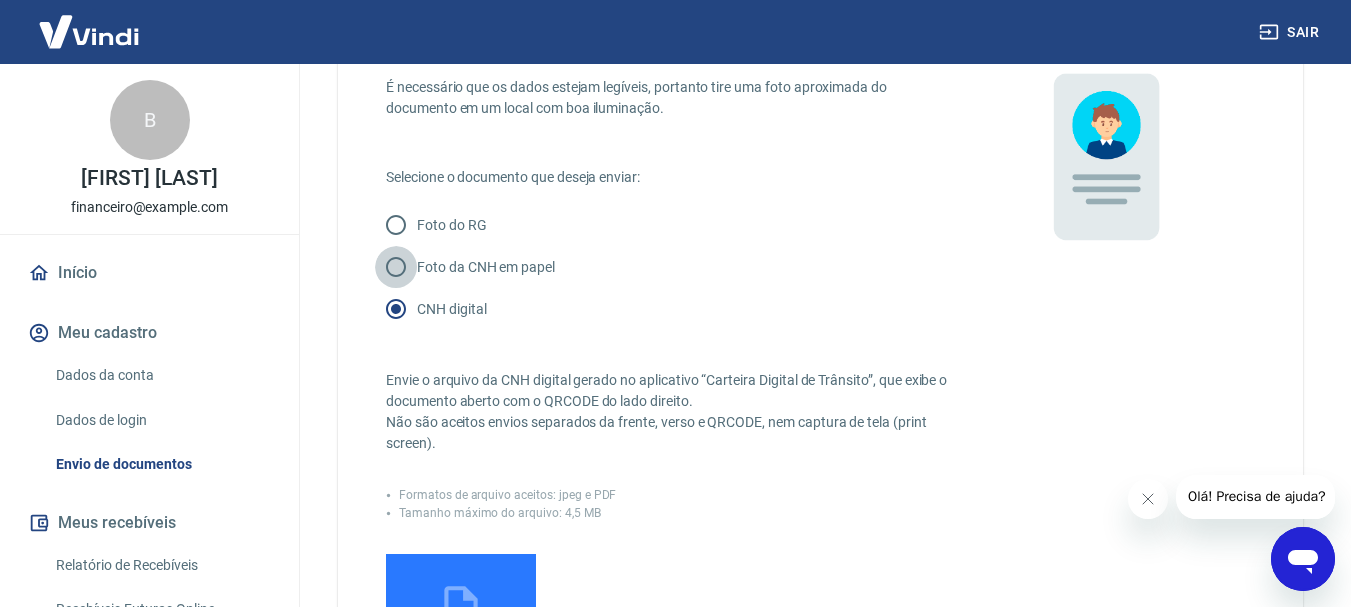 click on "Foto da CNH em papel" at bounding box center [396, 267] 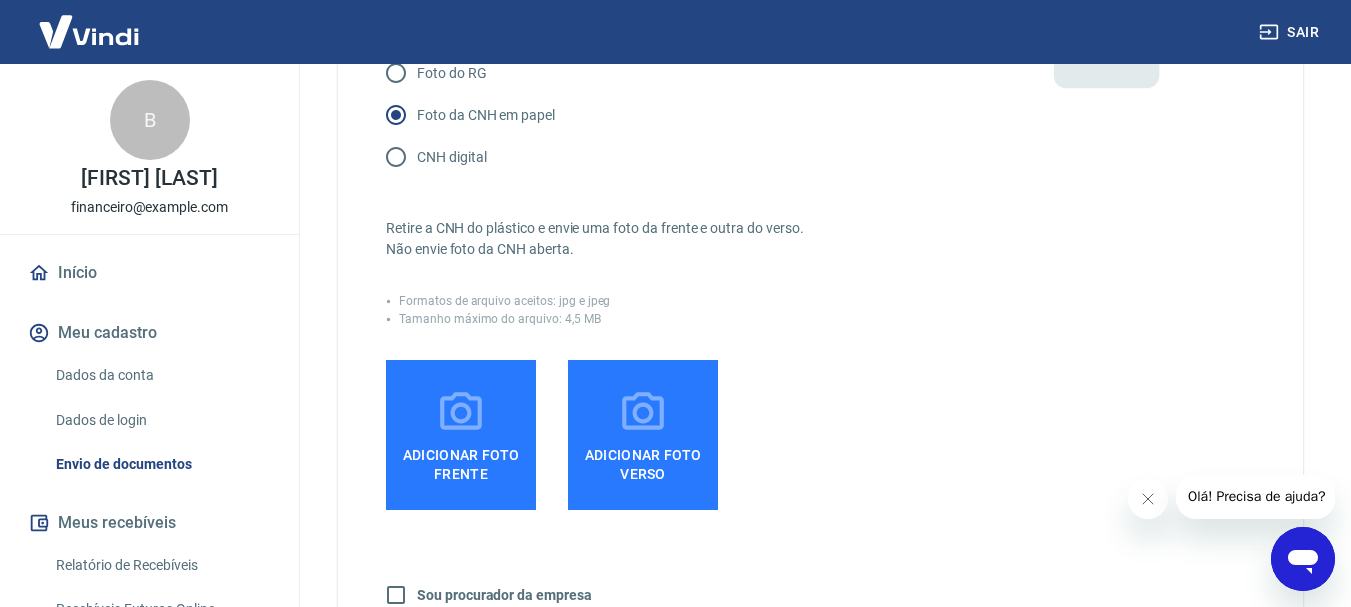 scroll, scrollTop: 364, scrollLeft: 0, axis: vertical 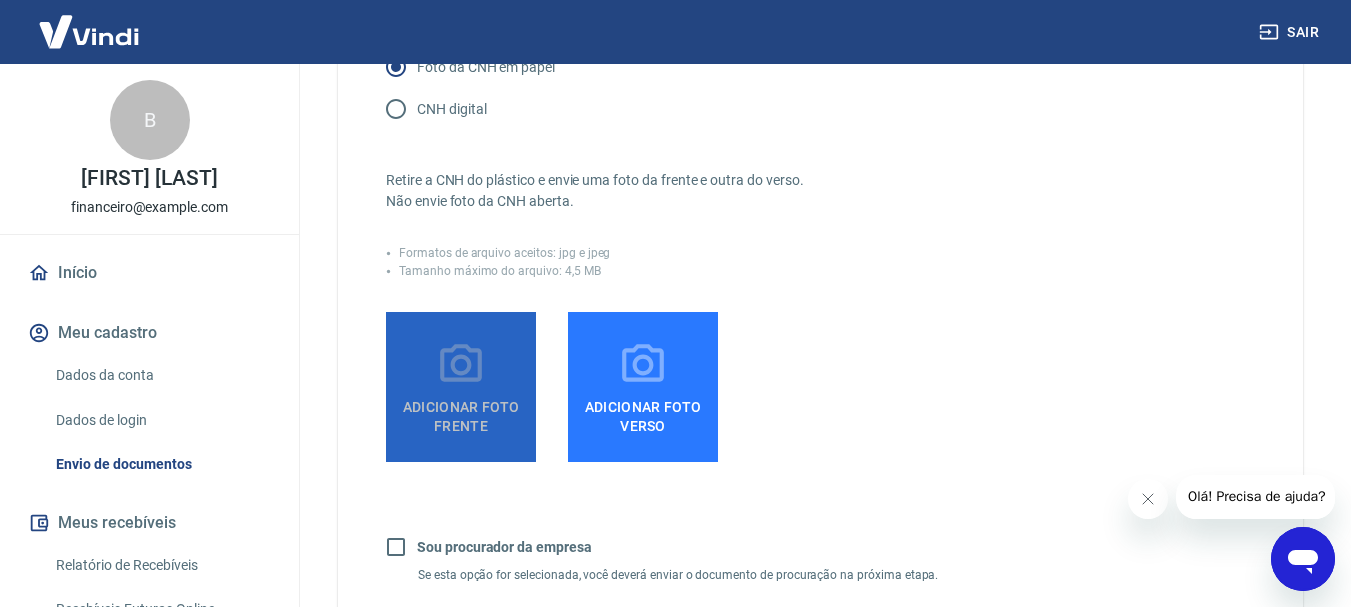 click 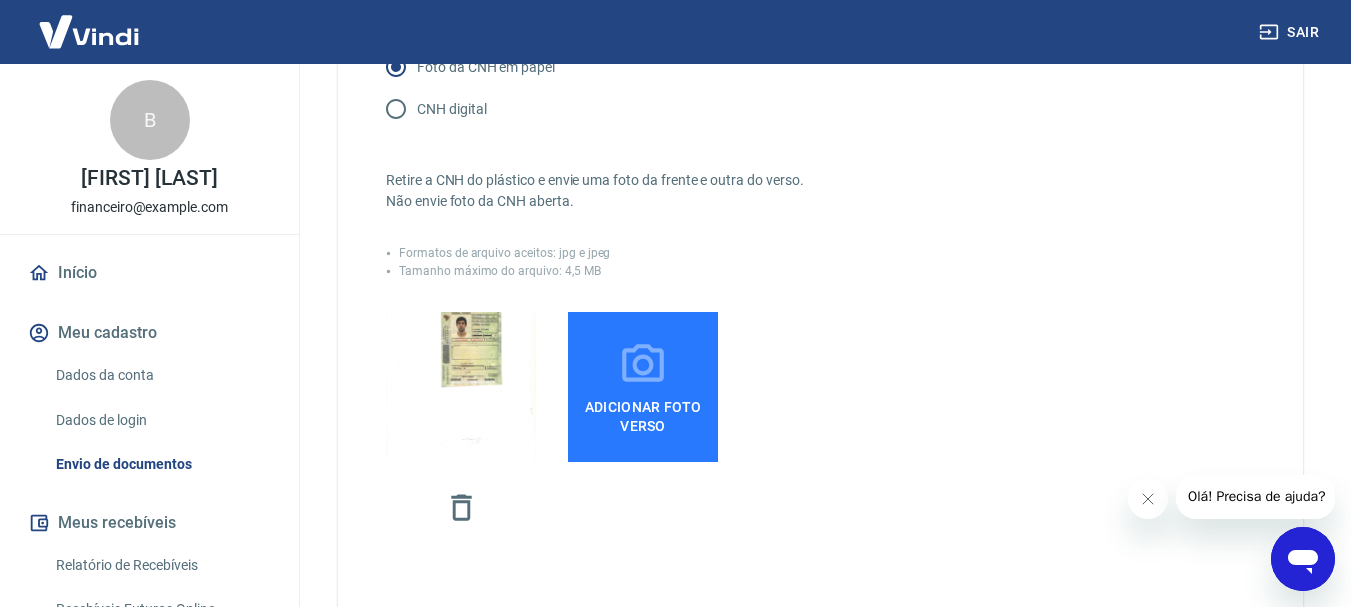click 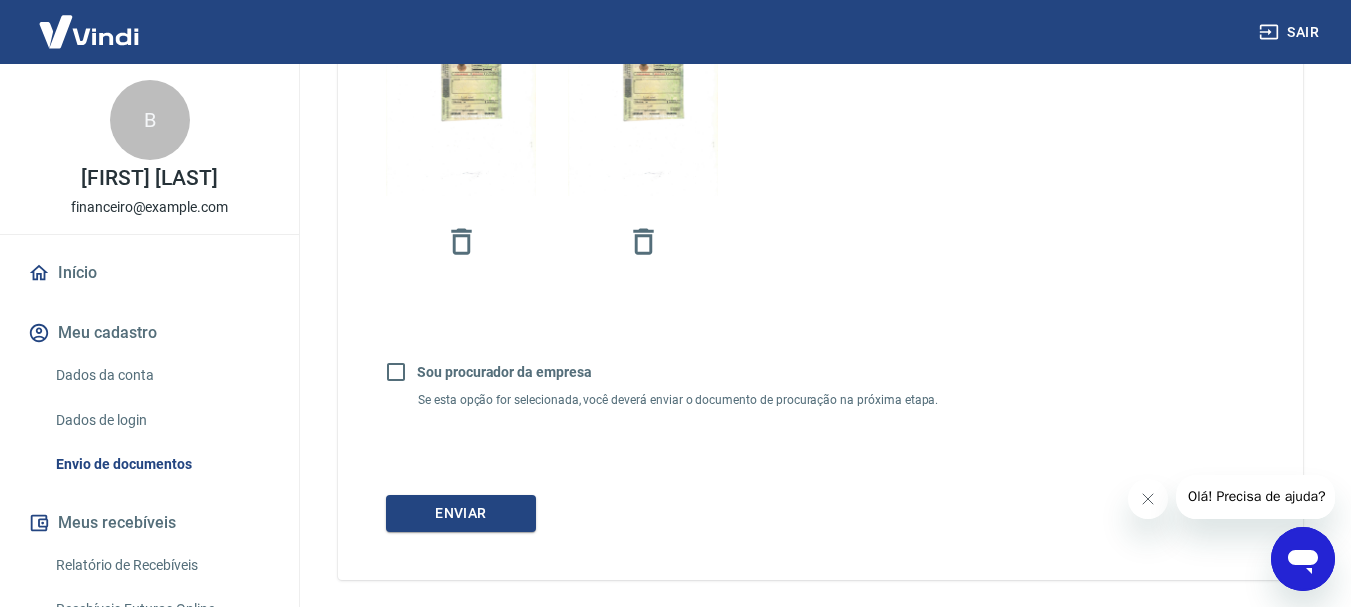 scroll, scrollTop: 664, scrollLeft: 0, axis: vertical 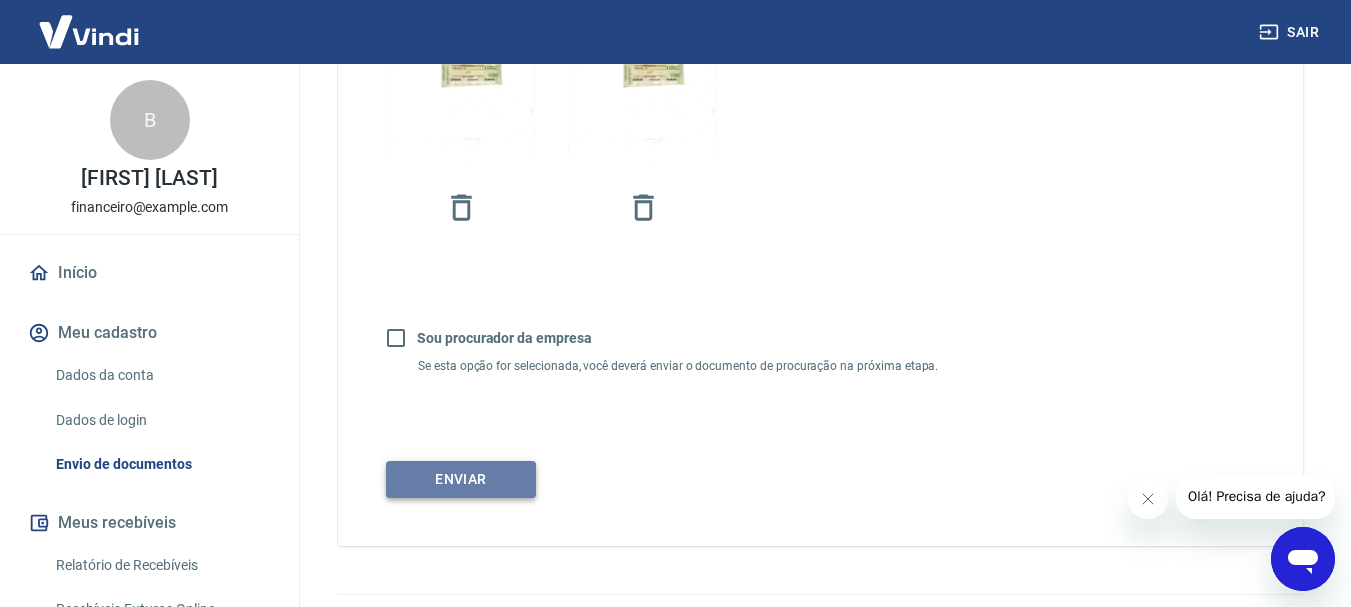 click on "Enviar" at bounding box center [461, 479] 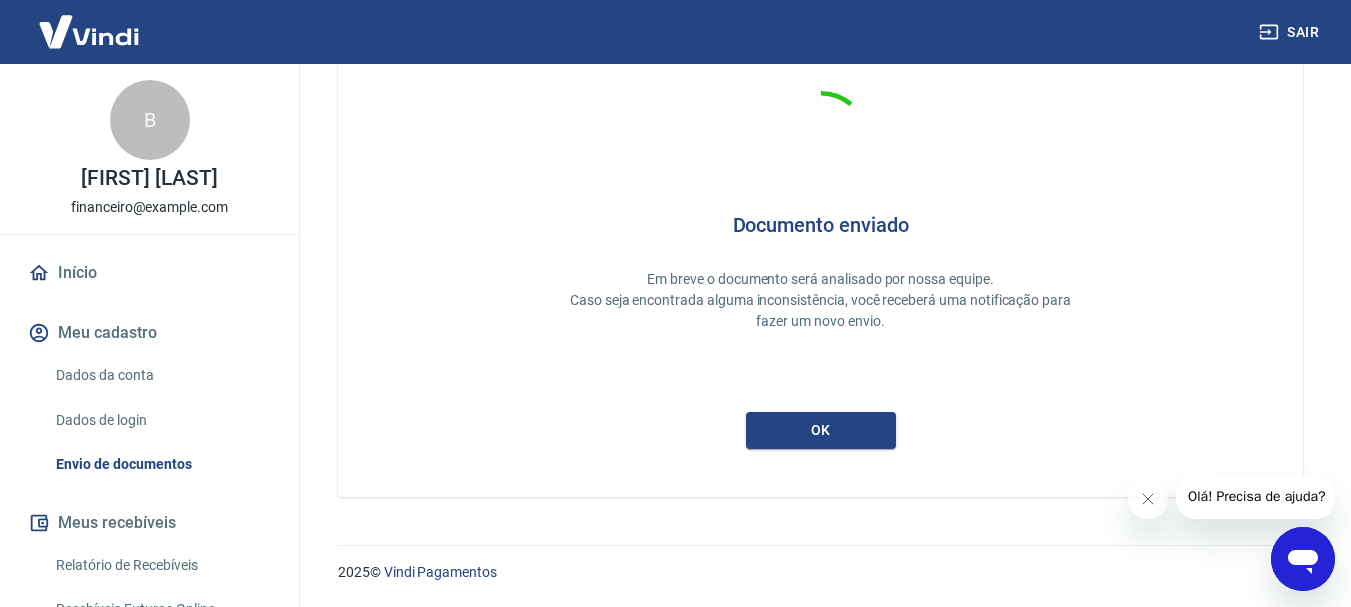 scroll, scrollTop: 87, scrollLeft: 0, axis: vertical 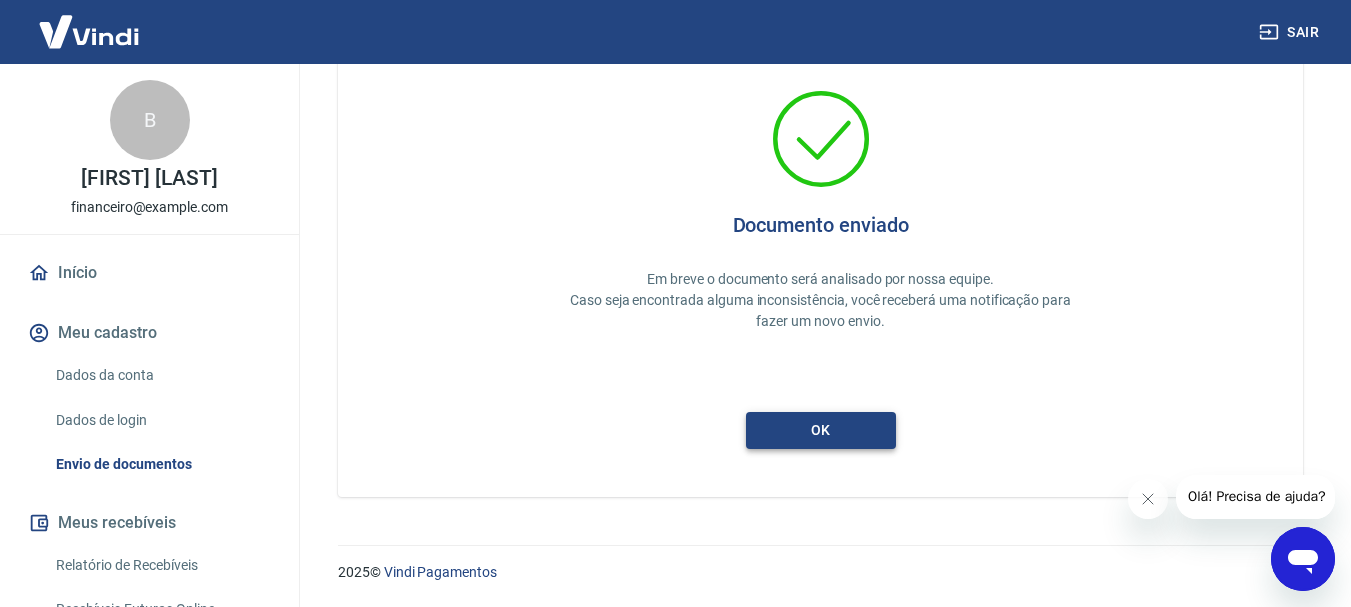 click on "ok" at bounding box center [821, 430] 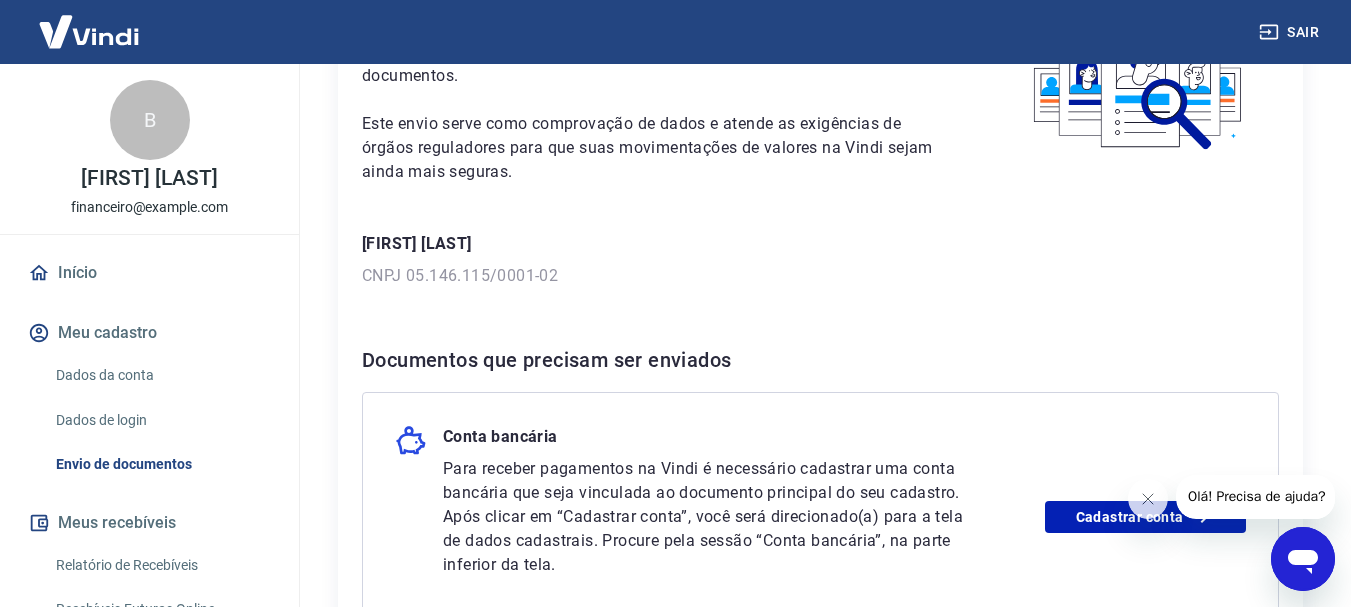 scroll, scrollTop: 200, scrollLeft: 0, axis: vertical 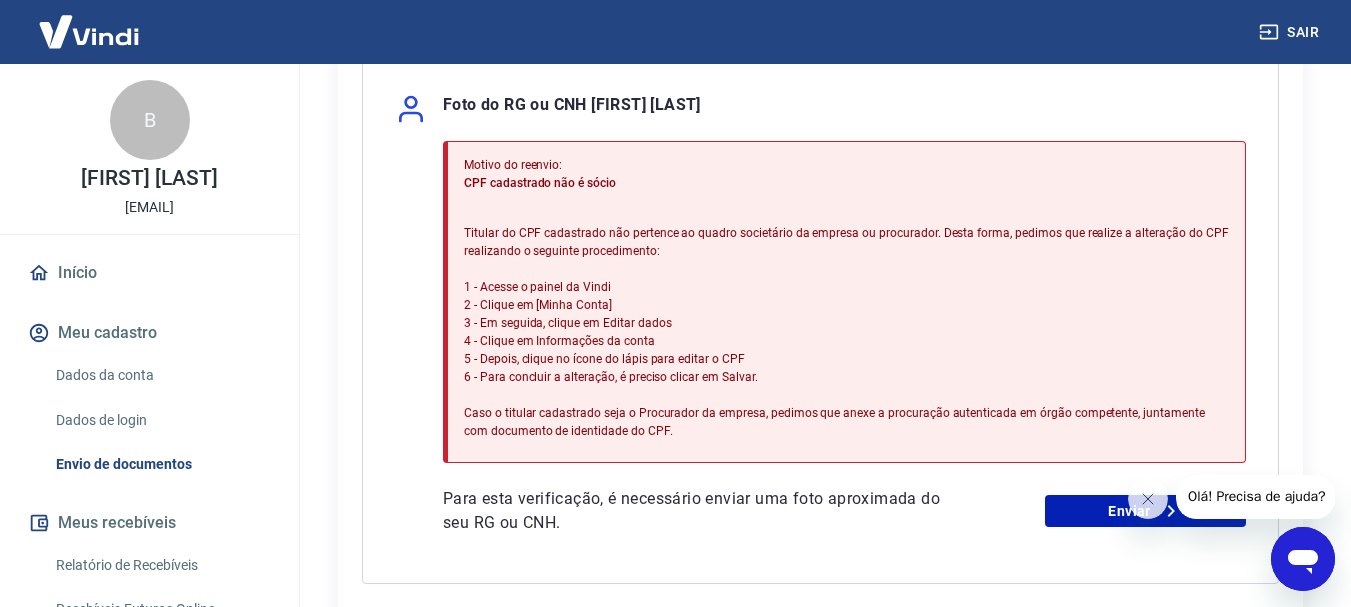 click on "Olá! Precisa de ajuda?" at bounding box center (1256, 497) 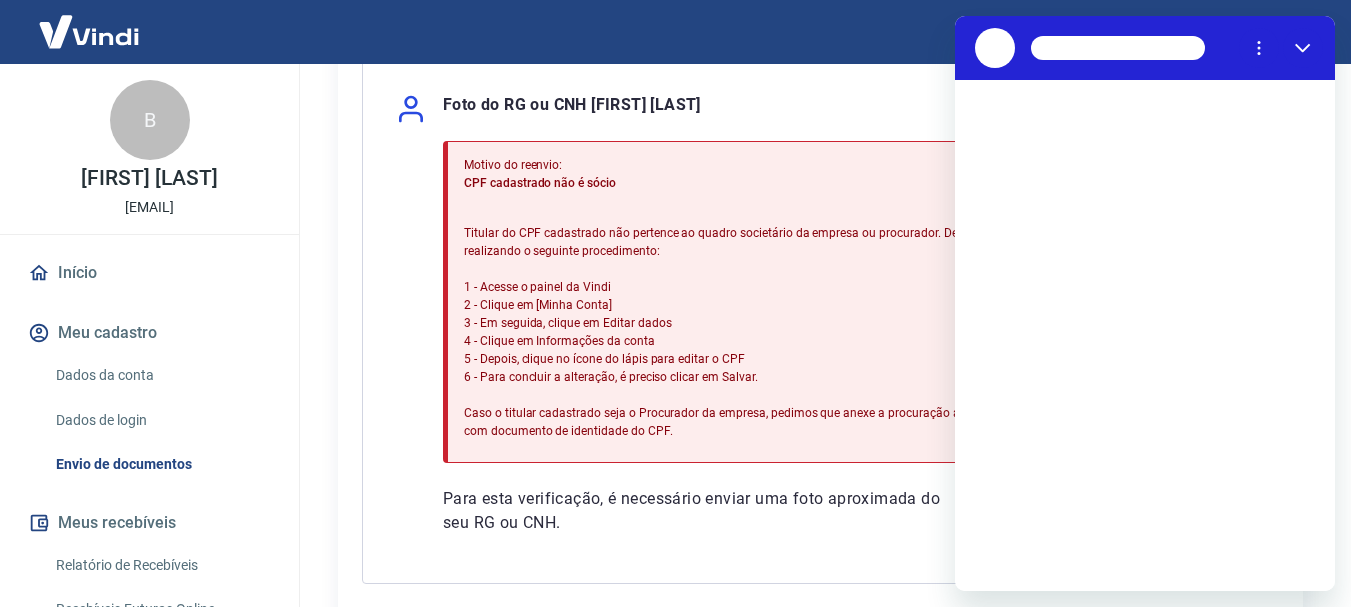 scroll, scrollTop: 0, scrollLeft: 0, axis: both 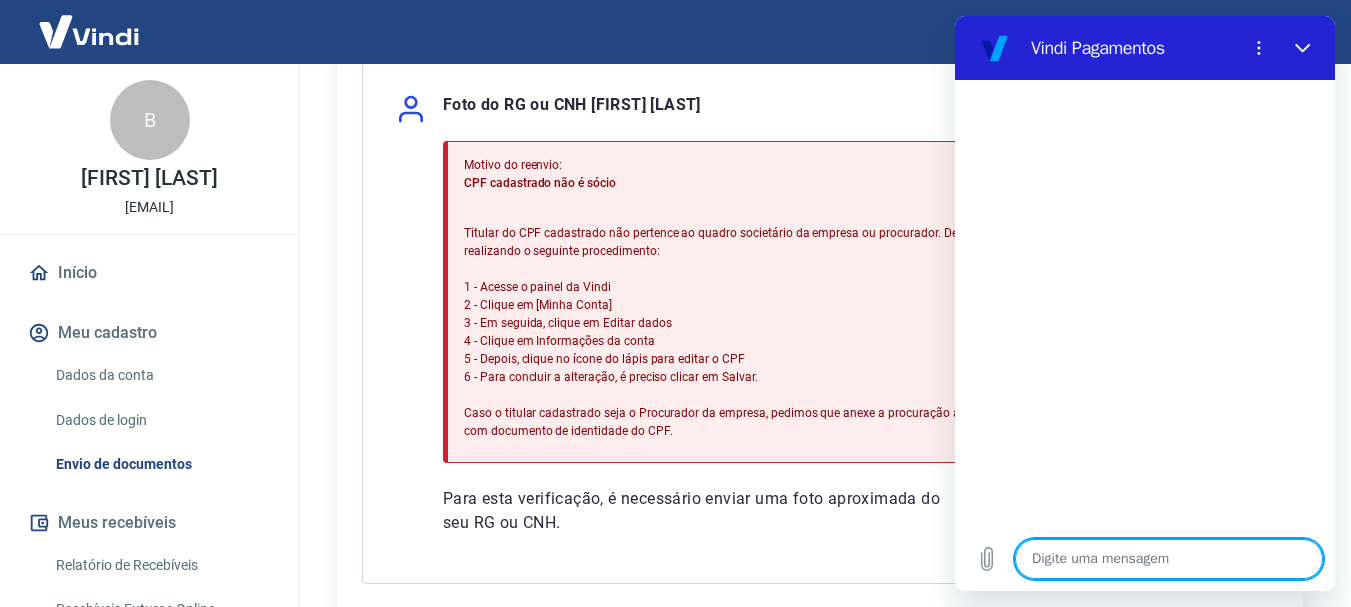 type on "b" 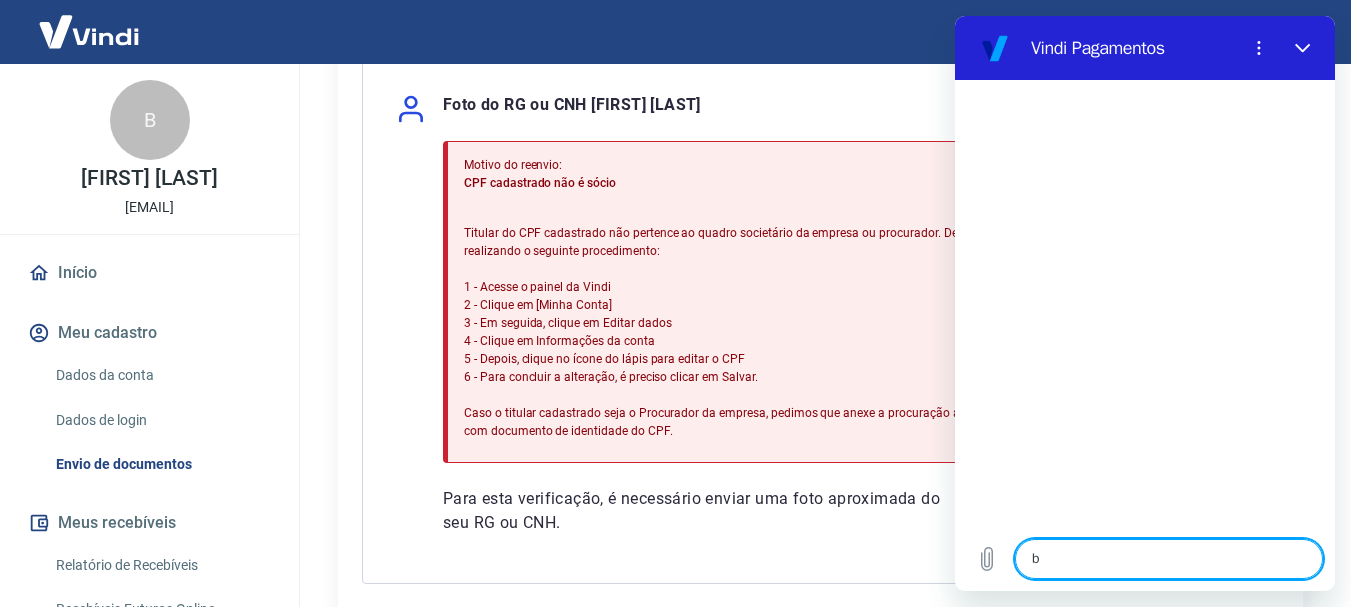 type on "x" 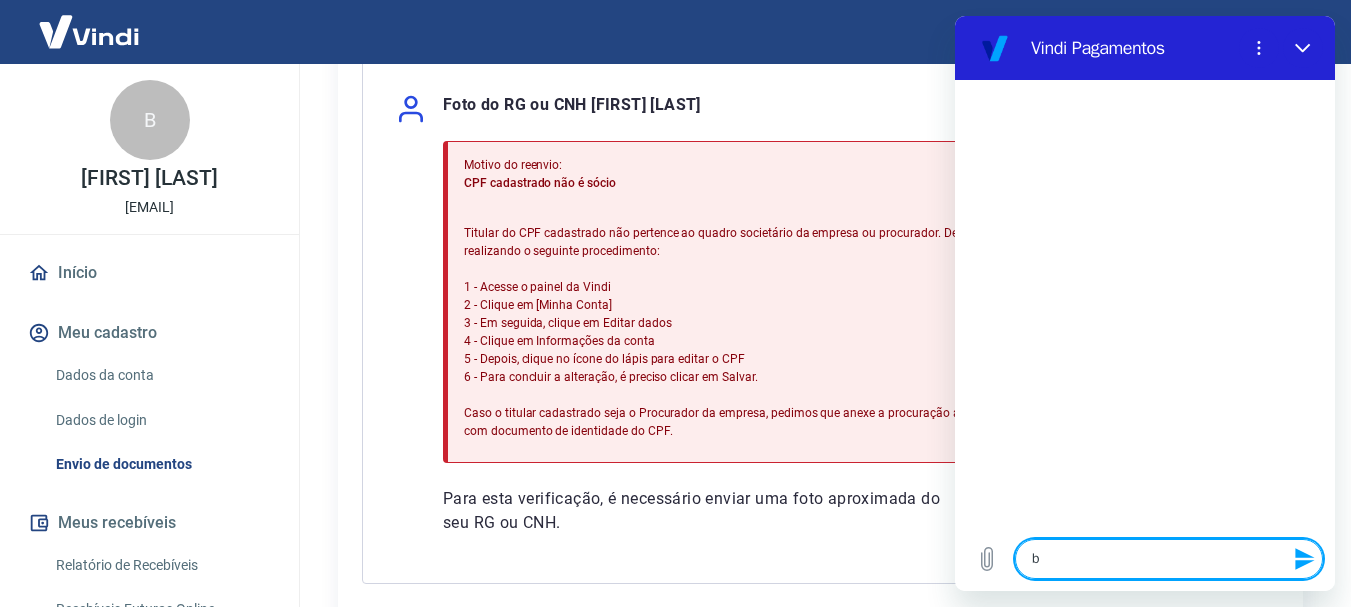 type on "bO" 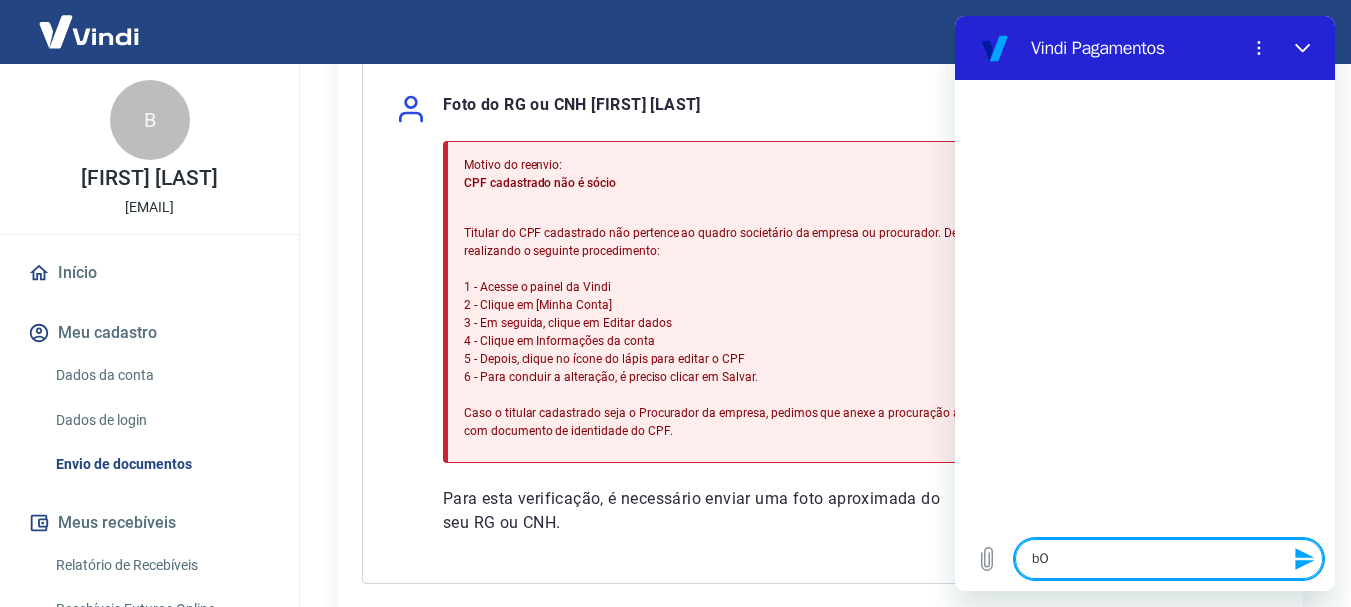 type on "bOM" 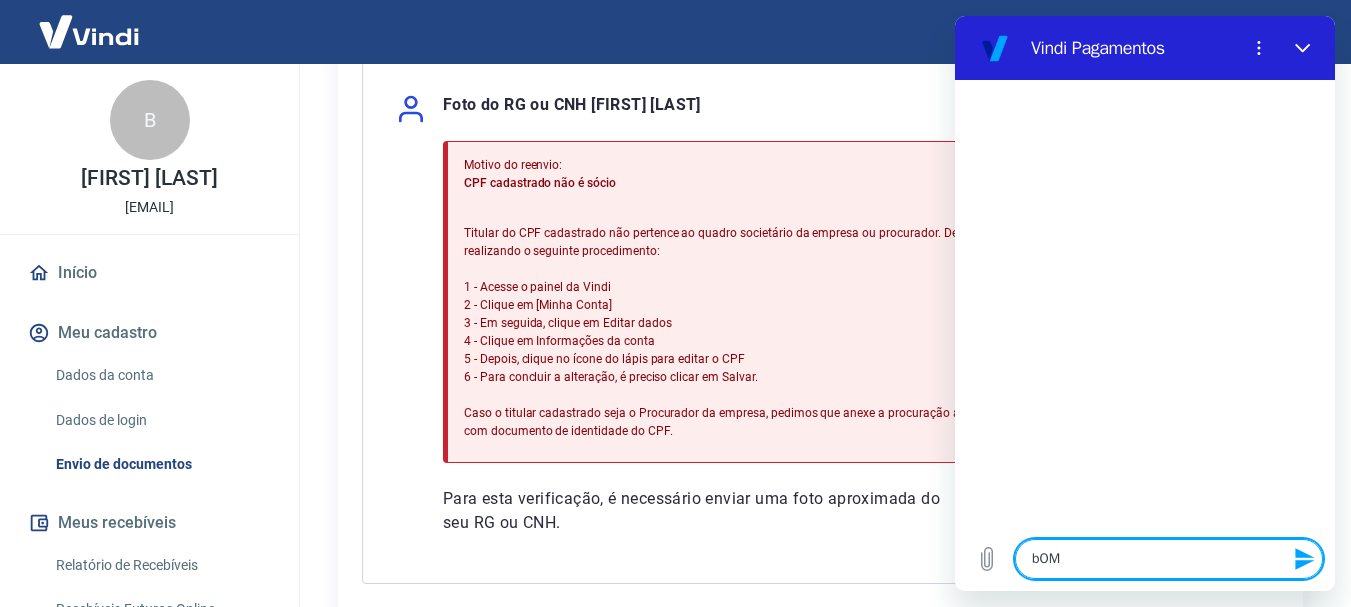 type on "bOM" 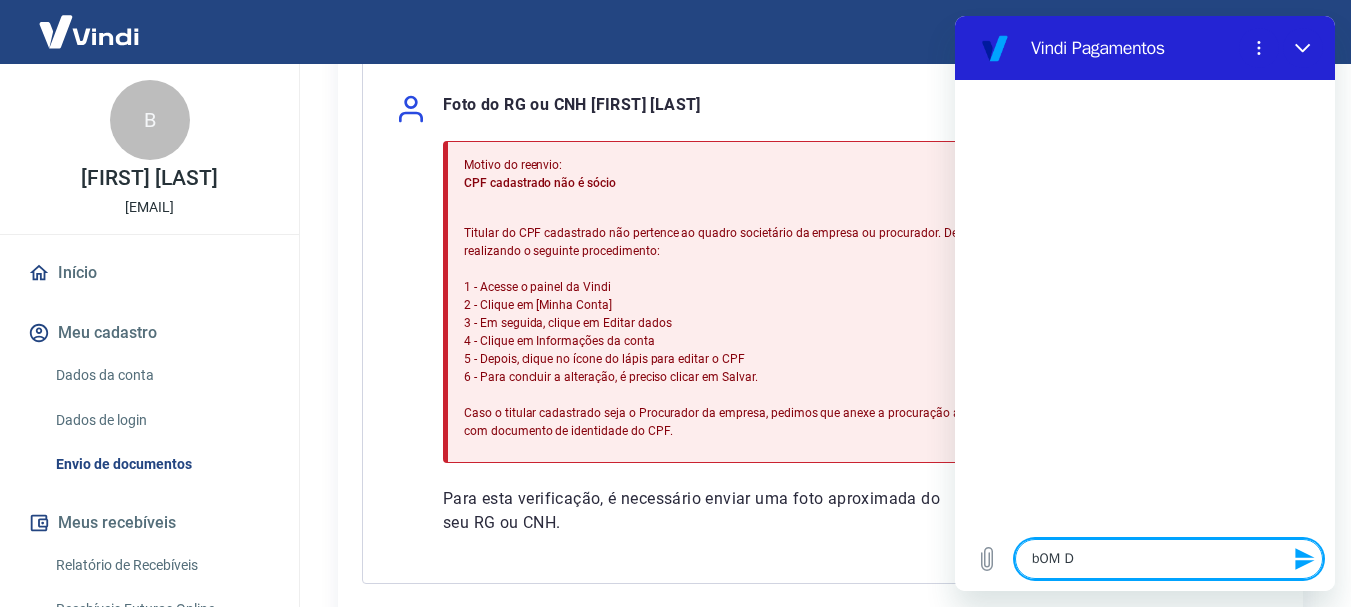 type on "bOM DI" 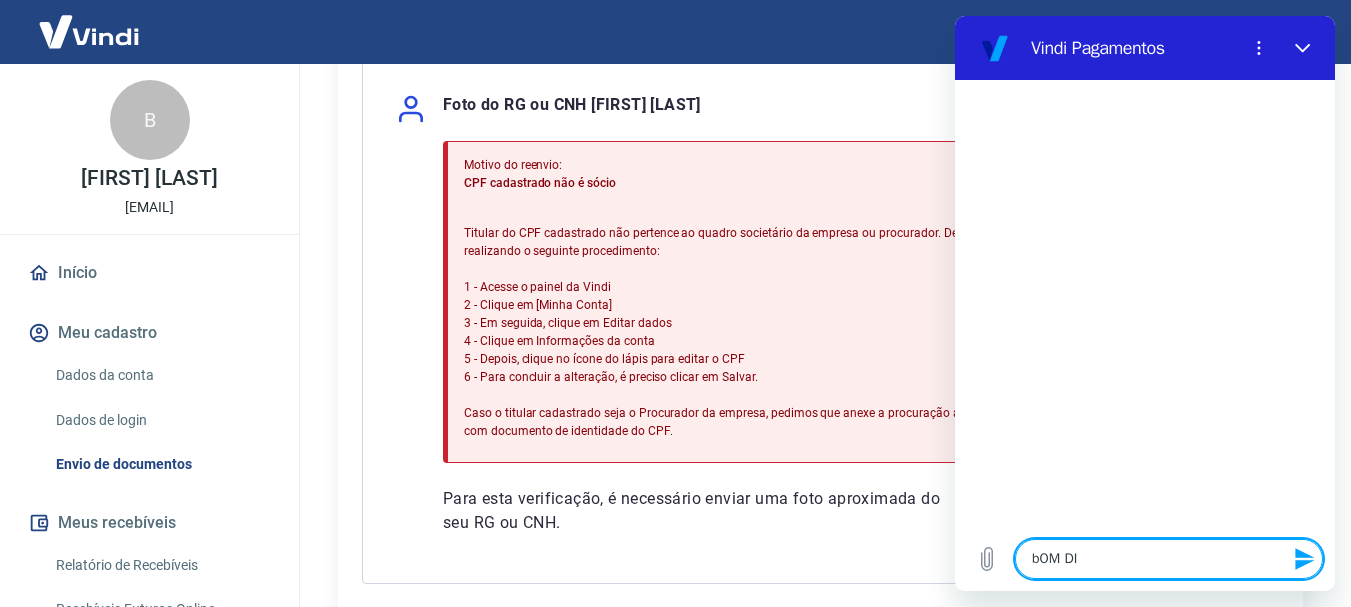 type on "bOM DIA" 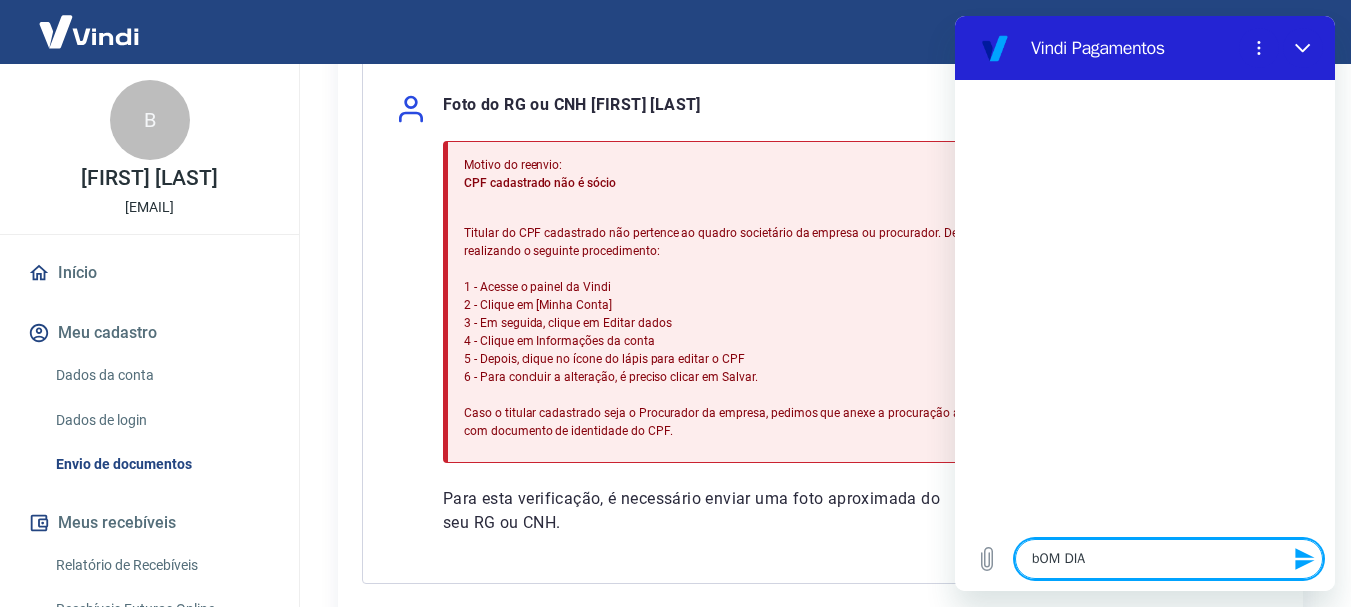 type on "bOM DI" 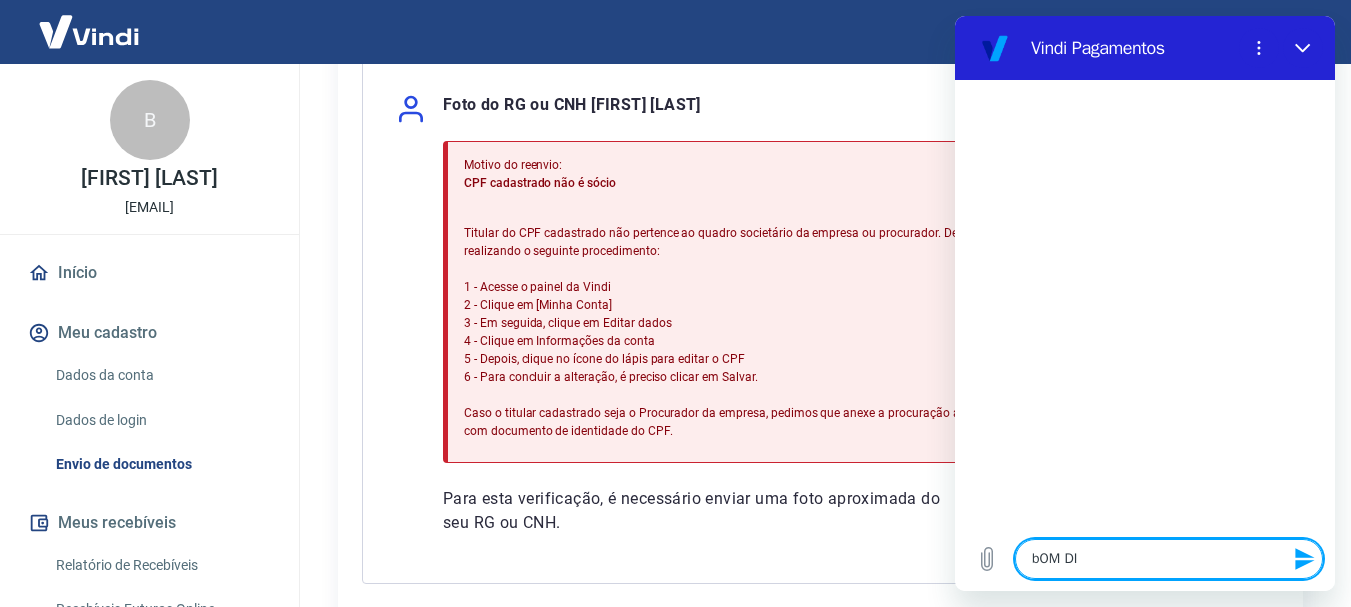 type on "x" 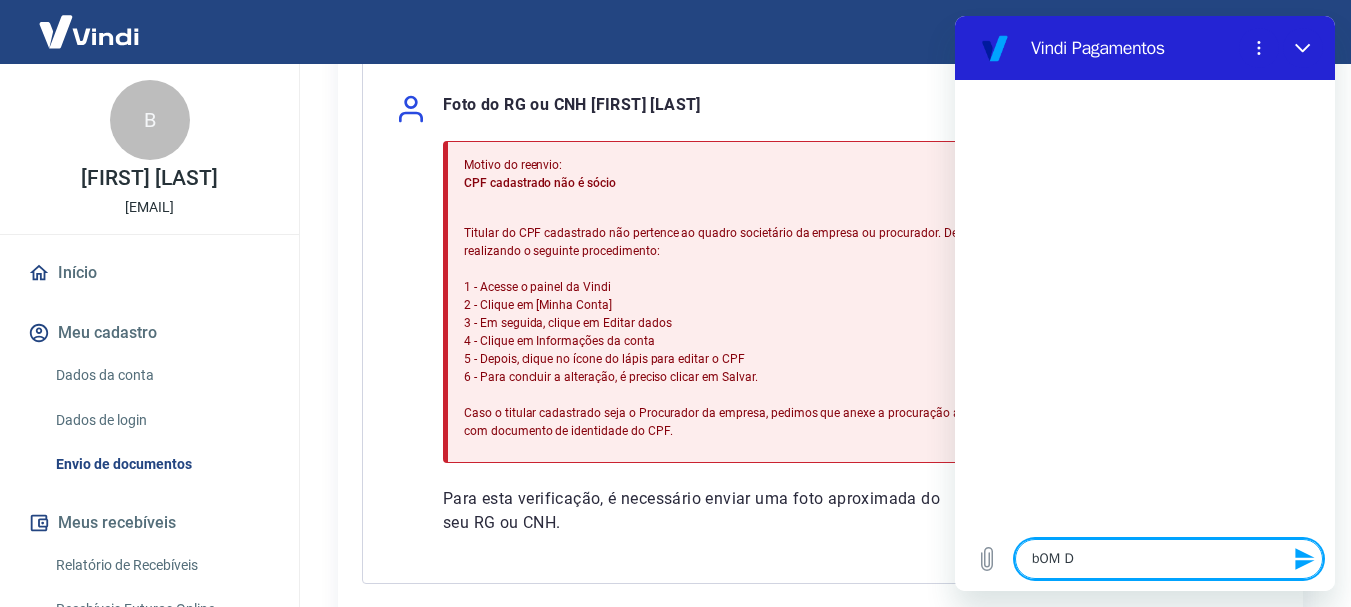type on "bOM" 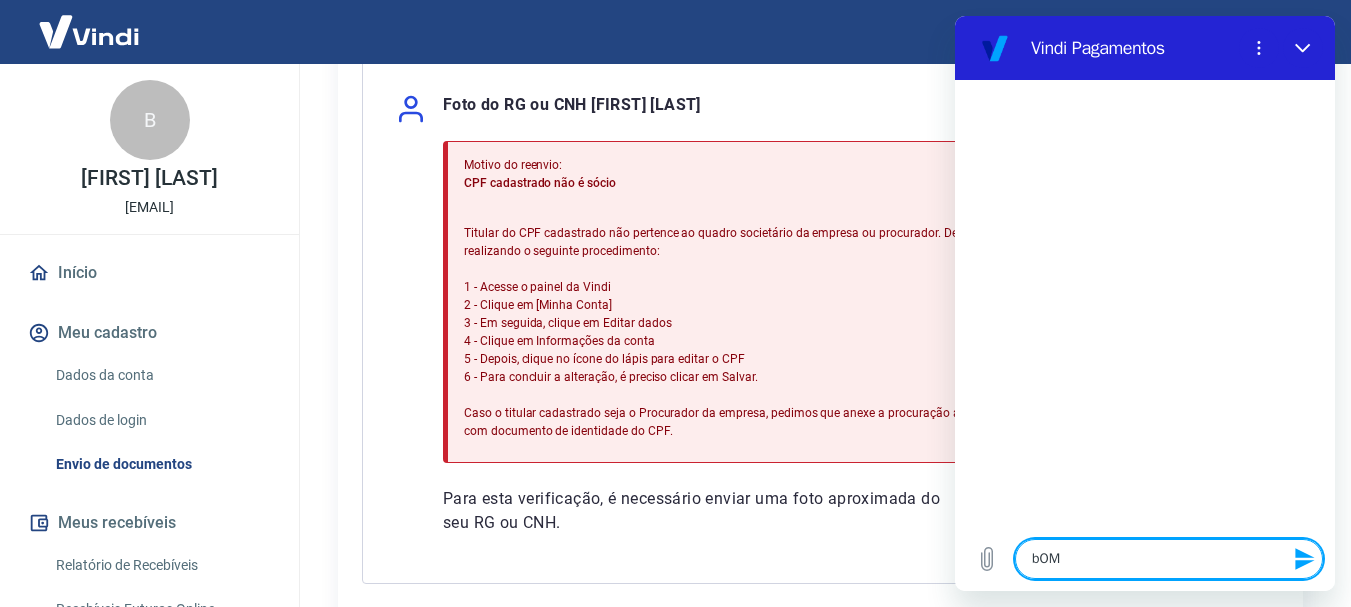 type on "bOM" 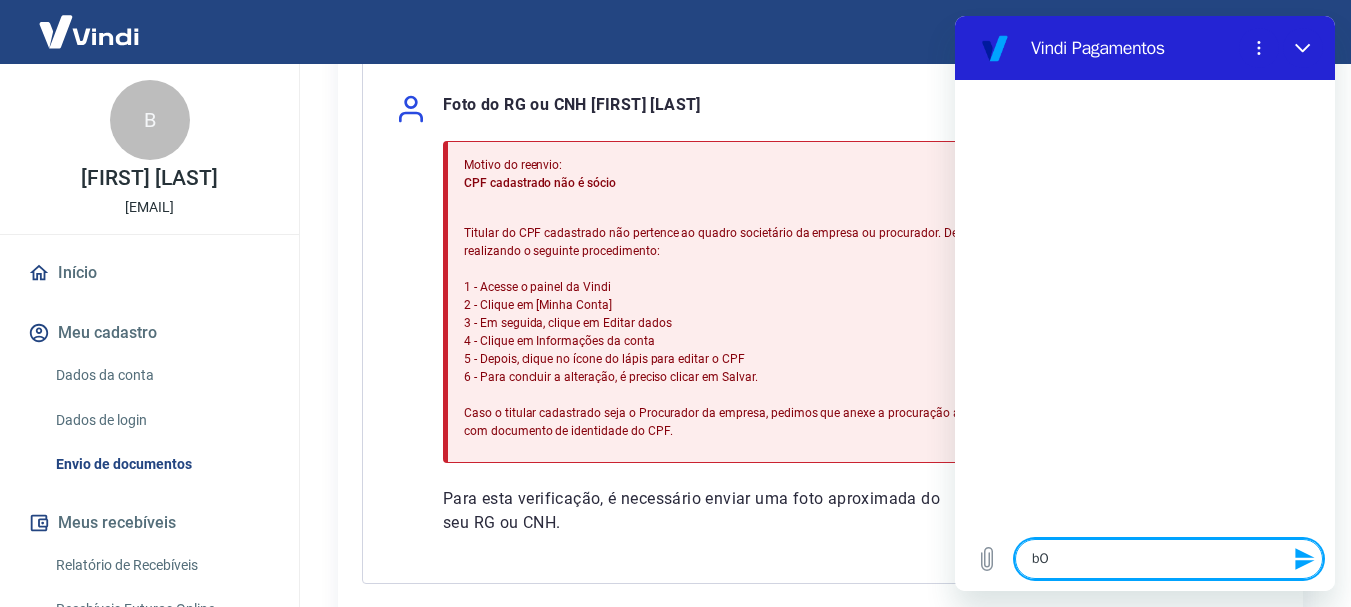 type on "b" 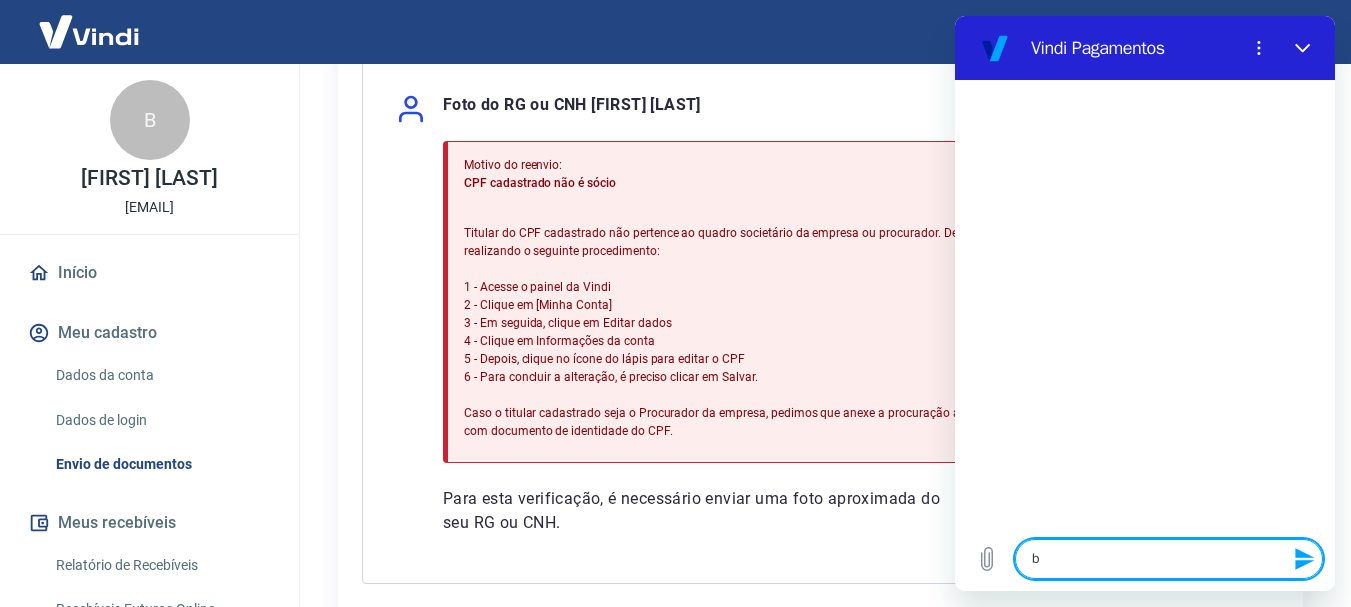type 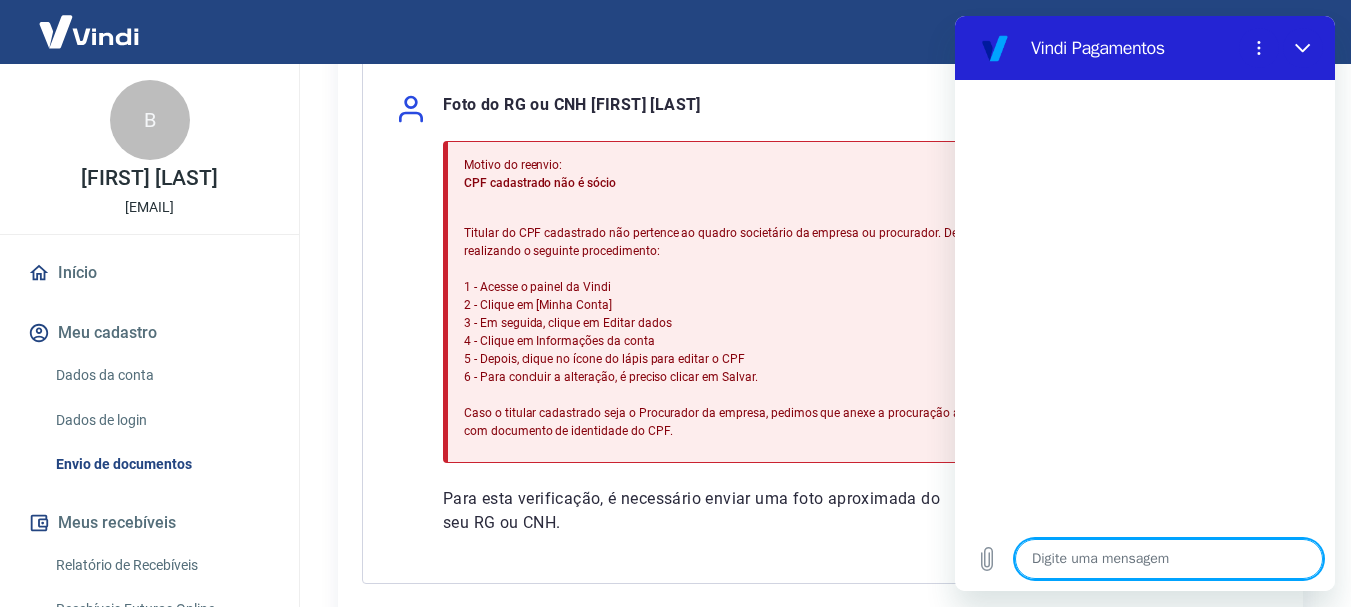 type on "B" 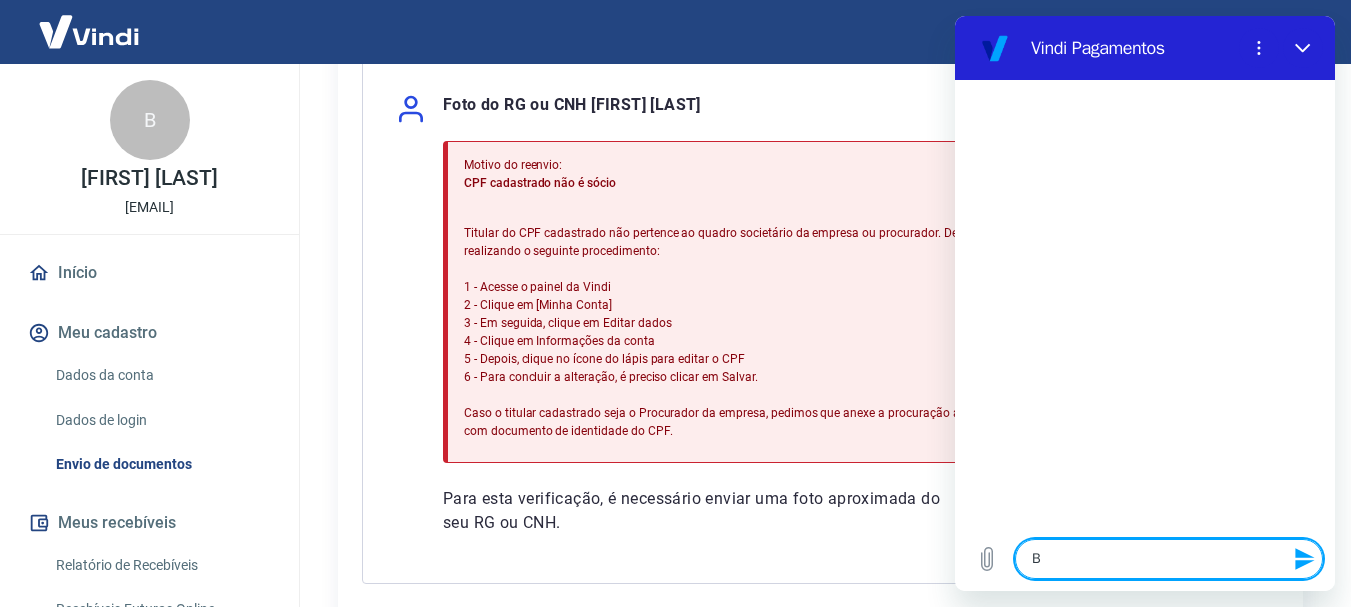type on "Bo" 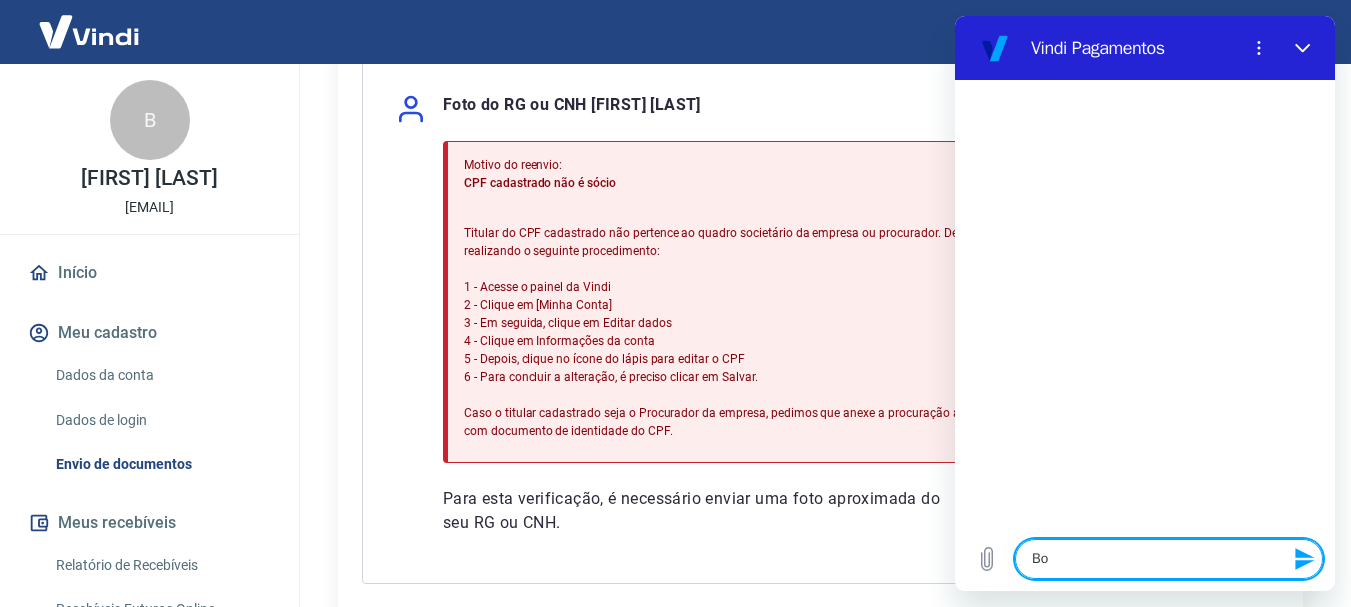 type on "Bom" 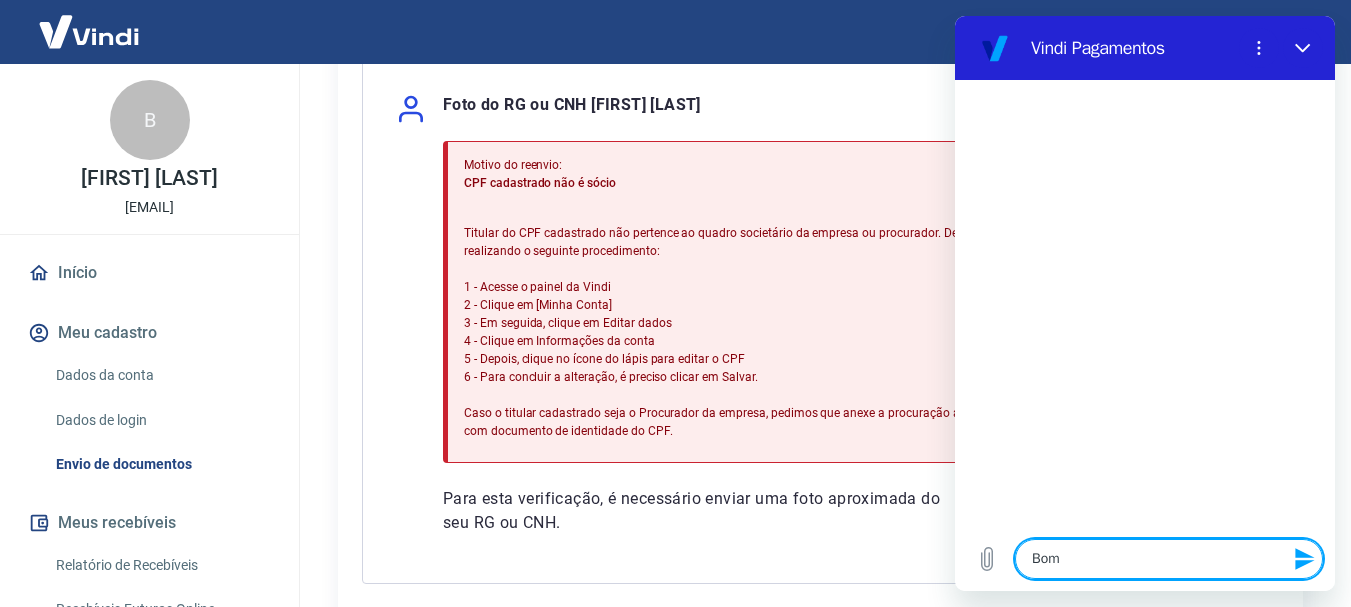 type on "Bom" 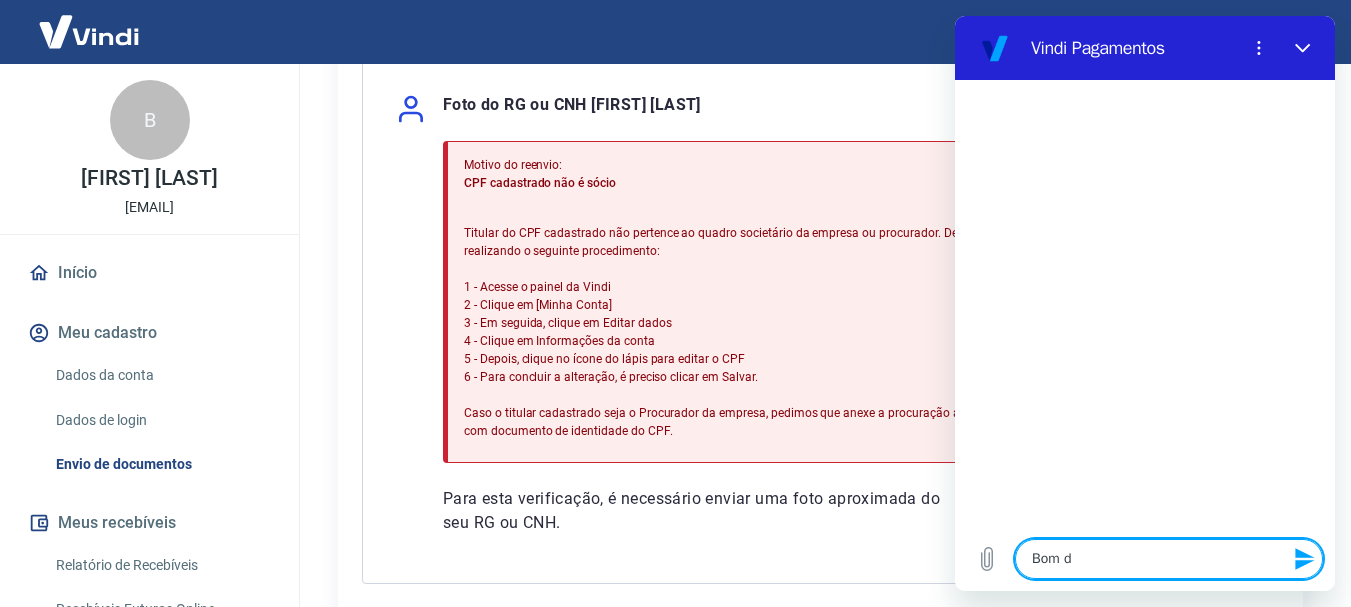 type on "Bom di" 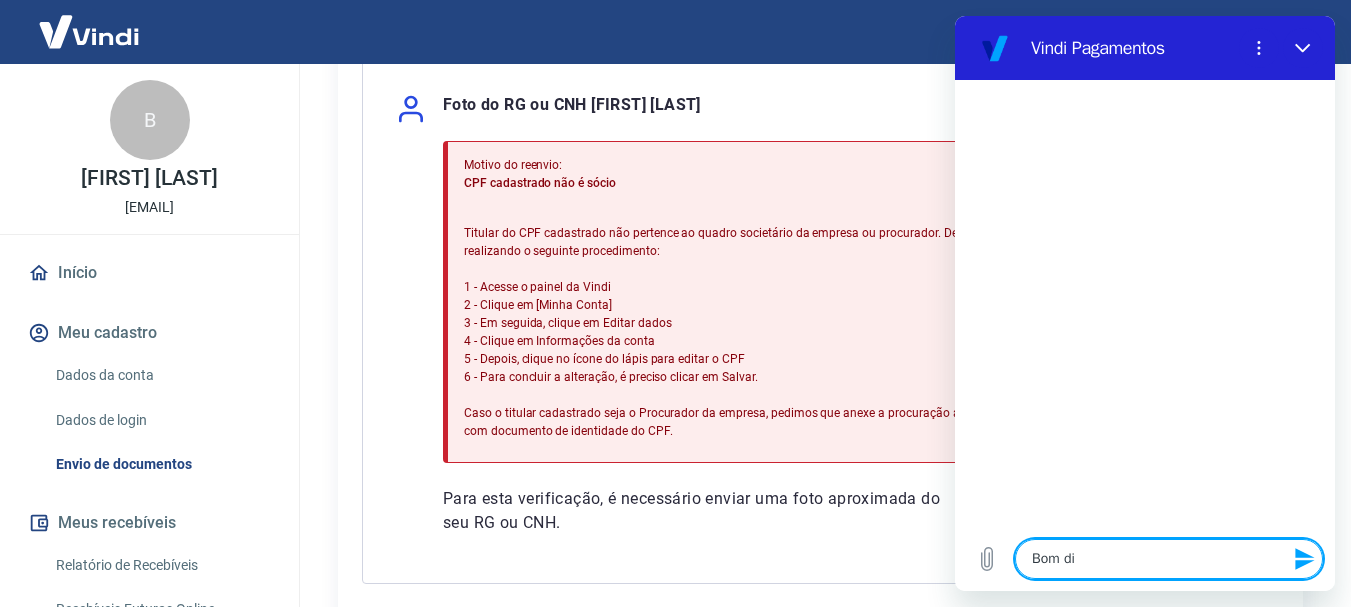 type on "Bom dia" 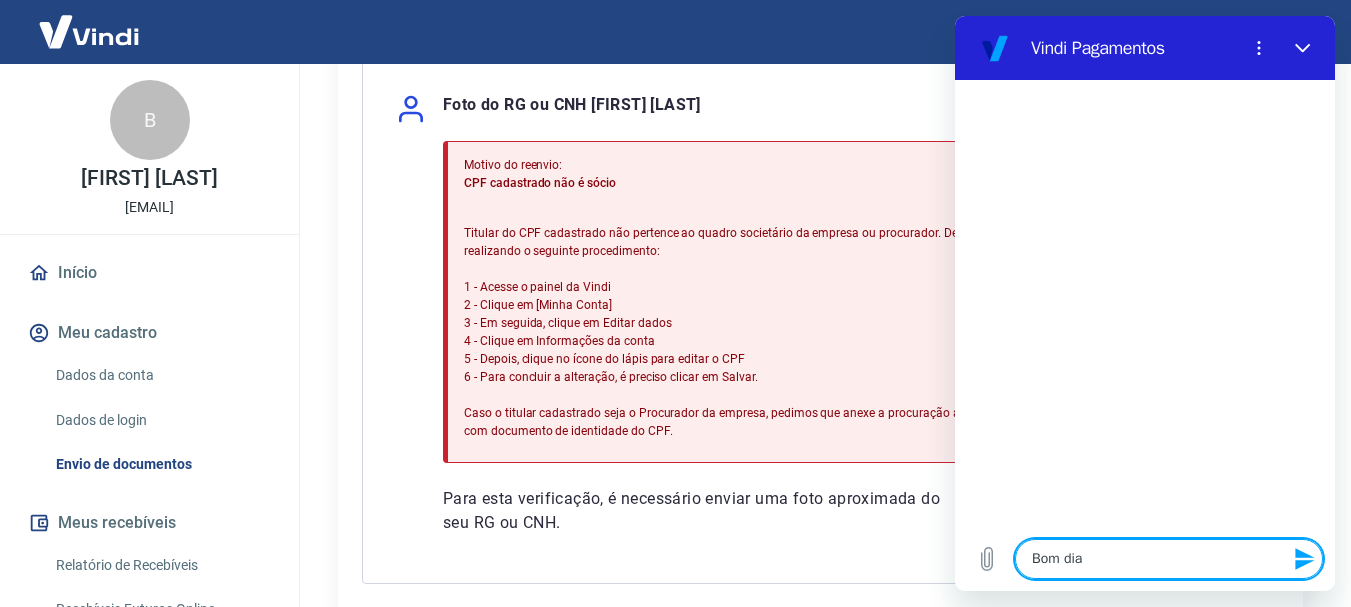 type 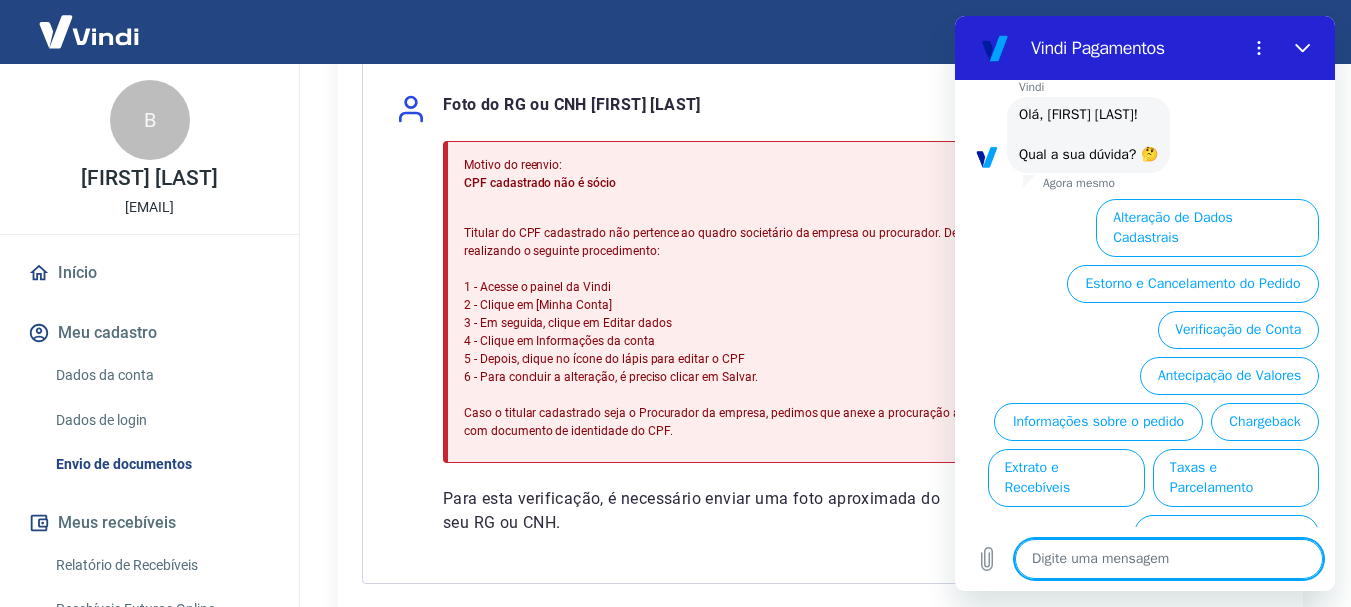 scroll, scrollTop: 126, scrollLeft: 0, axis: vertical 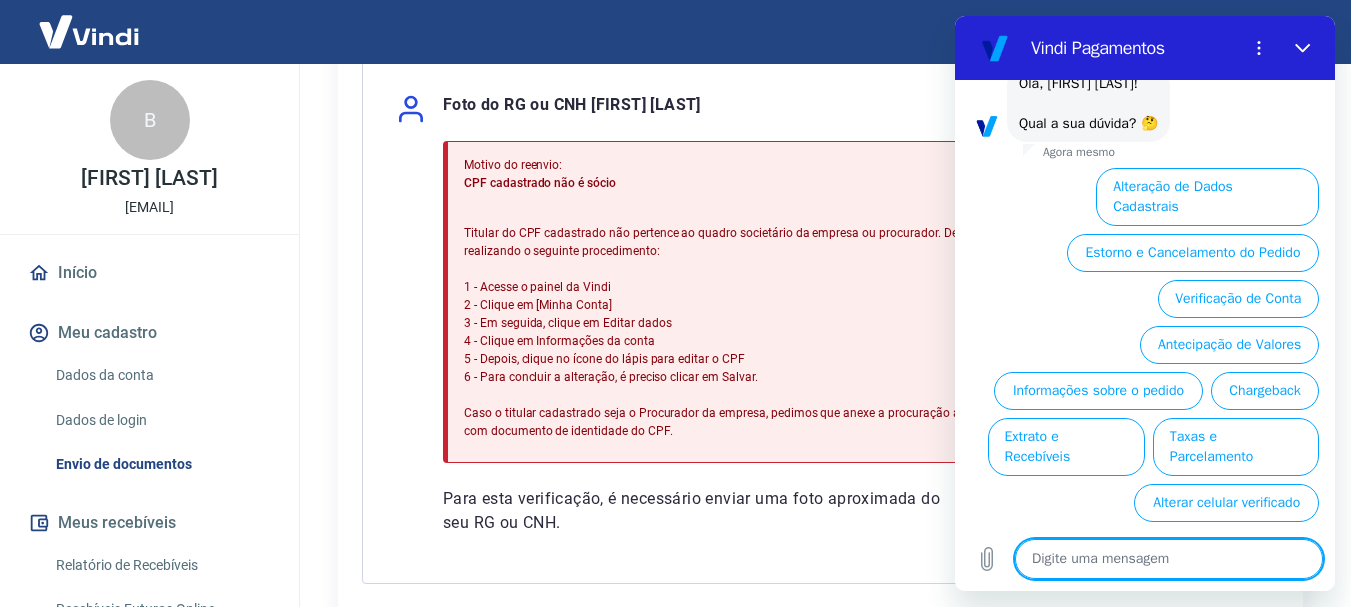 click on "Alteração de Dados Cadastrais" at bounding box center [1207, 197] 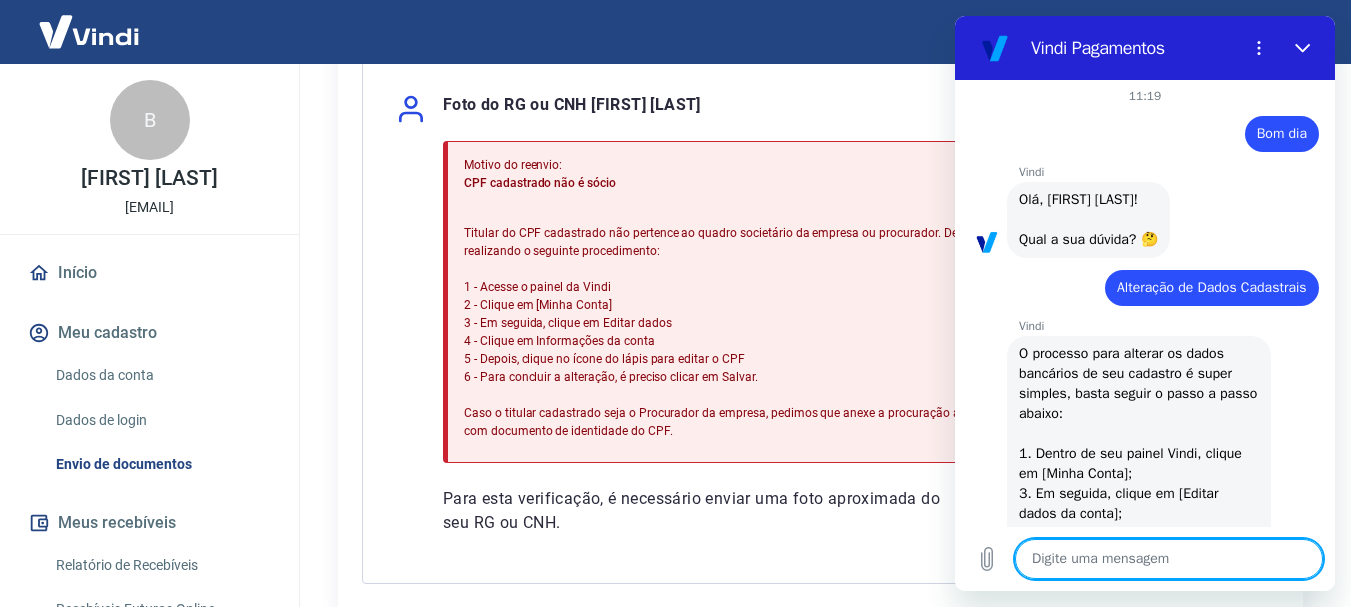 scroll, scrollTop: 0, scrollLeft: 0, axis: both 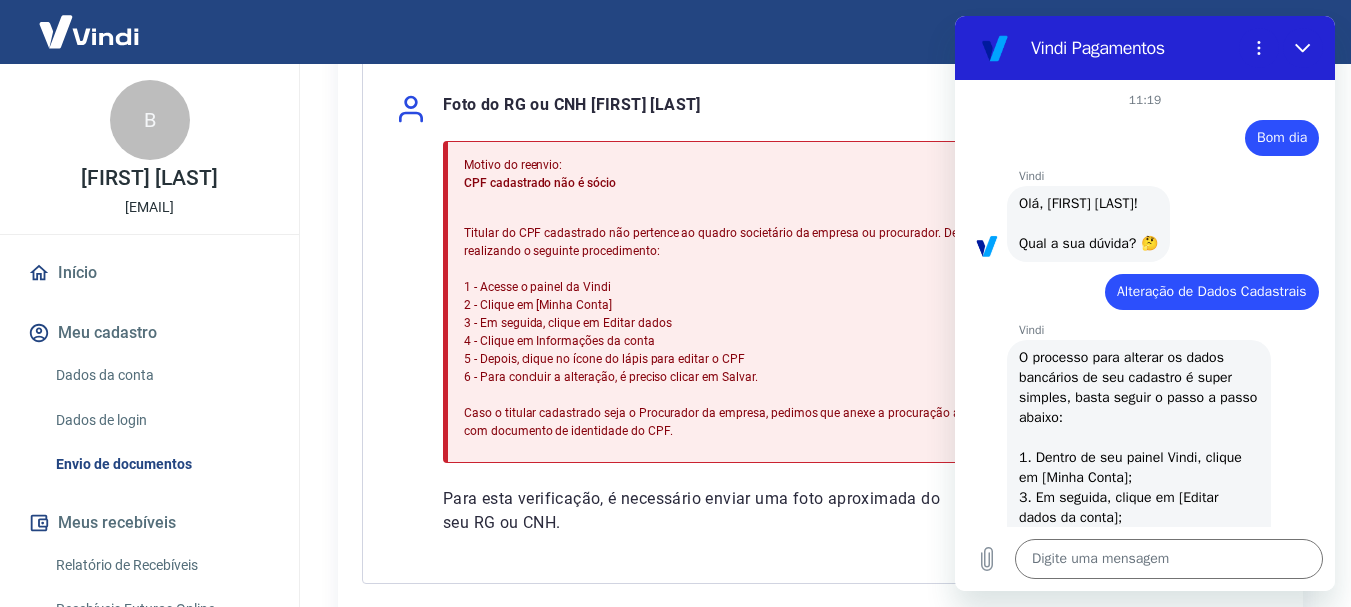click on "Foto do RG ou CNH Bernardo Poplawski Motivo do reenvio: CPF cadastrado não é sócio Titular do CPF cadastrado não pertence ao quadro societário da empresa ou procurador. Desta forma, pedimos que realize a alteração do CPF realizando o seguinte procedimento:
1 - Acesse o painel da Vindi
2 - Clique em [Minha Conta]
3 - Em seguida, clique em Editar dados
4 - Clique em Informações da conta
5 - Depois, clique no ícone do lápis para editar o CPF
6 - Para concluir a alteração, é preciso clicar em Salvar.
Caso o titular cadastrado seja o Procurador da empresa, pedimos que anexe a procuração autenticada em órgão competente, juntamente com documento de identidade do CPF.
Para esta verificação, é necessário enviar uma foto aproximada do seu RG ou CNH. Enviar" at bounding box center [820, 322] 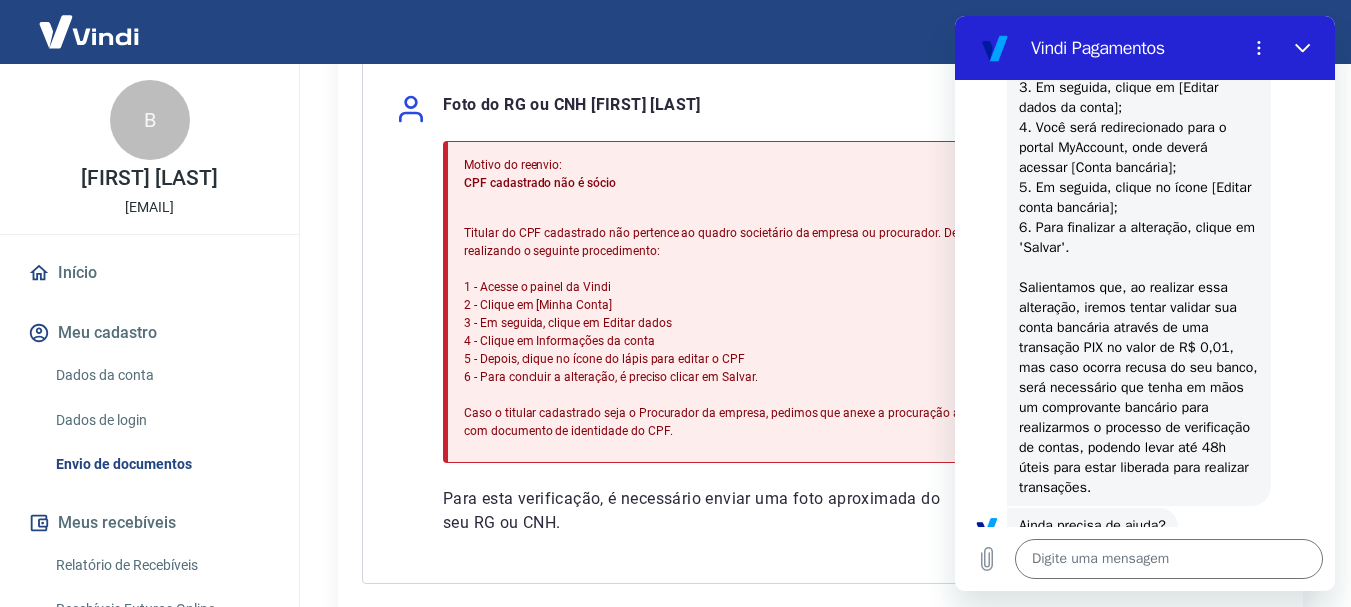 scroll, scrollTop: 496, scrollLeft: 0, axis: vertical 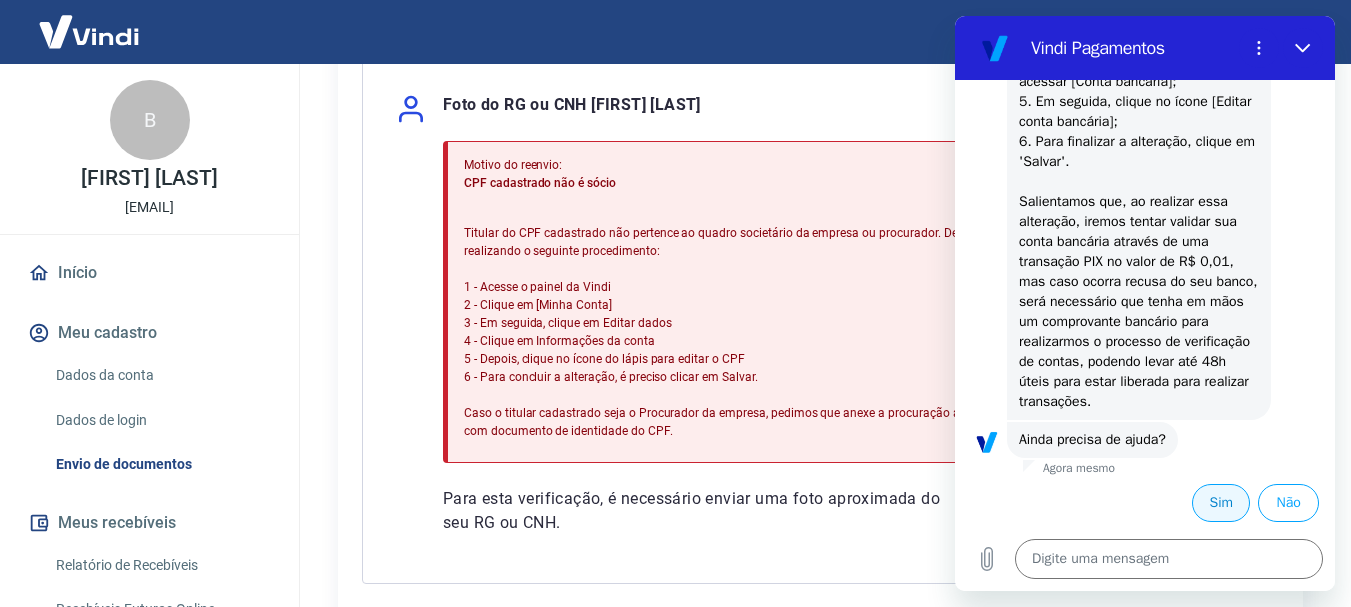 click on "Sim" at bounding box center [1221, 503] 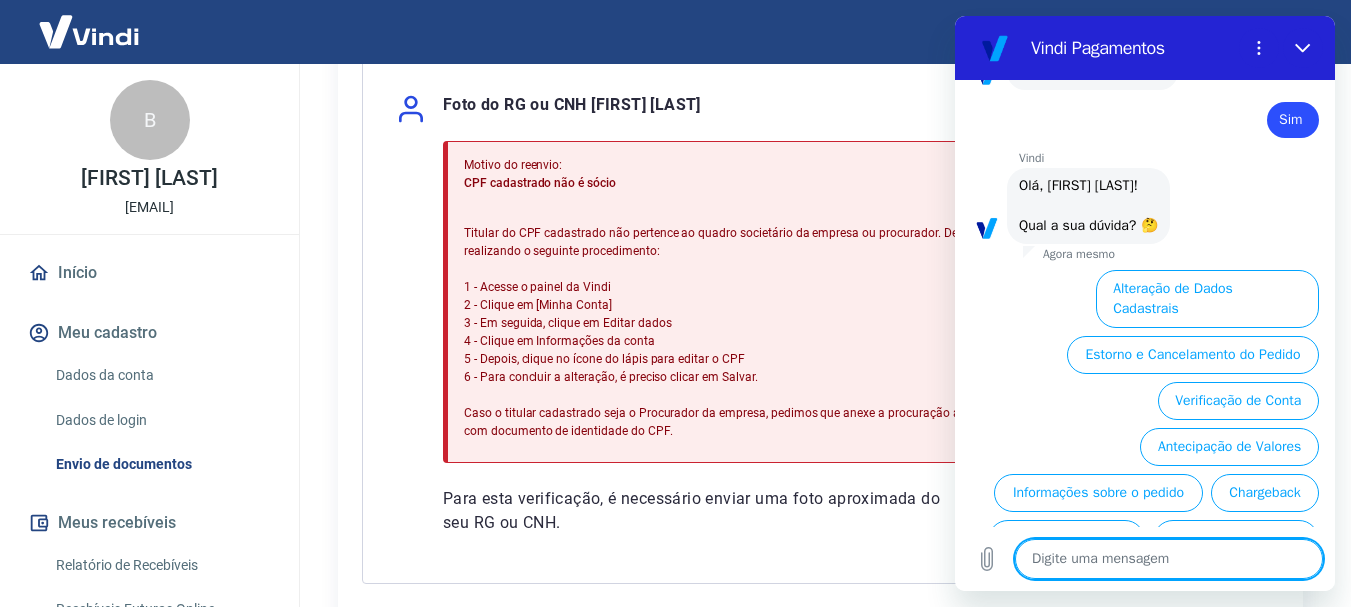 scroll, scrollTop: 972, scrollLeft: 0, axis: vertical 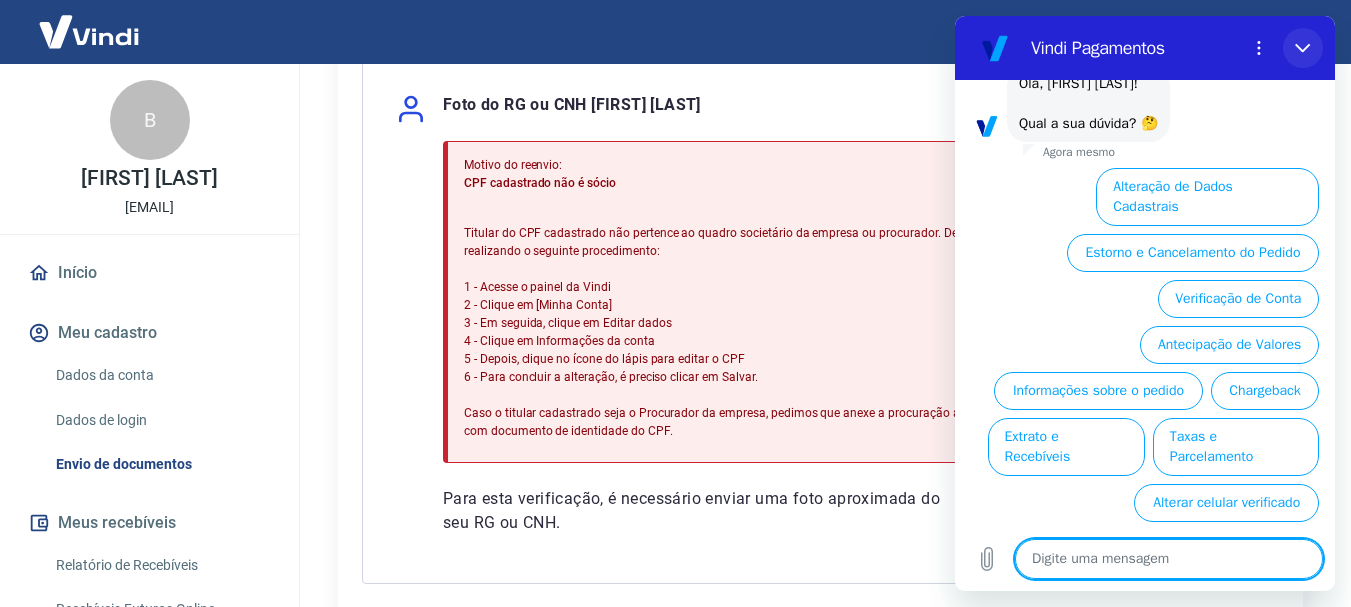 click 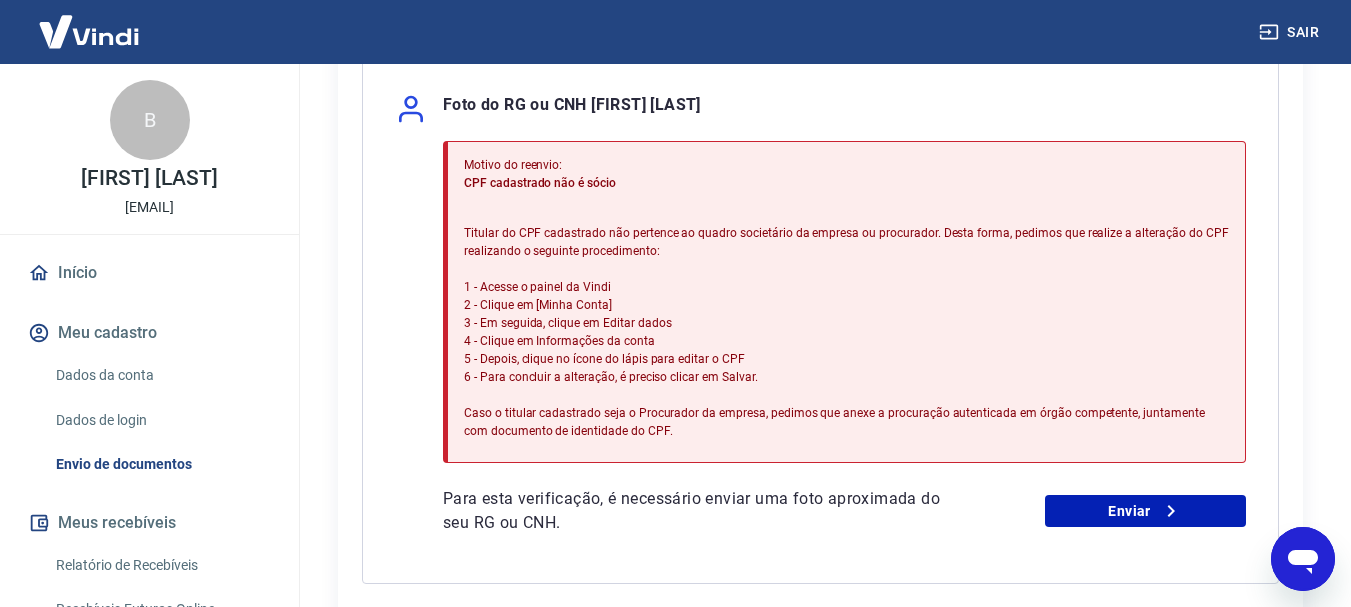 type on "x" 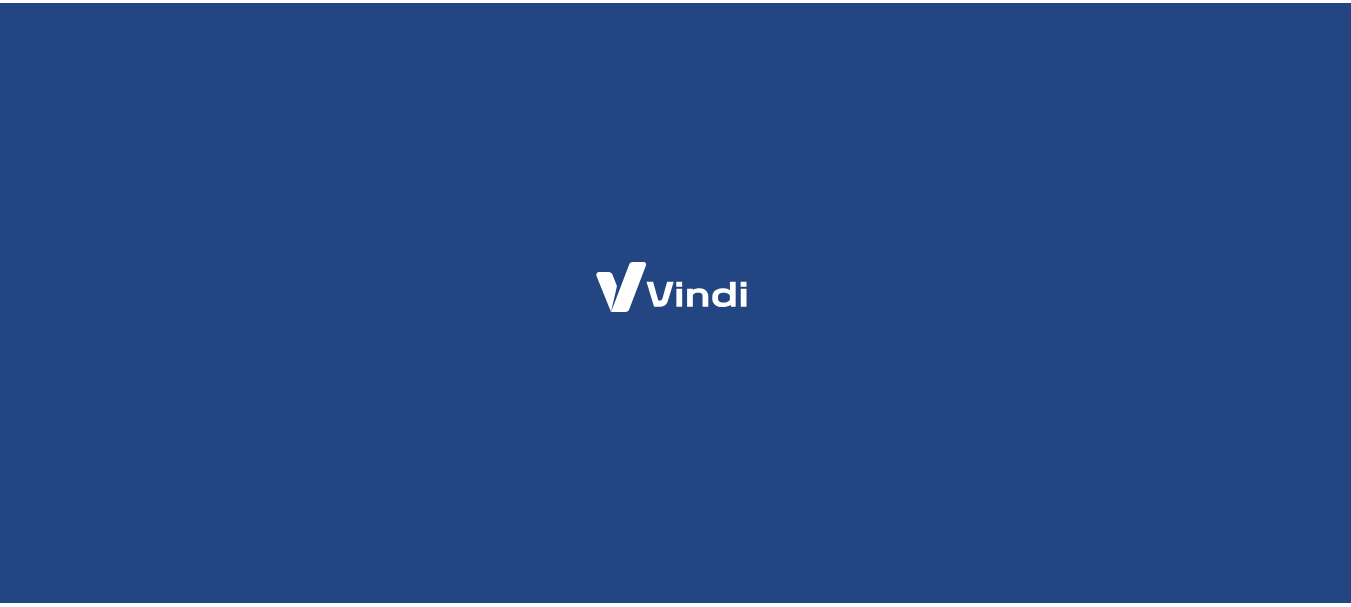 scroll, scrollTop: 0, scrollLeft: 0, axis: both 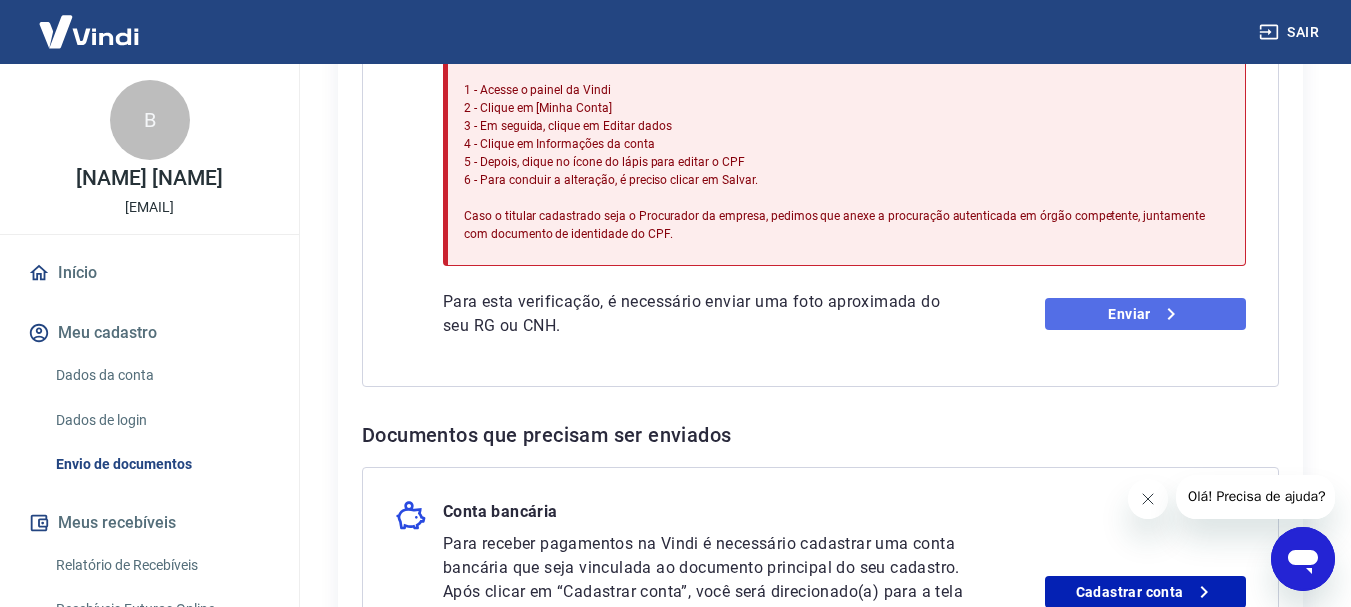 click on "Enviar" at bounding box center (1145, 314) 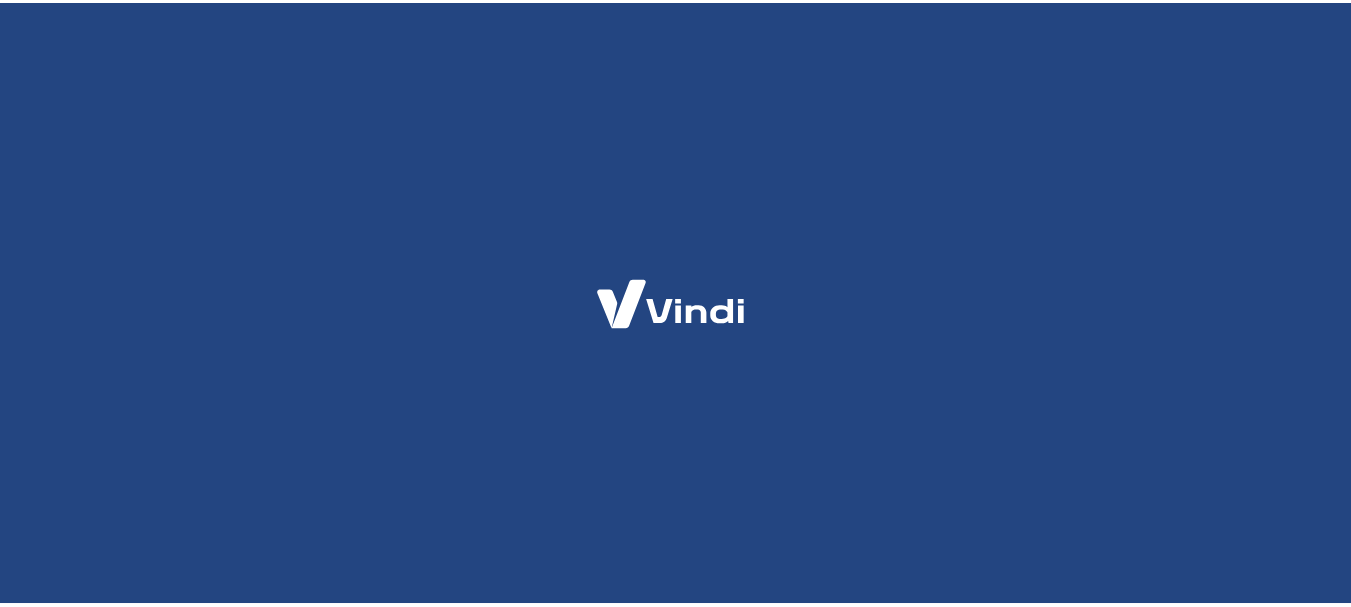 scroll, scrollTop: 0, scrollLeft: 0, axis: both 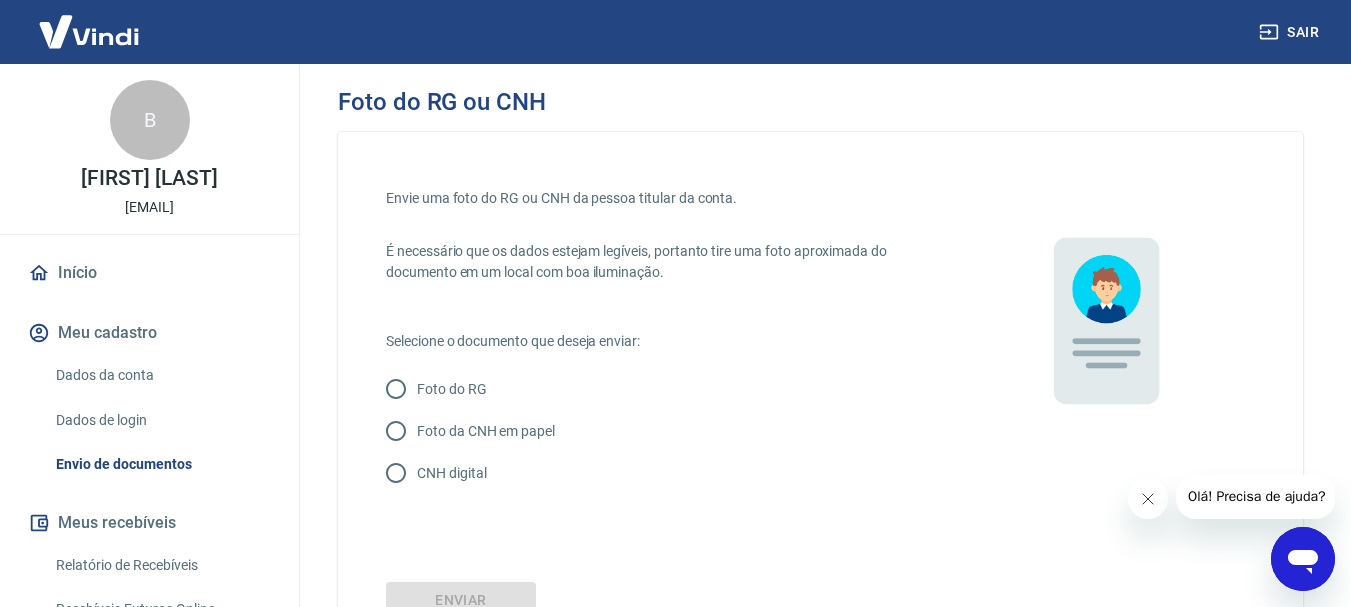 click on "Foto da CNH em papel" at bounding box center [396, 431] 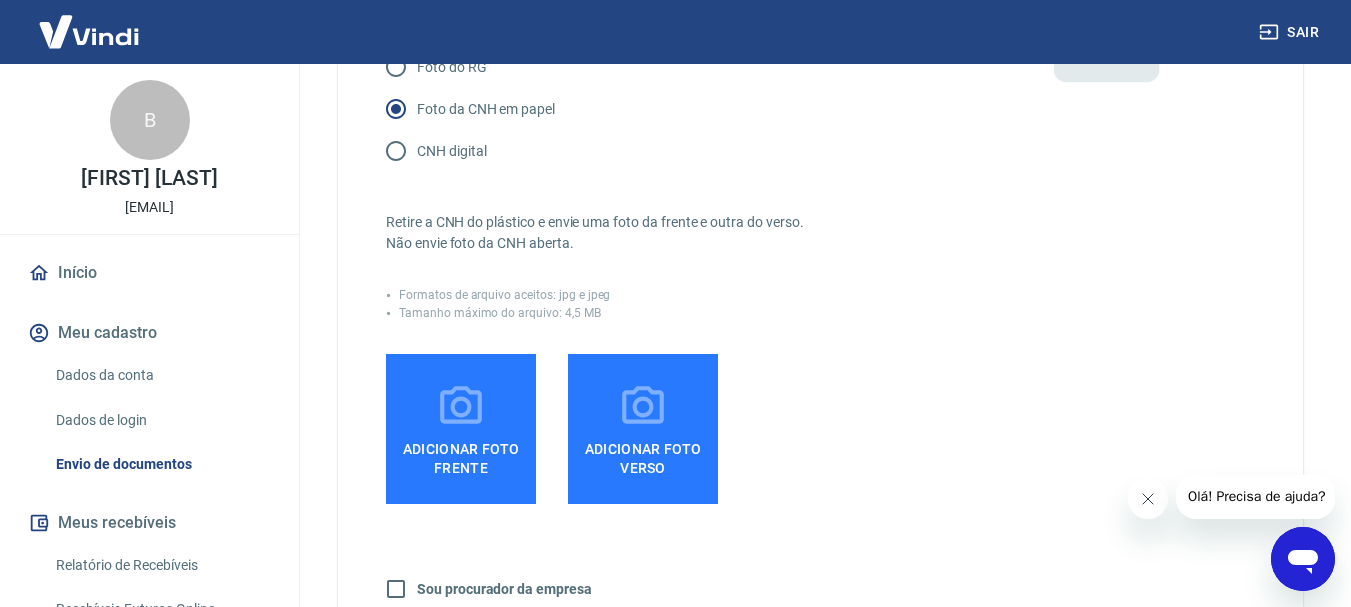 scroll, scrollTop: 222, scrollLeft: 0, axis: vertical 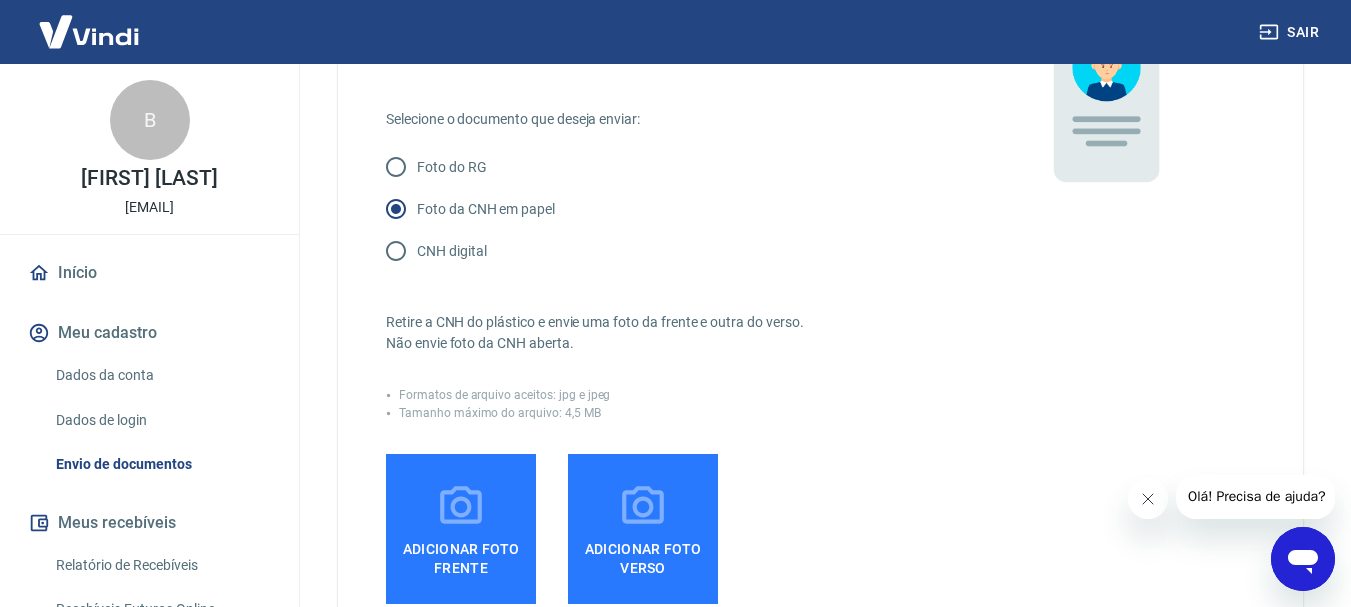 click on "CNH digital" at bounding box center [396, 251] 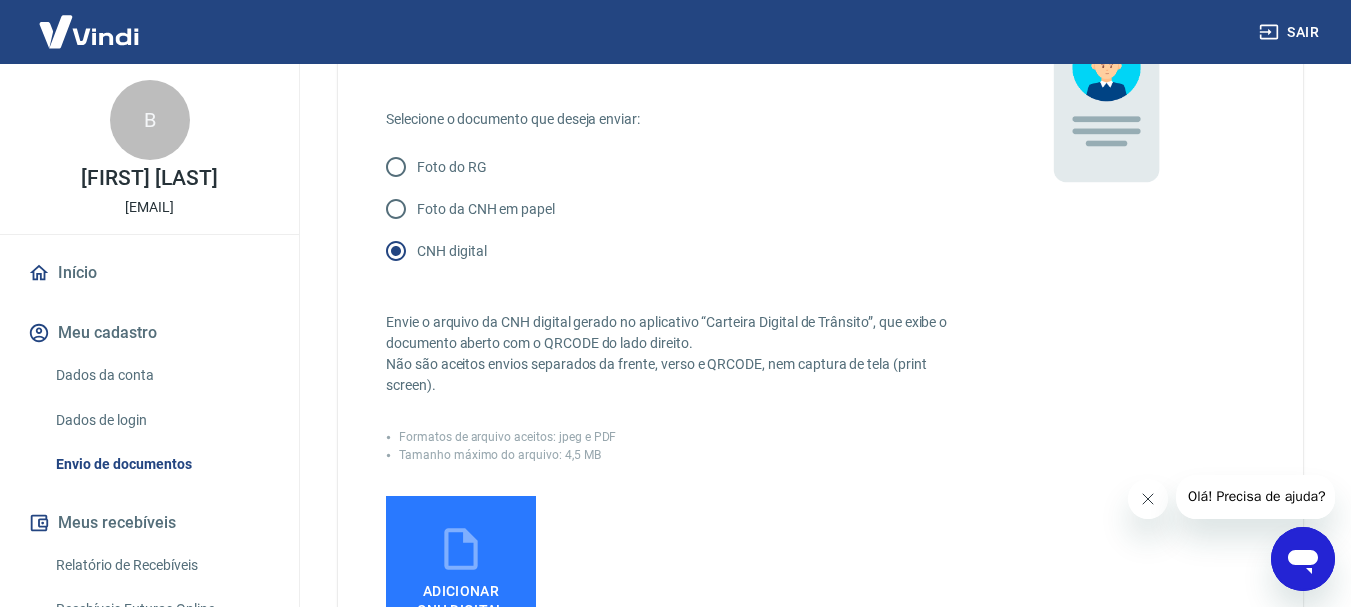 scroll, scrollTop: 322, scrollLeft: 0, axis: vertical 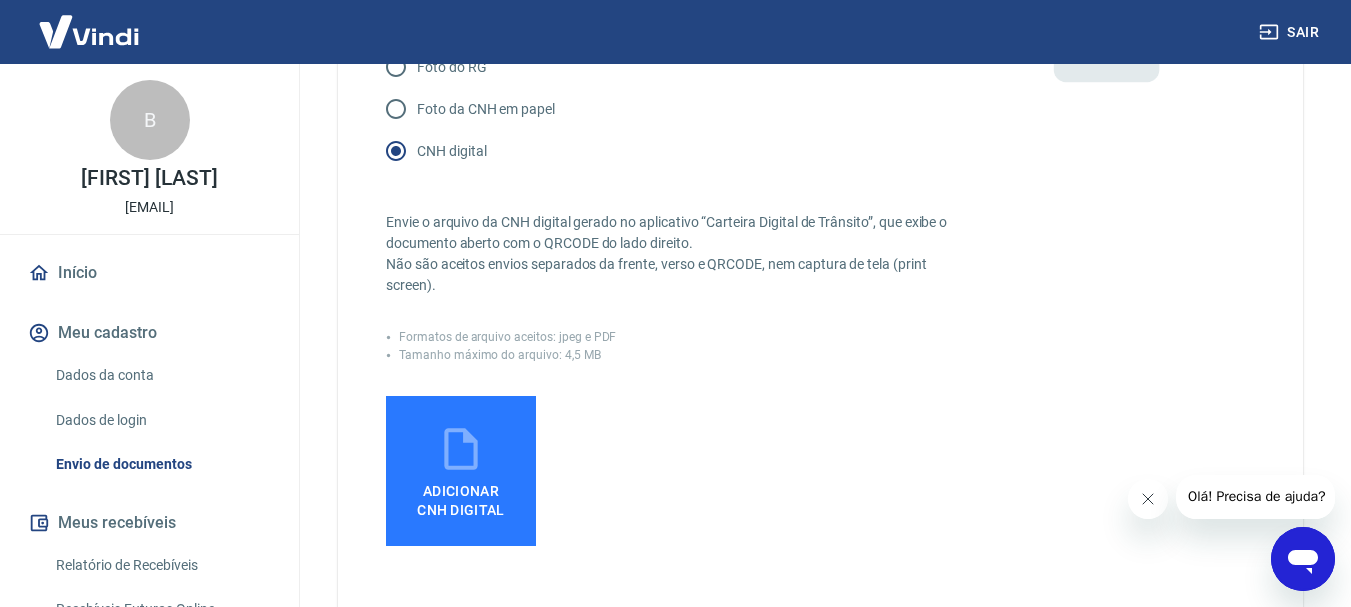 click on "Adicionar   CNH Digital" at bounding box center (461, 496) 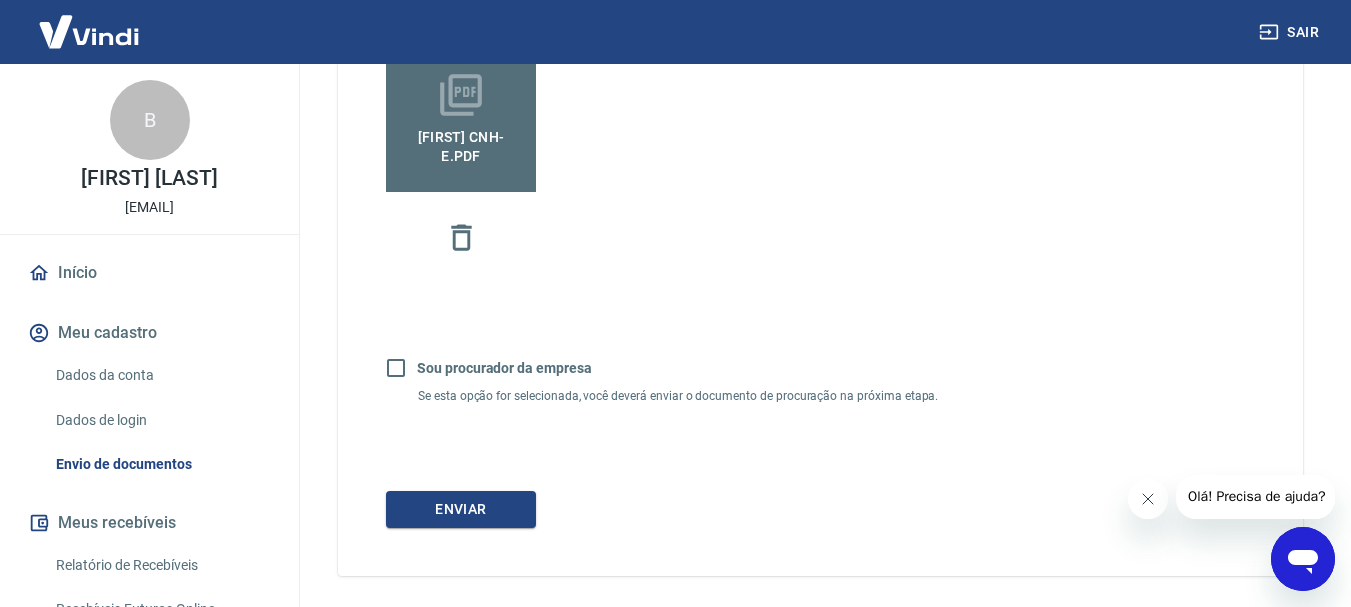 scroll, scrollTop: 722, scrollLeft: 0, axis: vertical 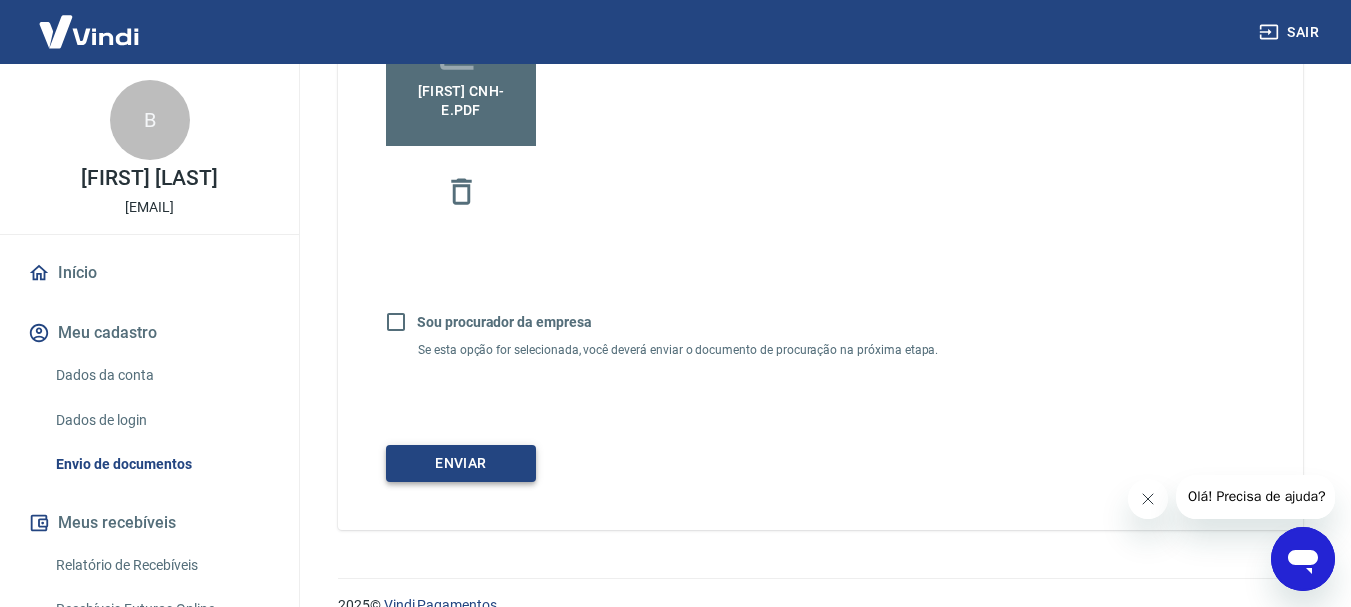 click on "Enviar" at bounding box center [461, 463] 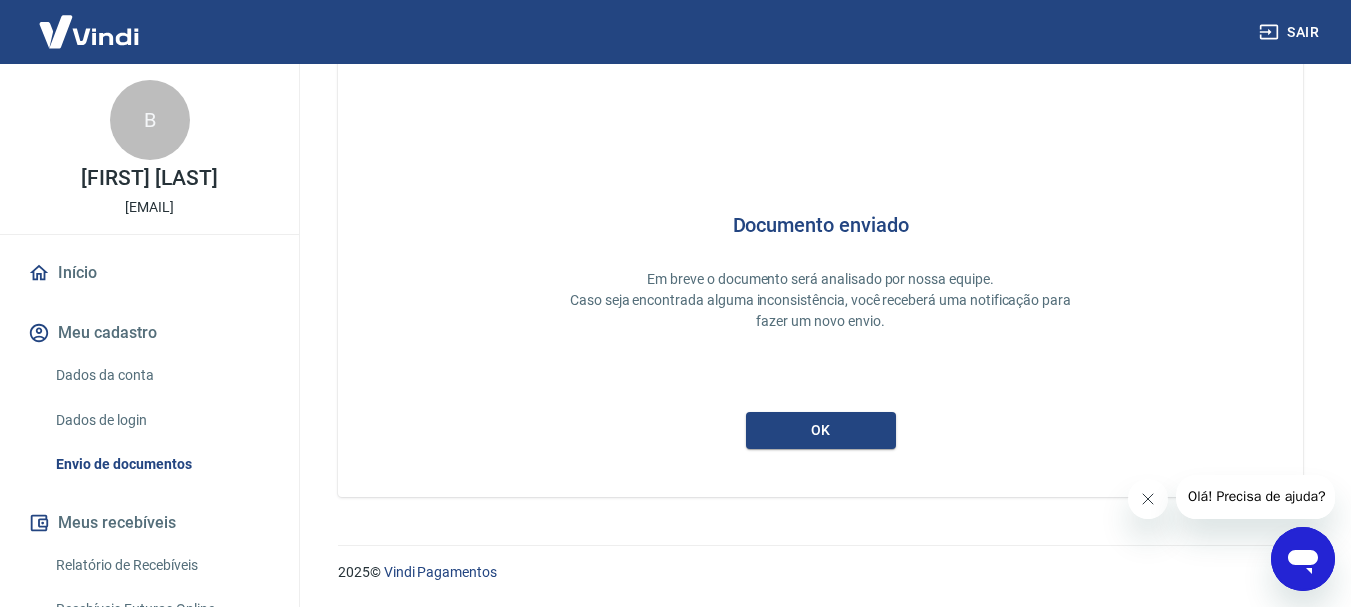 scroll, scrollTop: 54, scrollLeft: 0, axis: vertical 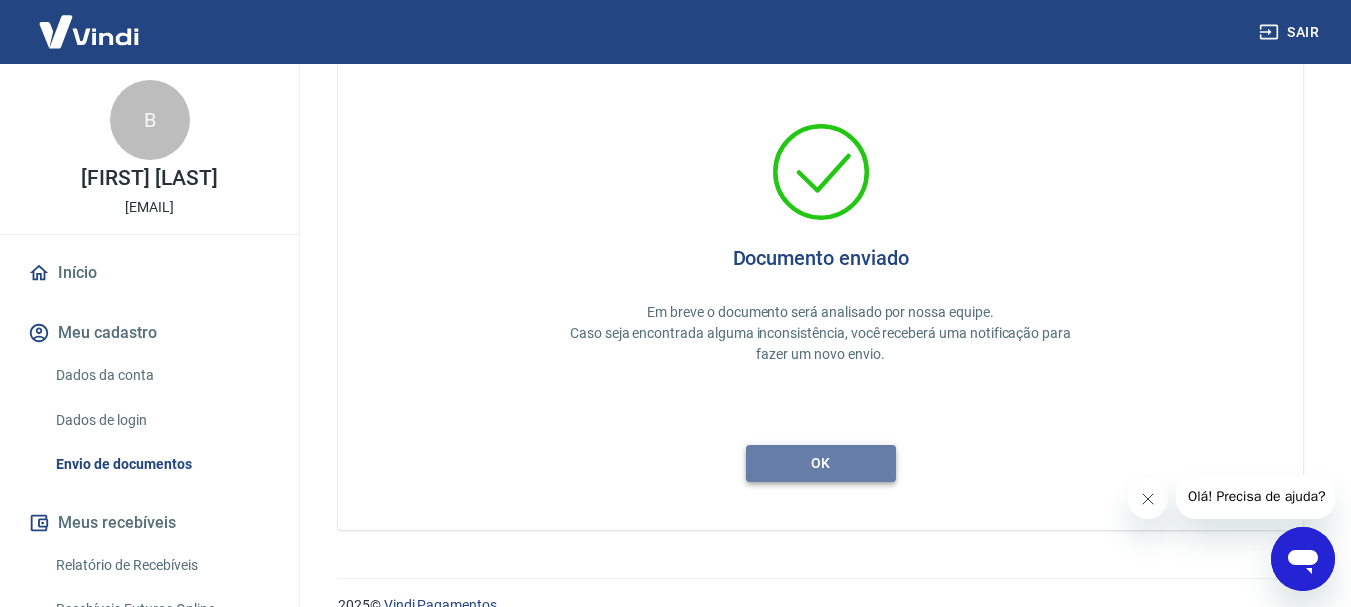 click on "ok" at bounding box center [821, 463] 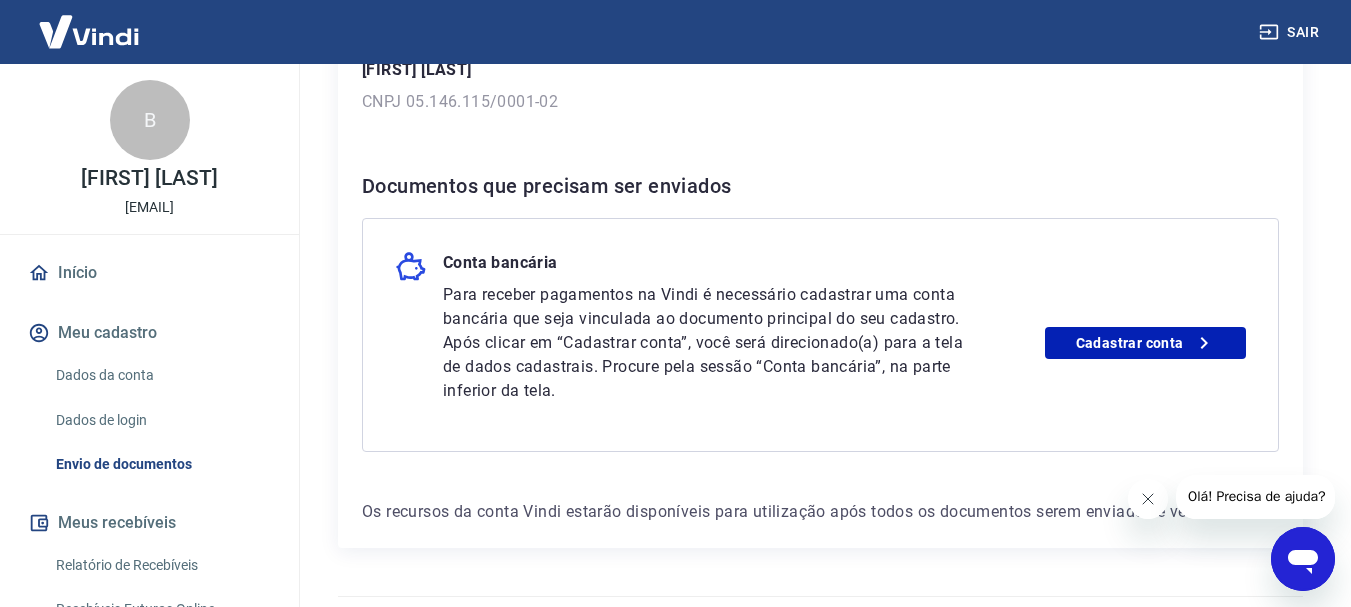 scroll, scrollTop: 293, scrollLeft: 0, axis: vertical 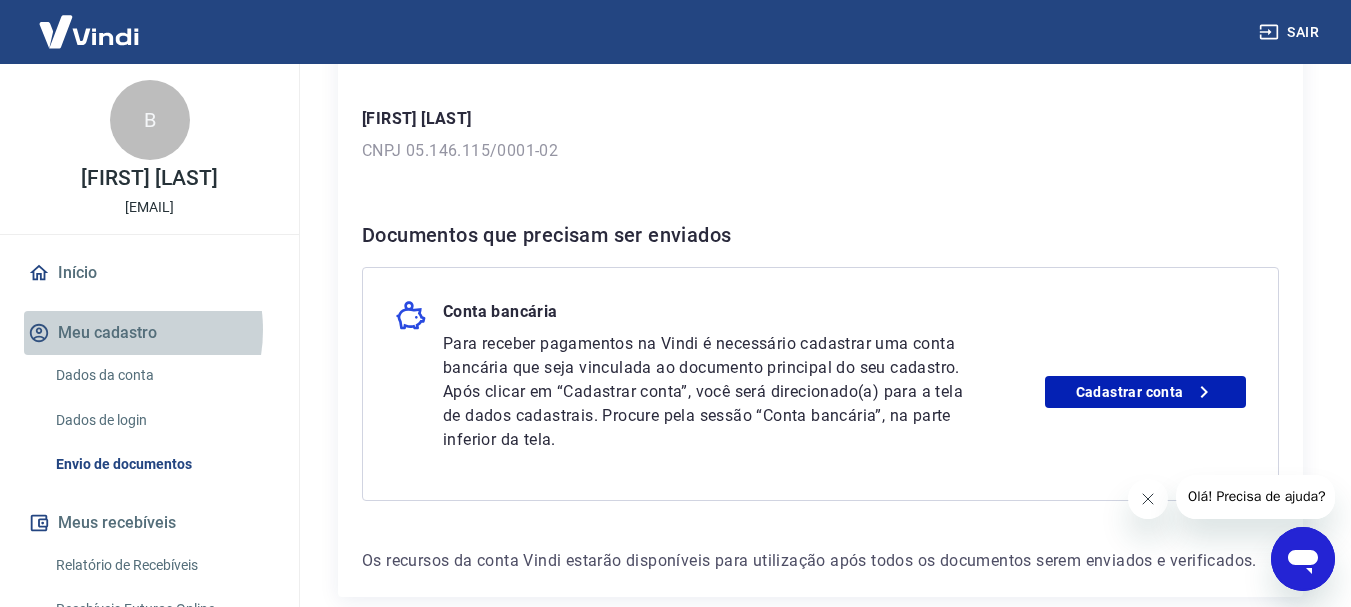 click on "Meu cadastro" at bounding box center (149, 333) 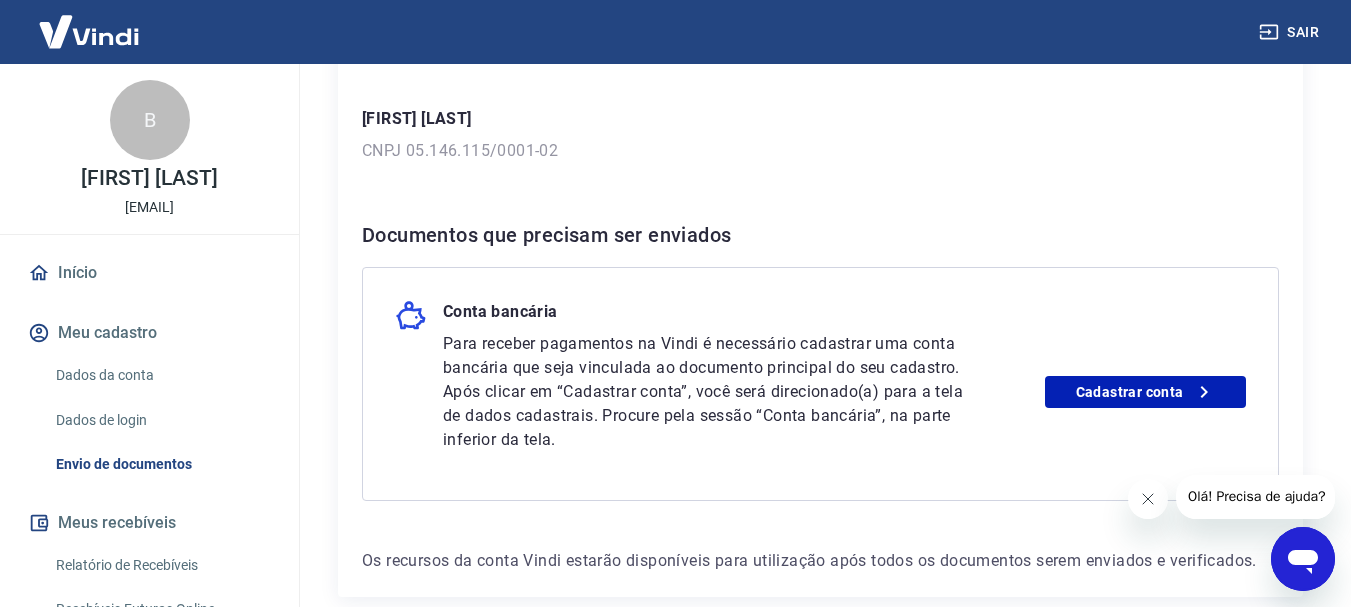 click on "Dados da conta" at bounding box center (161, 375) 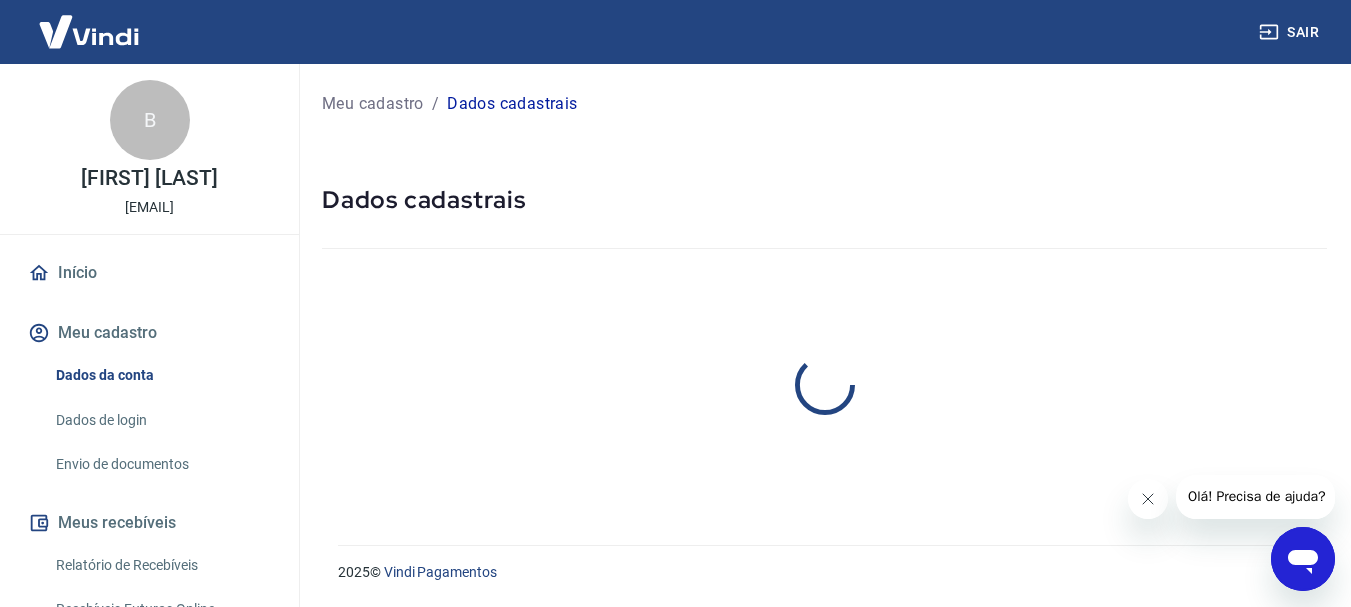 scroll, scrollTop: 0, scrollLeft: 0, axis: both 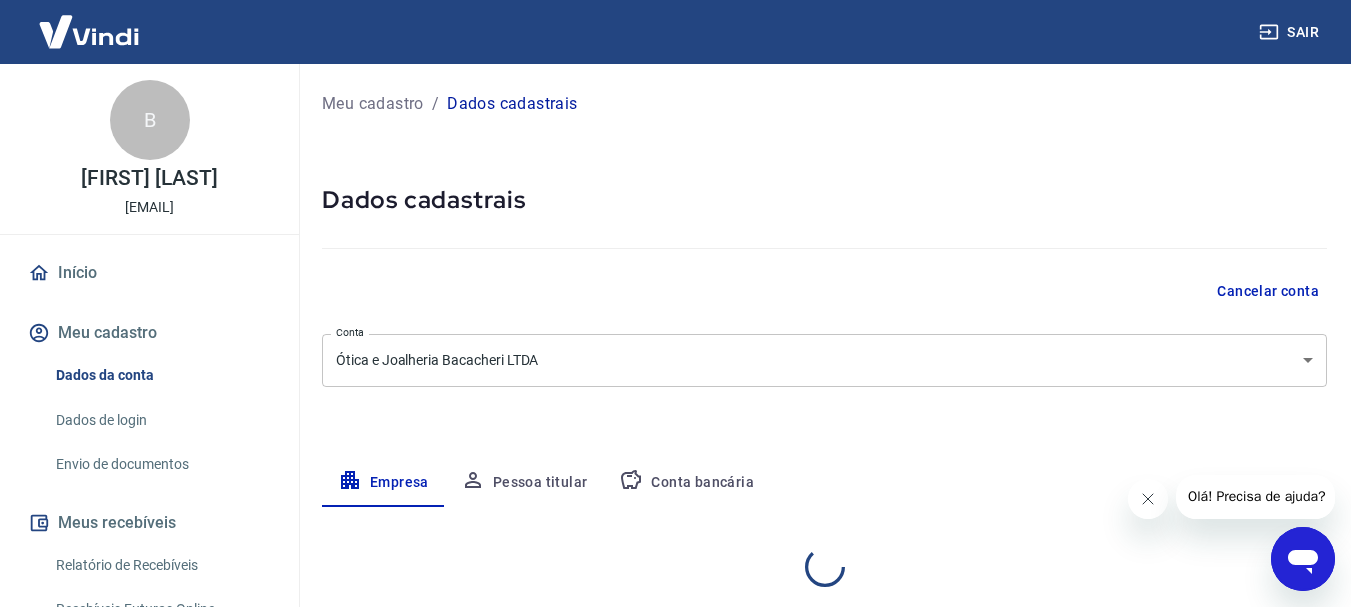 select on "PR" 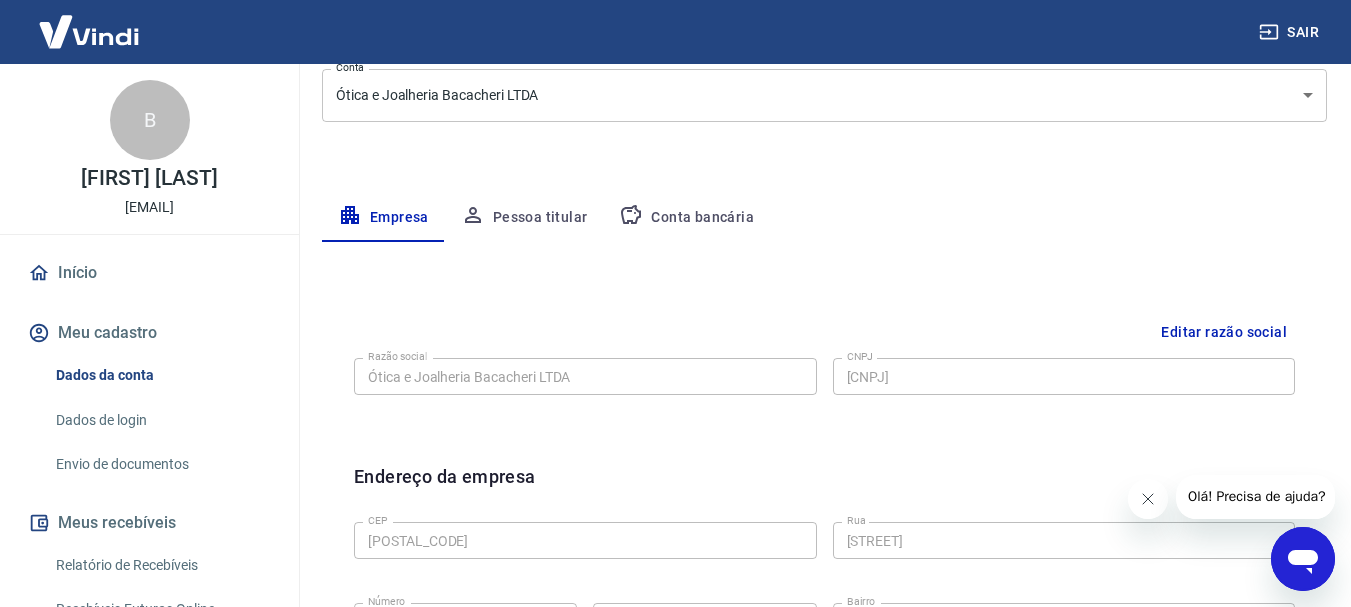 scroll, scrollTop: 300, scrollLeft: 0, axis: vertical 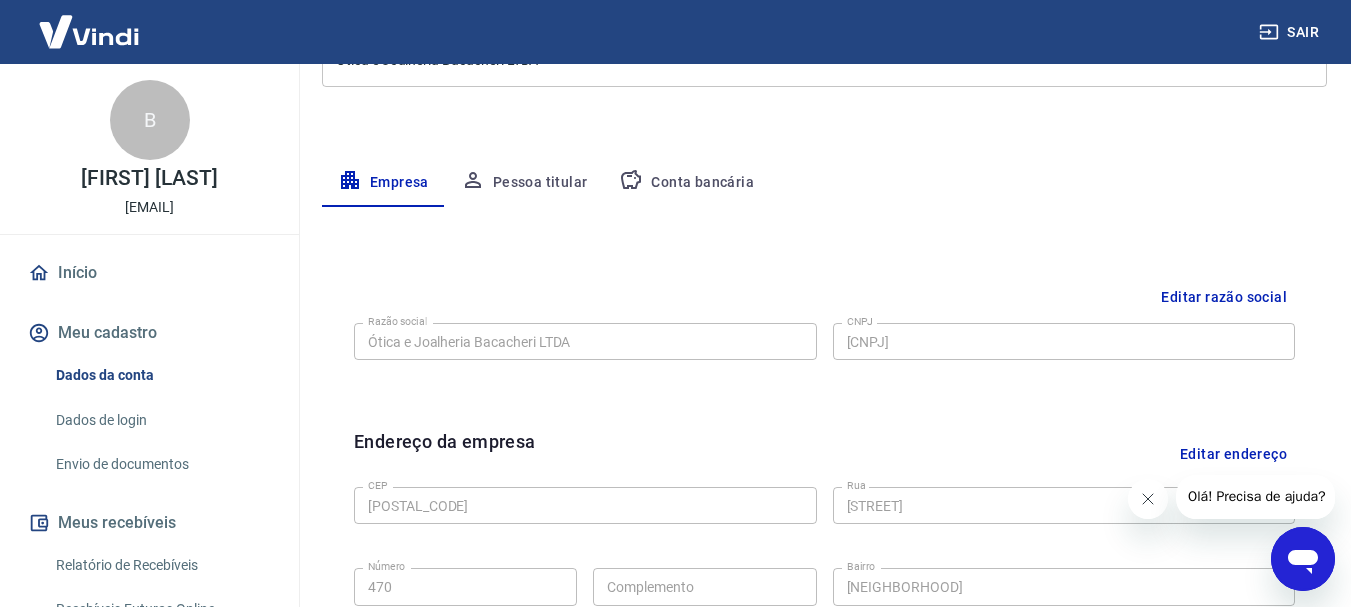 click on "Pessoa titular" at bounding box center (524, 183) 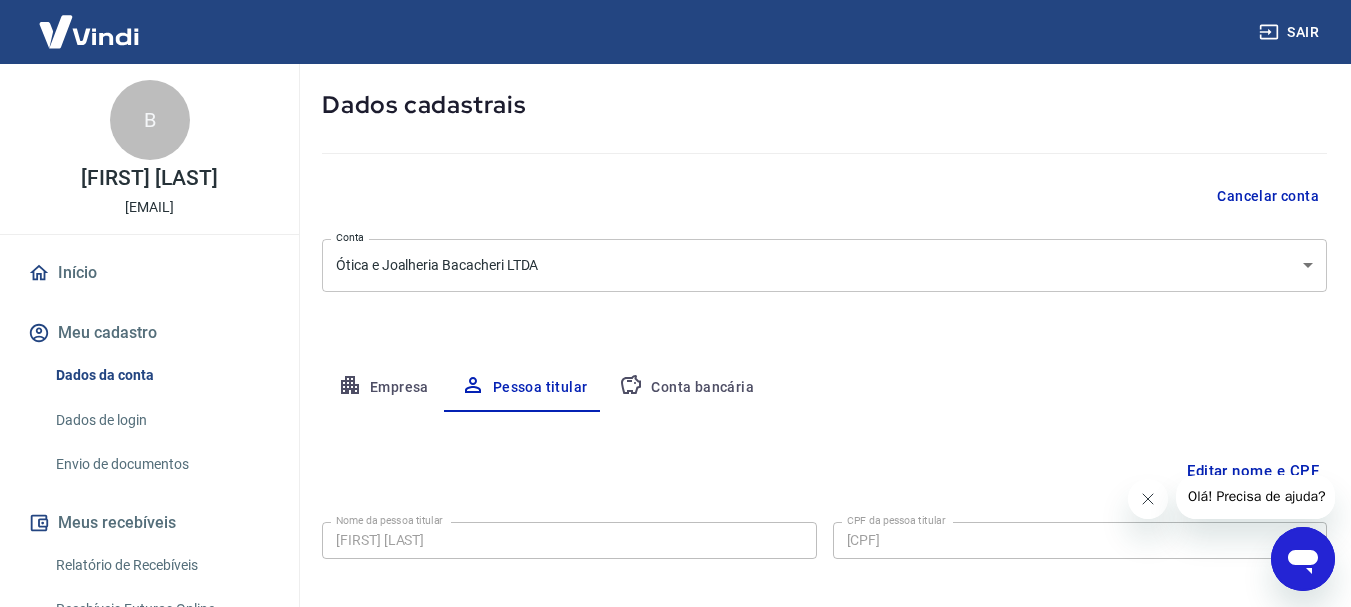 scroll, scrollTop: 193, scrollLeft: 0, axis: vertical 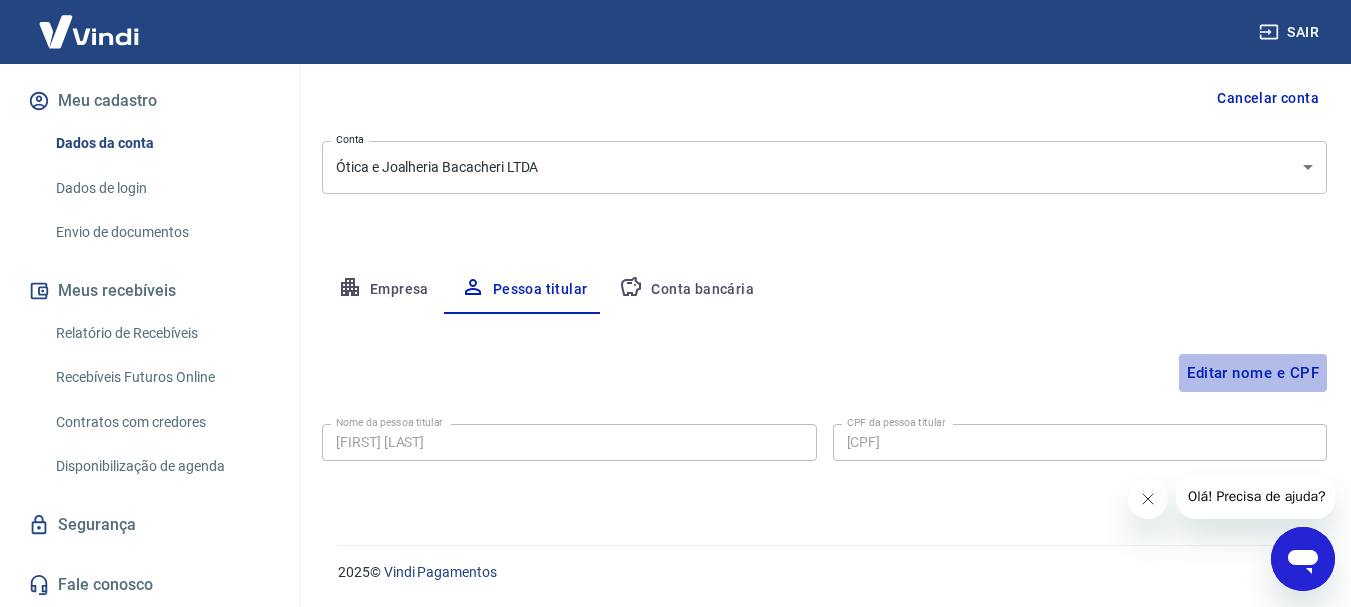 click on "Editar nome e CPF" at bounding box center [1253, 373] 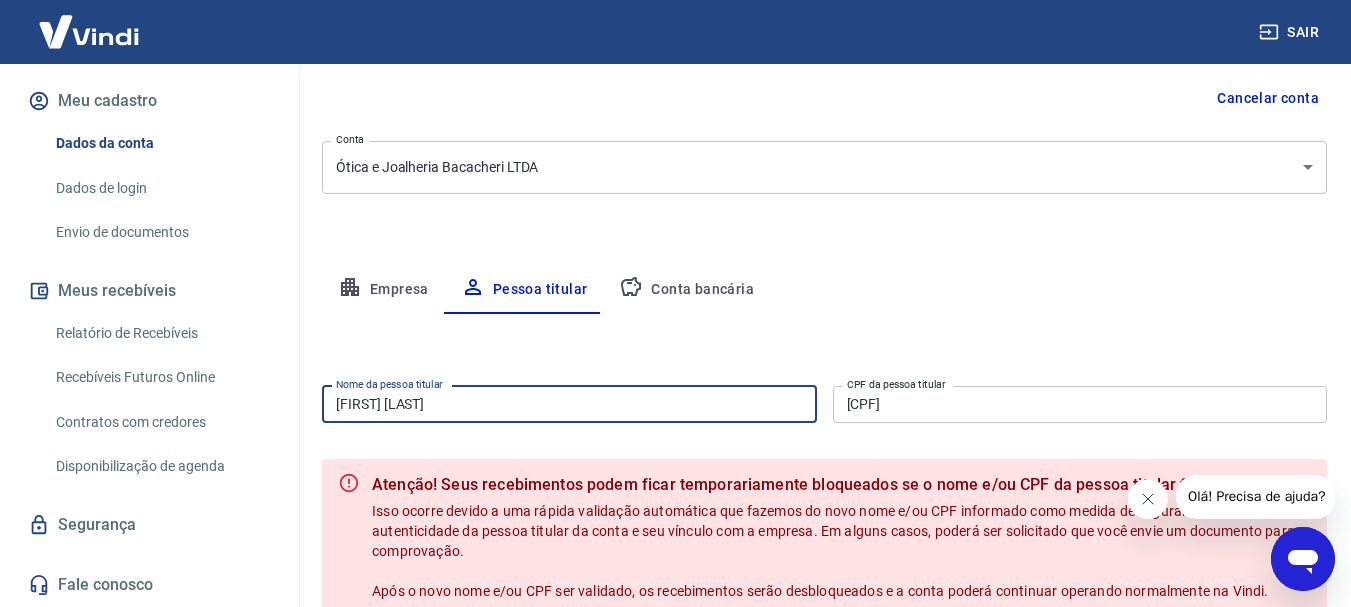 drag, startPoint x: 464, startPoint y: 407, endPoint x: 322, endPoint y: 407, distance: 142 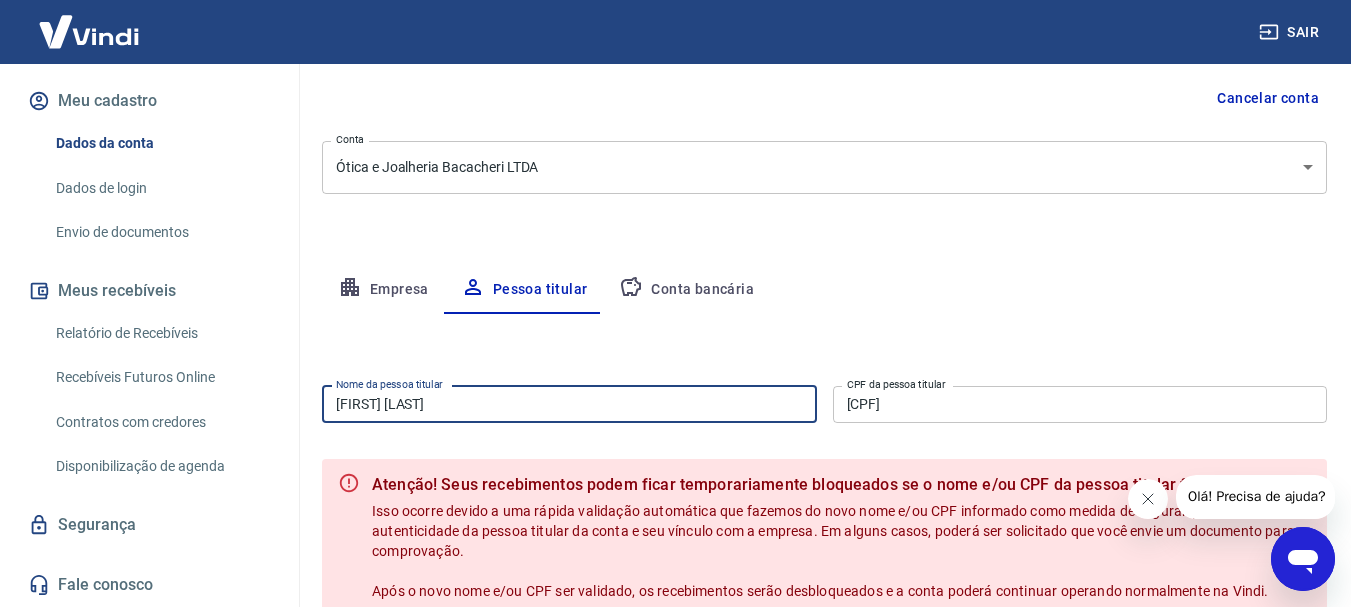 type on "[FIRST] [LAST]" 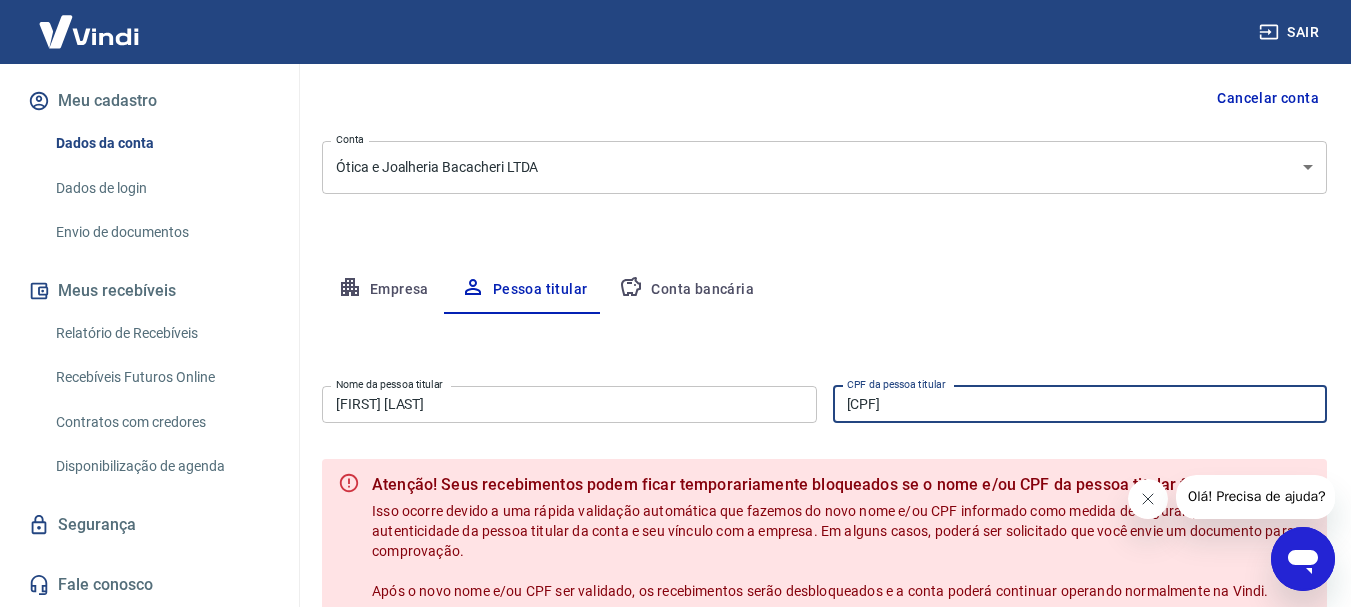 drag, startPoint x: 974, startPoint y: 406, endPoint x: 812, endPoint y: 405, distance: 162.00308 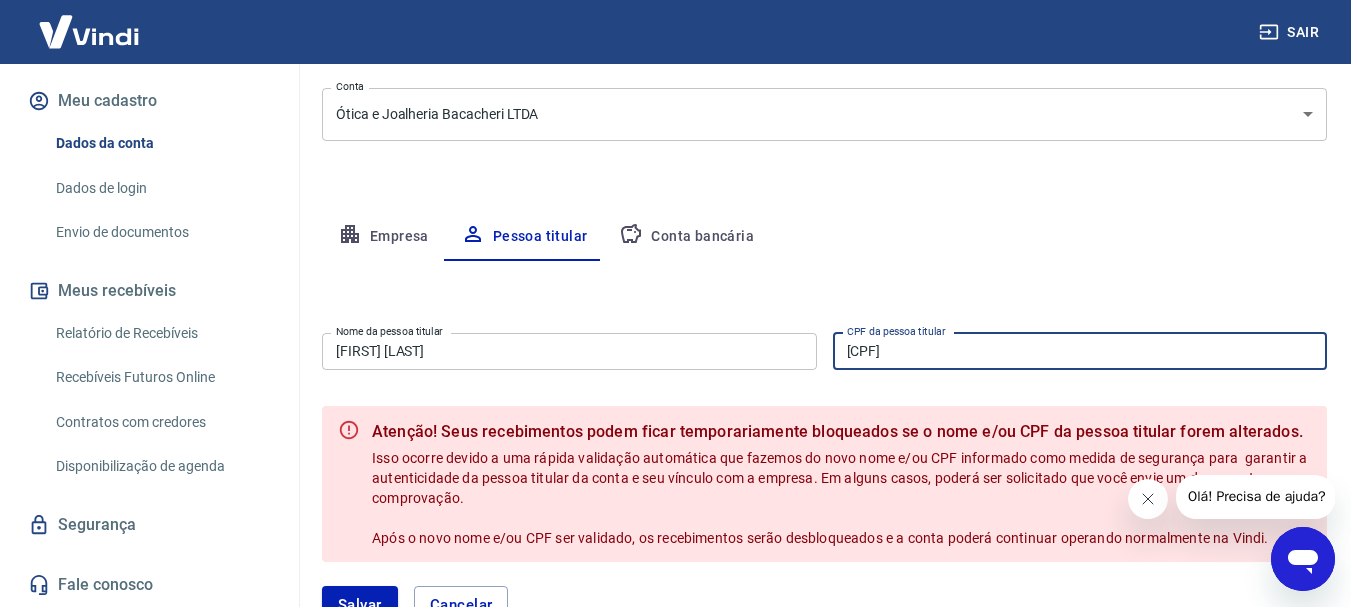 scroll, scrollTop: 293, scrollLeft: 0, axis: vertical 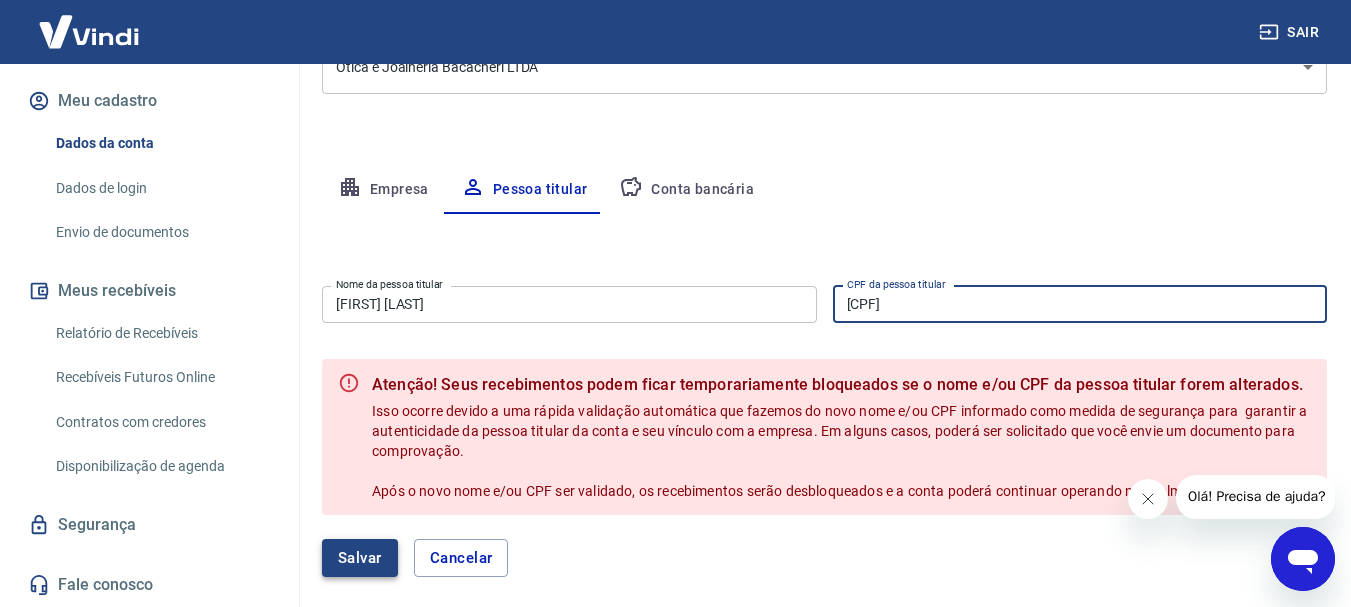 type on "839.006.839-72" 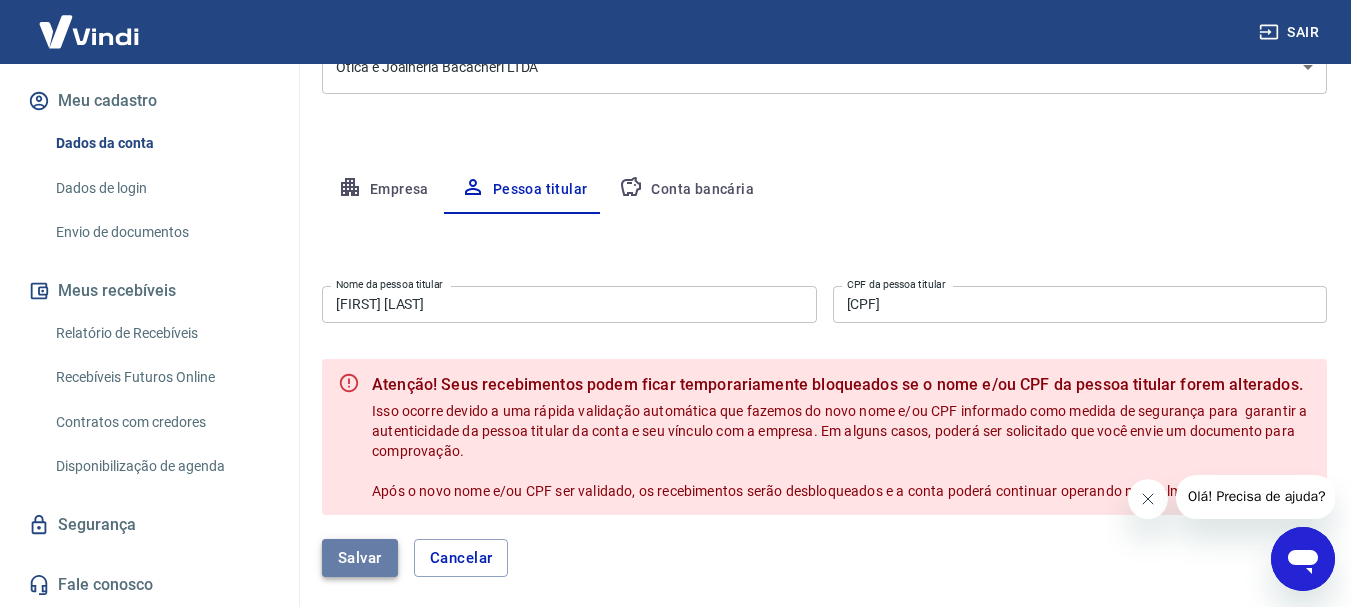 click on "Salvar" at bounding box center (360, 558) 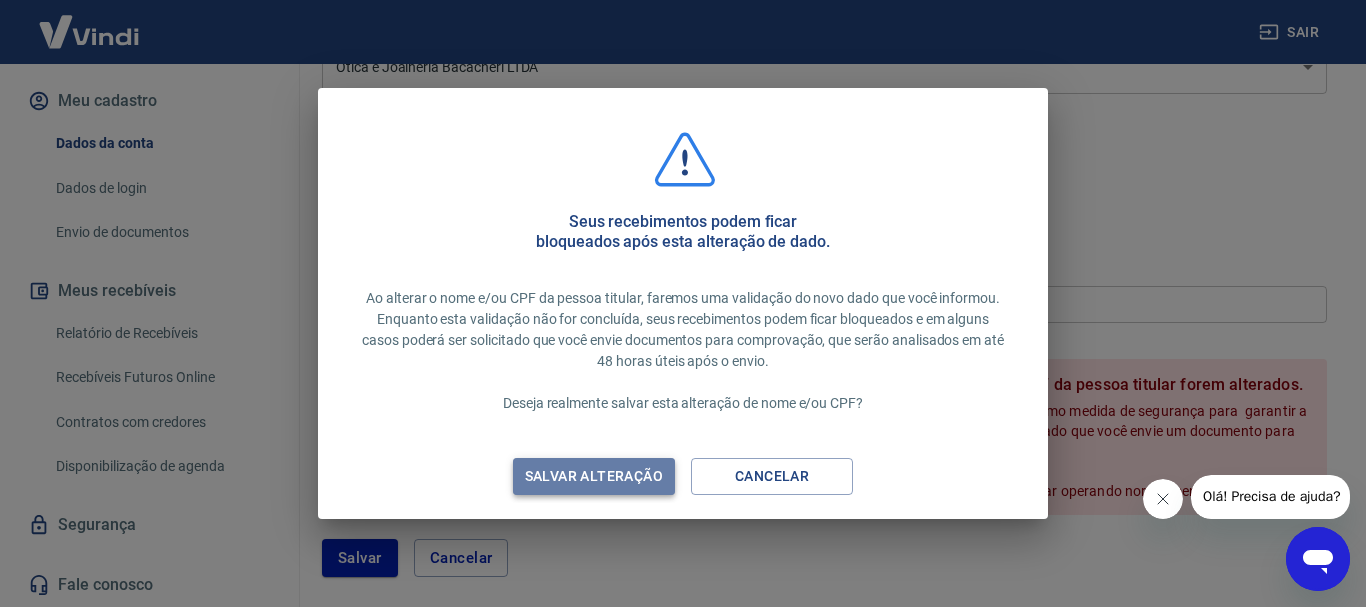 click on "Salvar alteração" at bounding box center [594, 476] 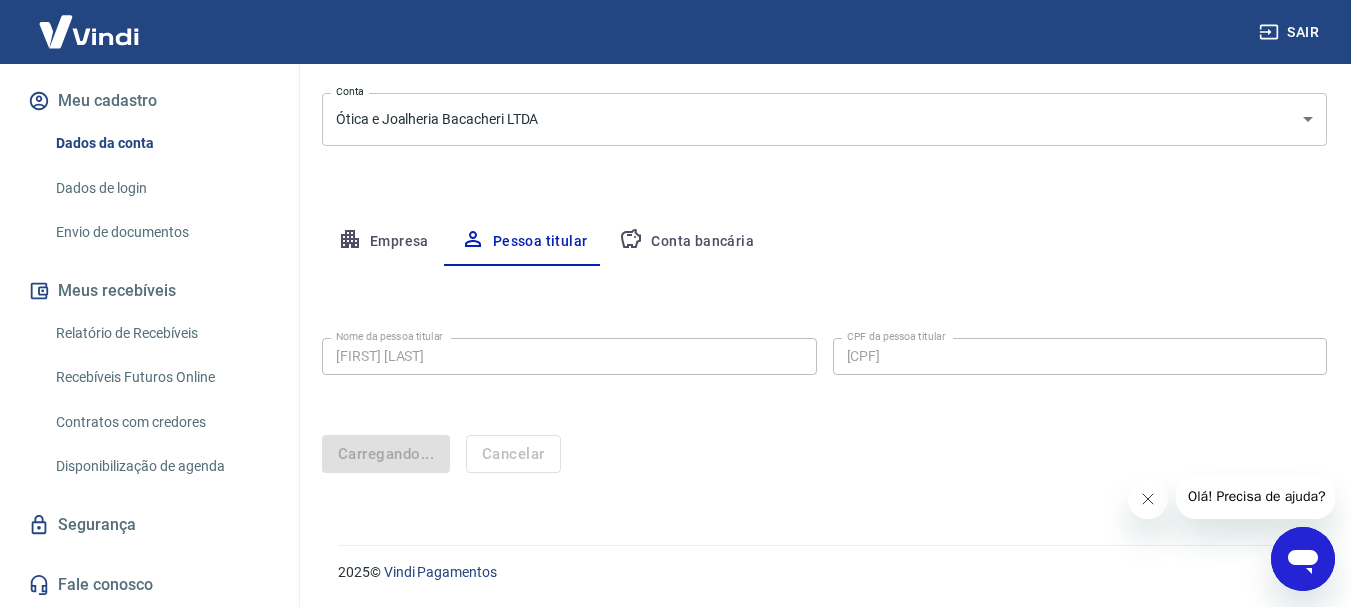 scroll, scrollTop: 241, scrollLeft: 0, axis: vertical 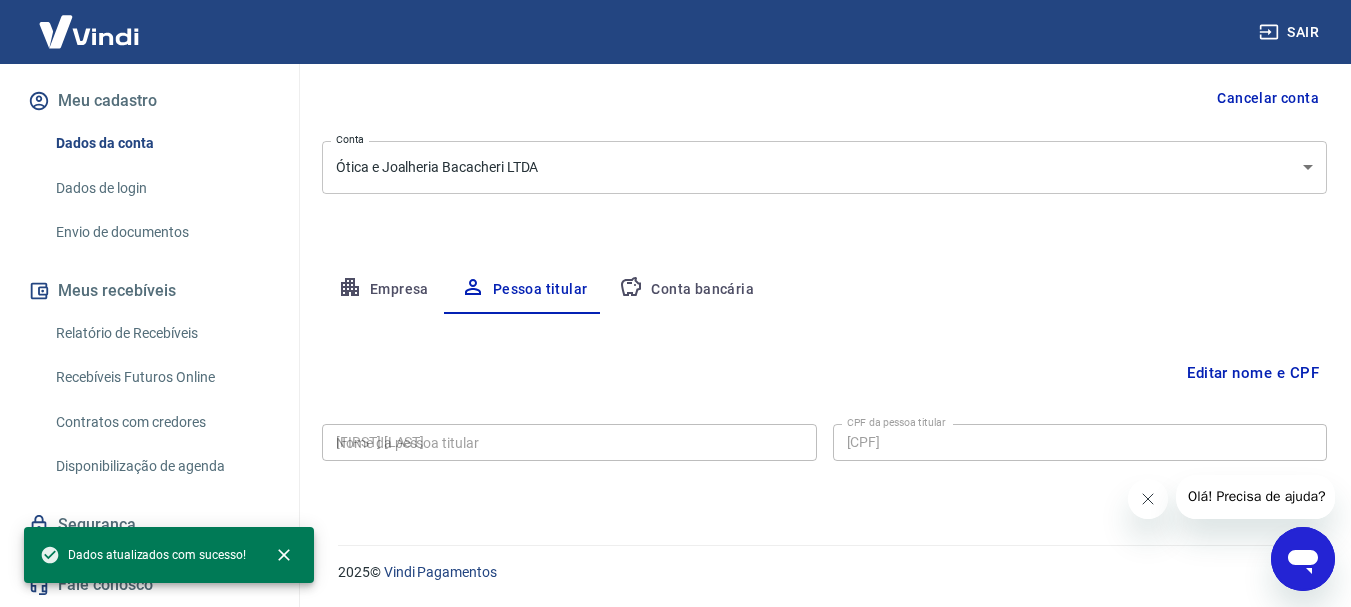 type on "839.006.839-72" 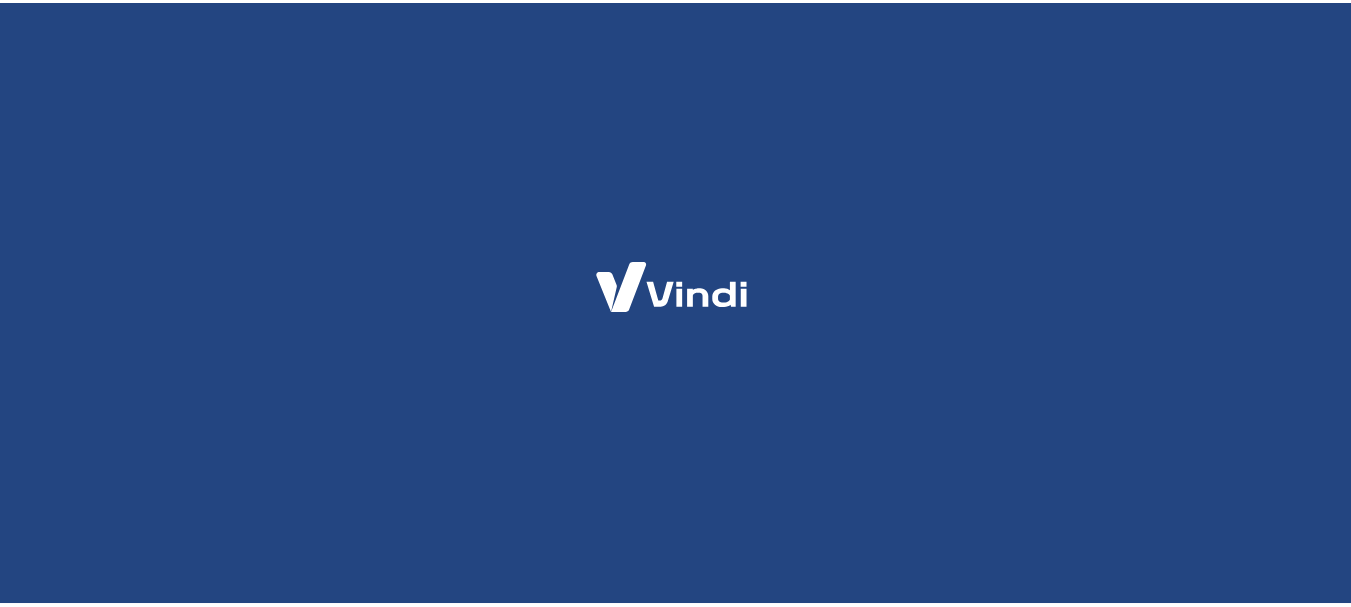 scroll, scrollTop: 0, scrollLeft: 0, axis: both 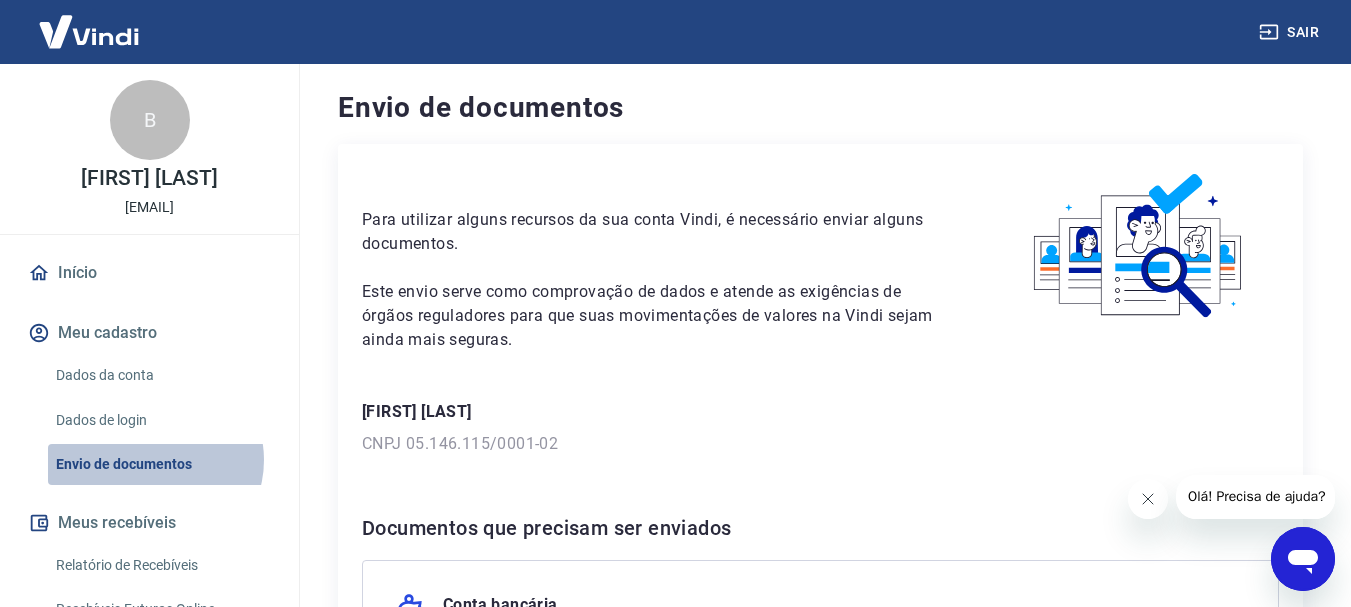 click on "Envio de documentos" at bounding box center [161, 464] 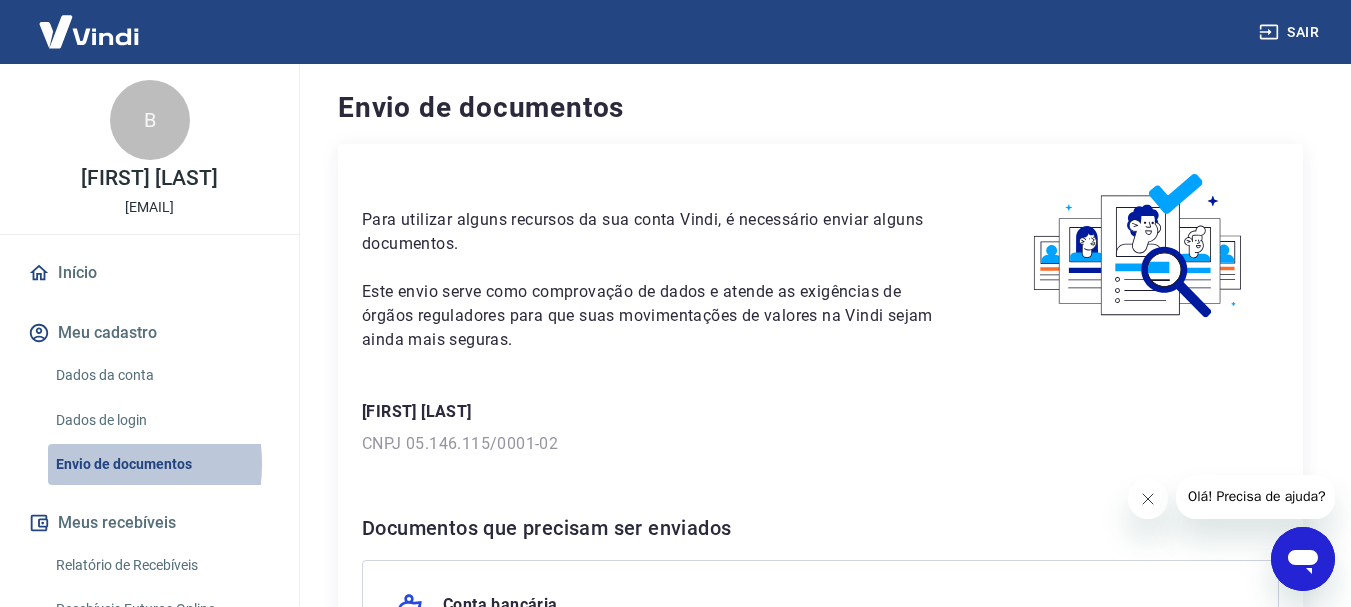 click on "Envio de documentos" at bounding box center (161, 464) 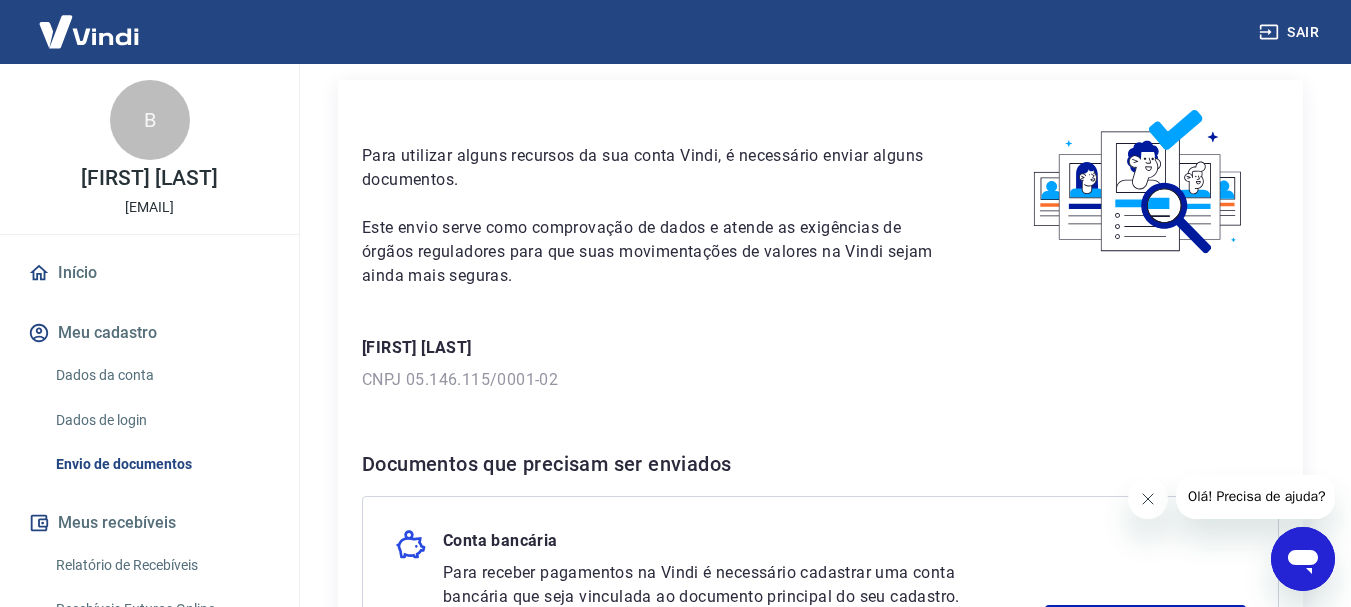 scroll, scrollTop: 0, scrollLeft: 0, axis: both 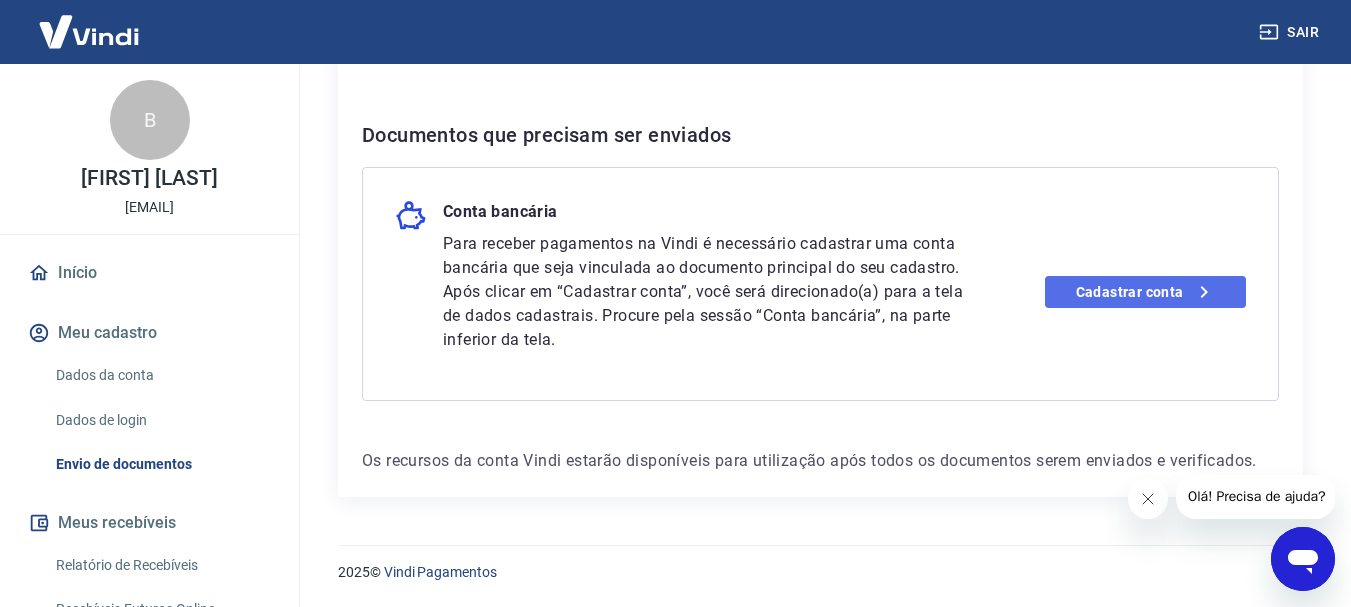 click on "Cadastrar conta" at bounding box center (1145, 292) 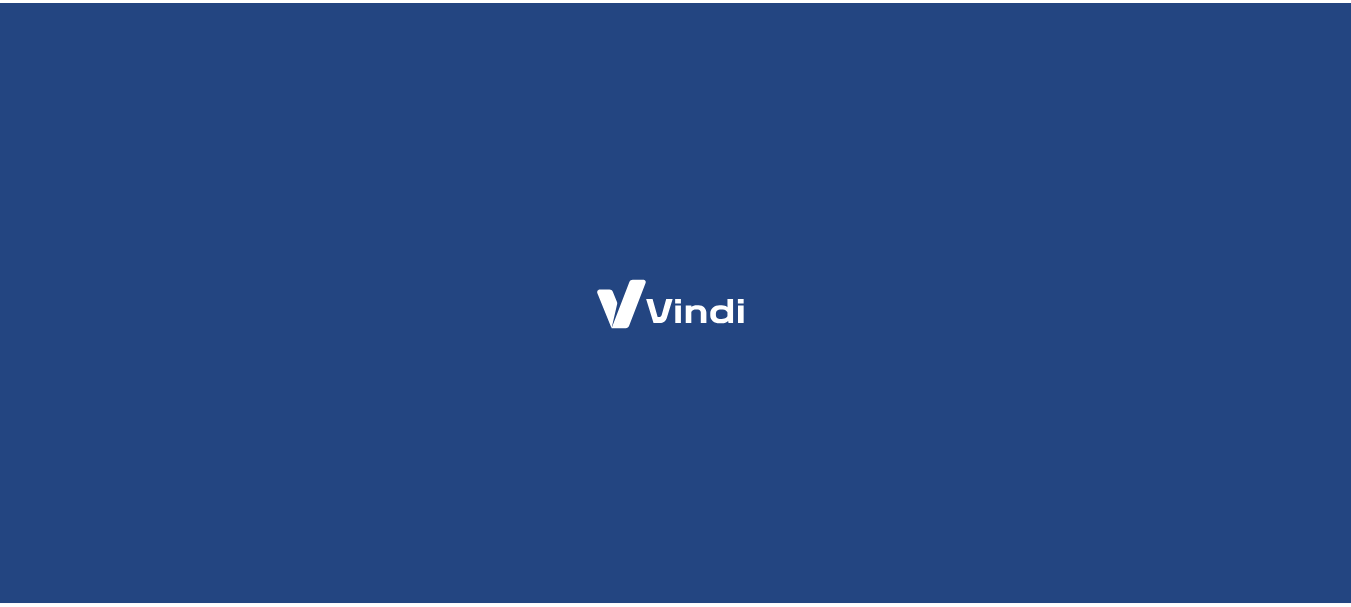 scroll, scrollTop: 0, scrollLeft: 0, axis: both 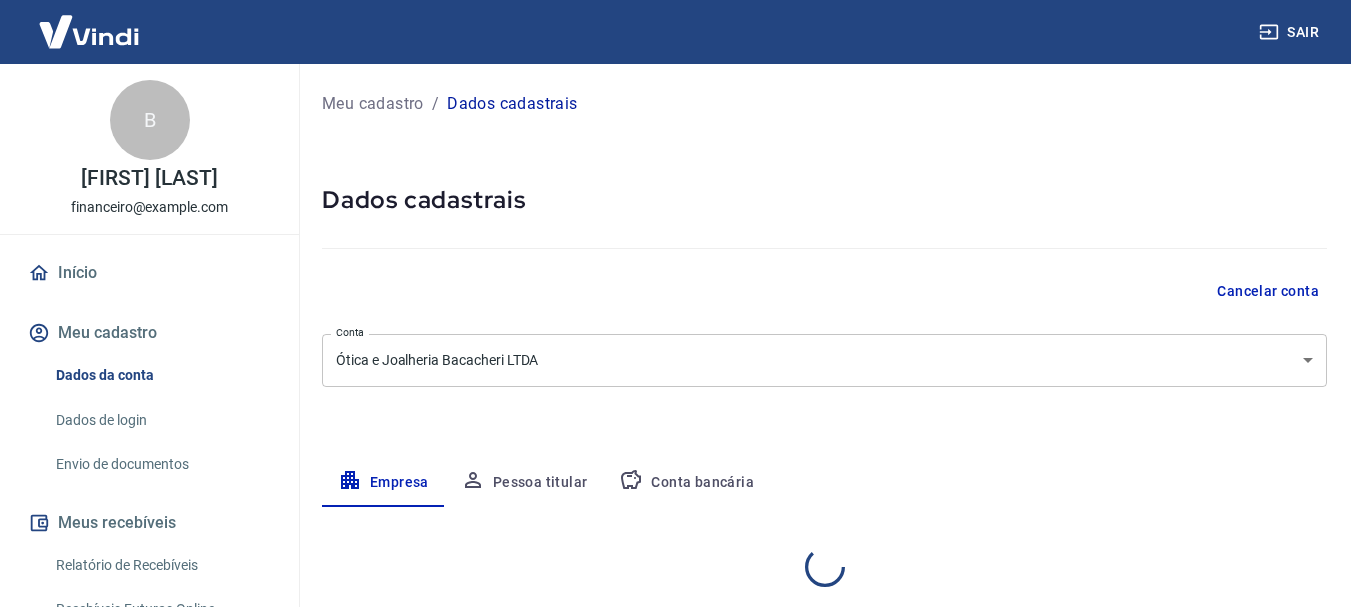 select on "PR" 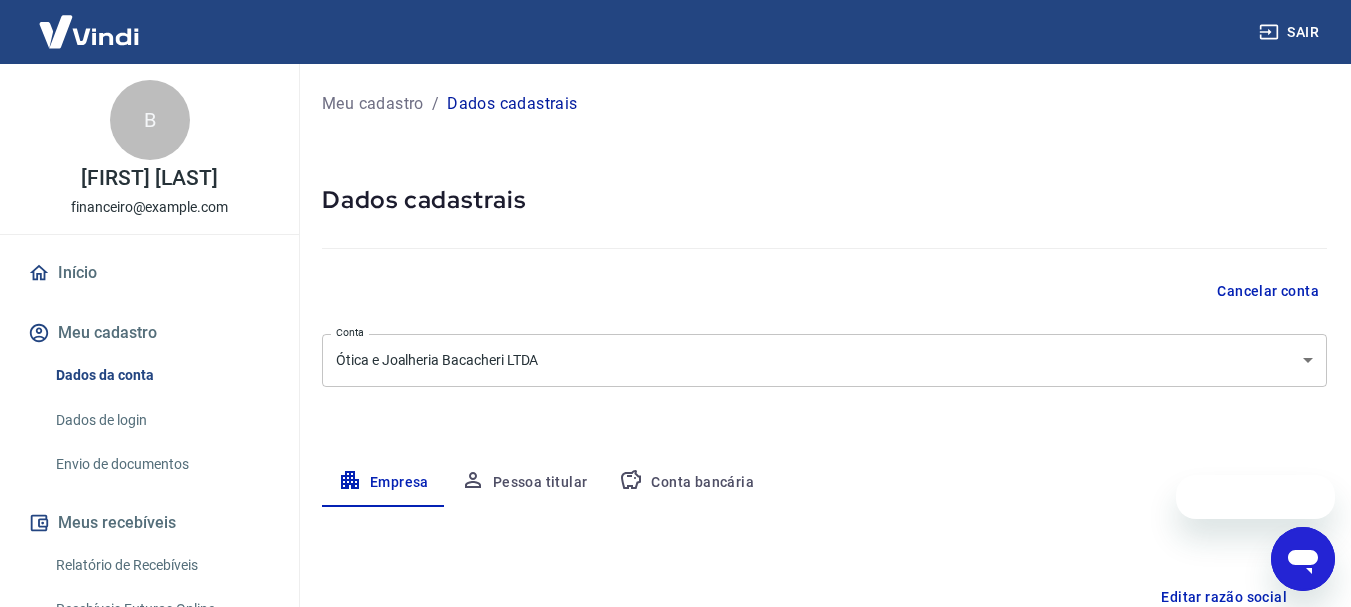 scroll, scrollTop: 0, scrollLeft: 0, axis: both 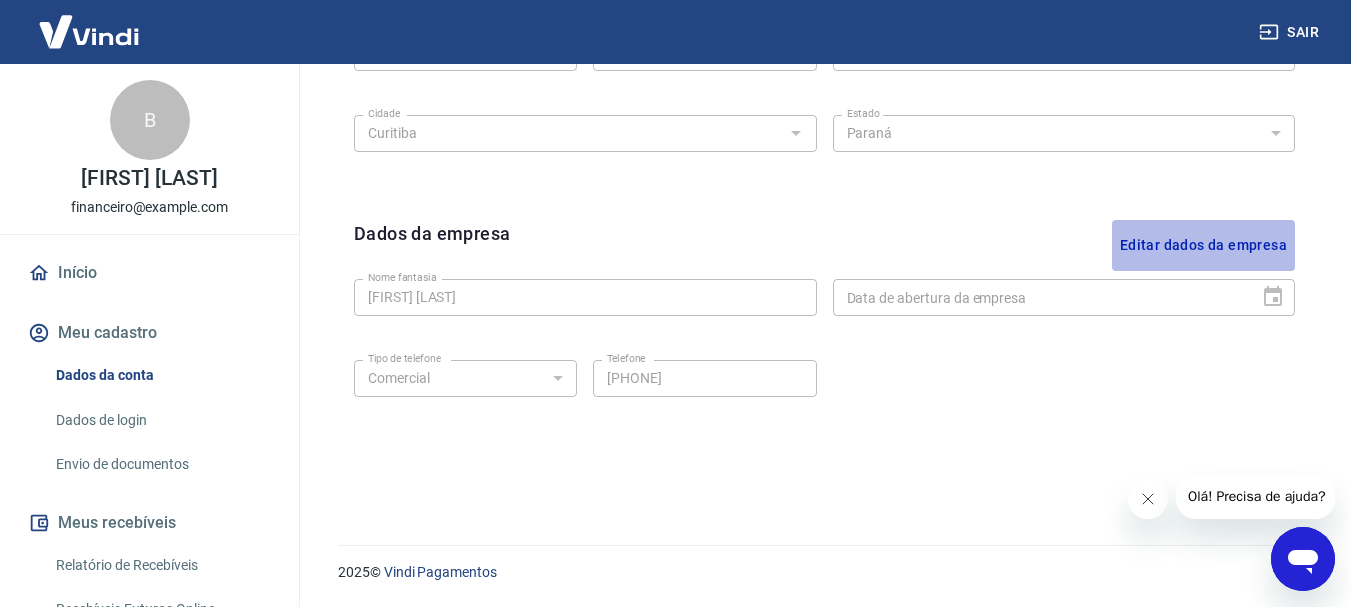 click on "Editar dados da empresa" at bounding box center (1203, 245) 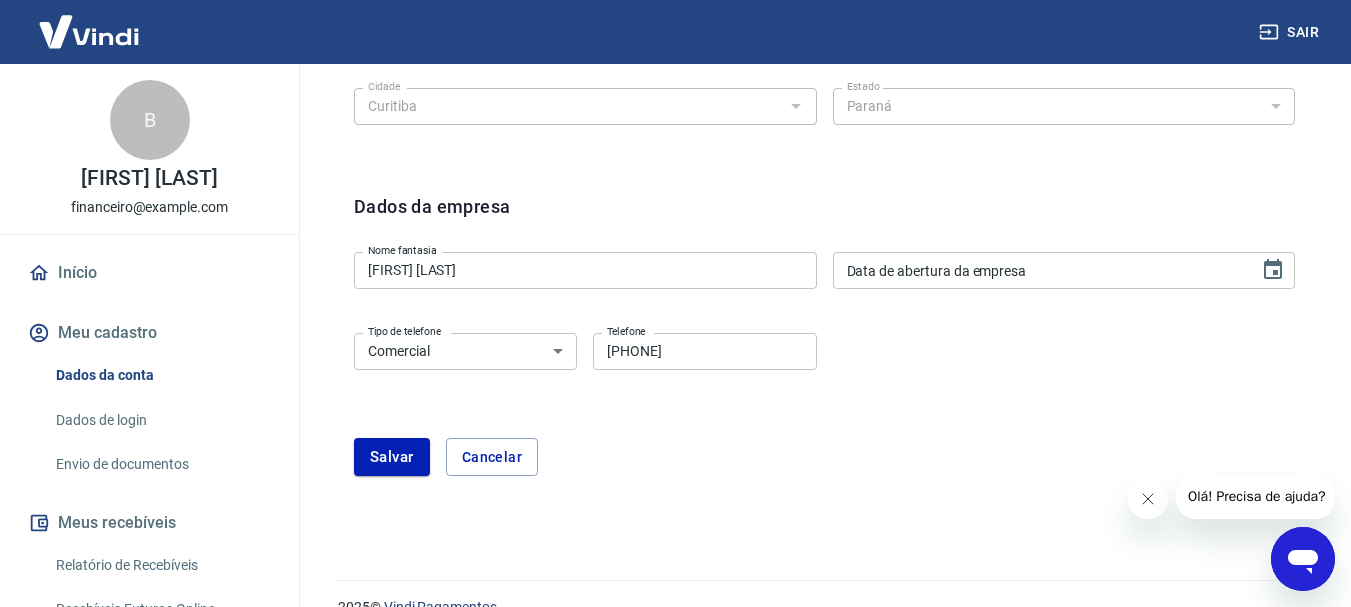 scroll, scrollTop: 897, scrollLeft: 0, axis: vertical 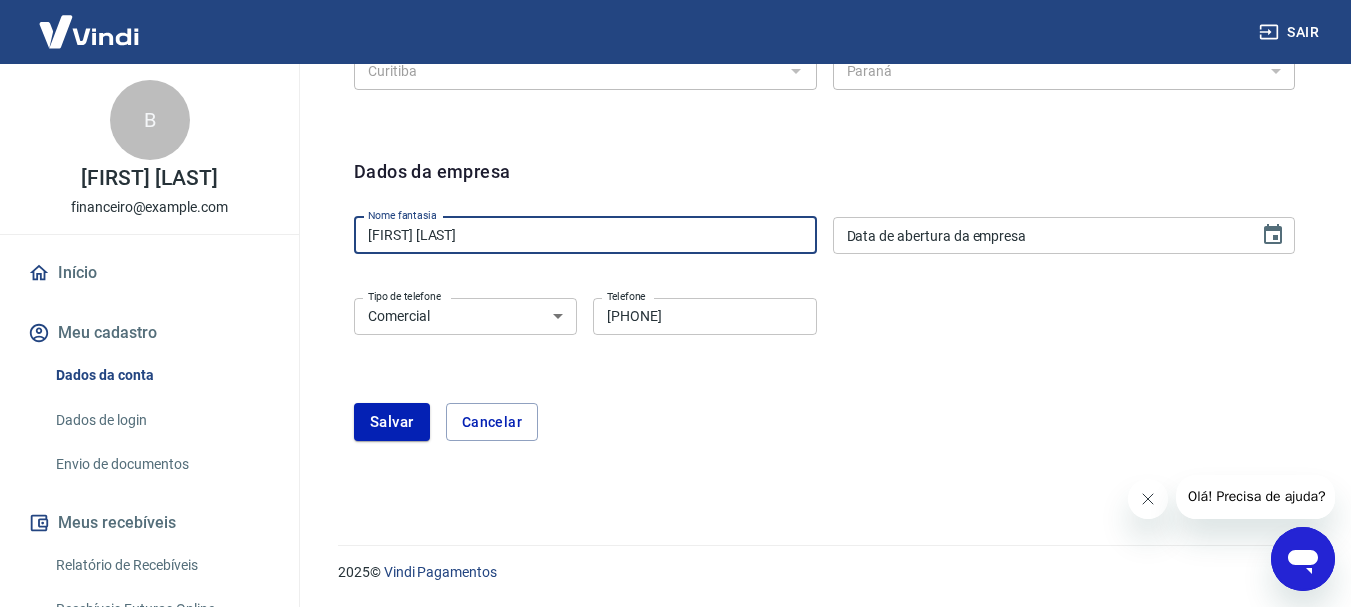 drag, startPoint x: 506, startPoint y: 231, endPoint x: 319, endPoint y: 251, distance: 188.06648 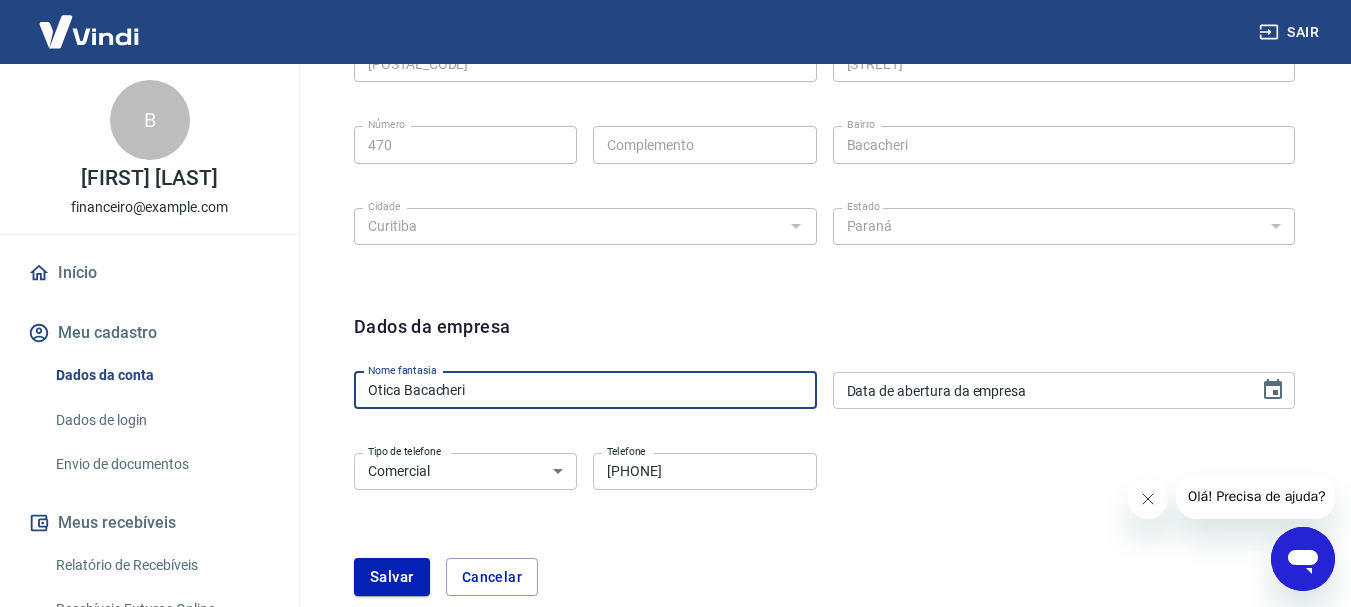 scroll, scrollTop: 697, scrollLeft: 0, axis: vertical 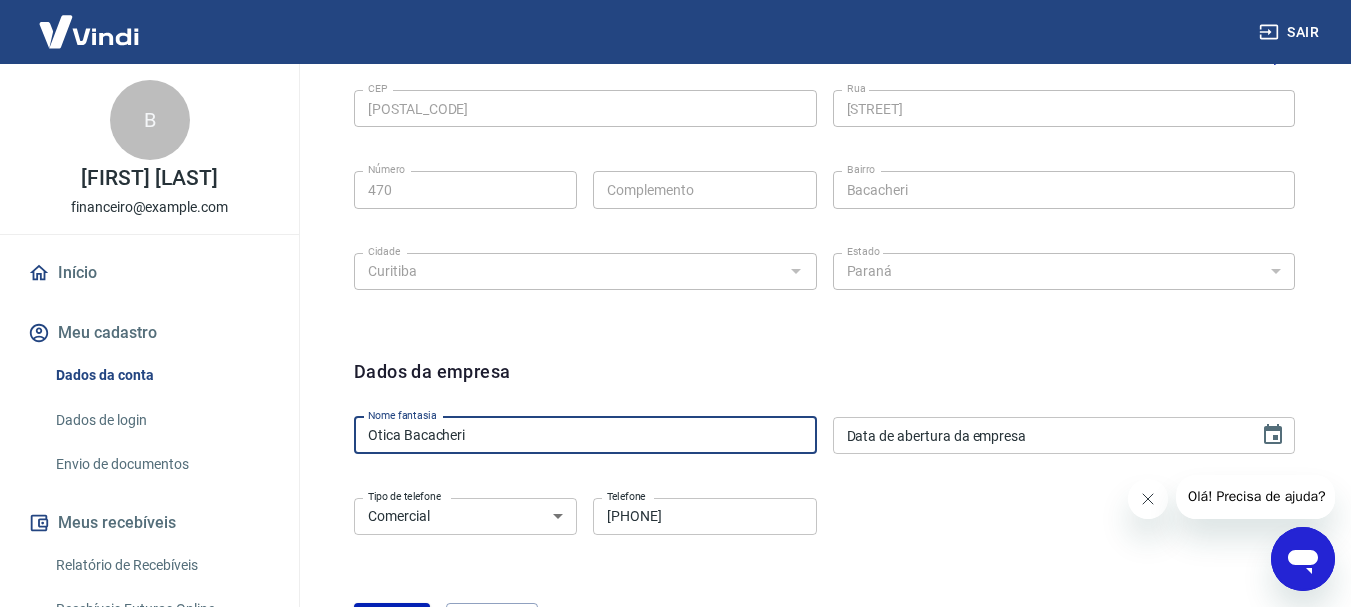 drag, startPoint x: 465, startPoint y: 438, endPoint x: 182, endPoint y: 421, distance: 283.51013 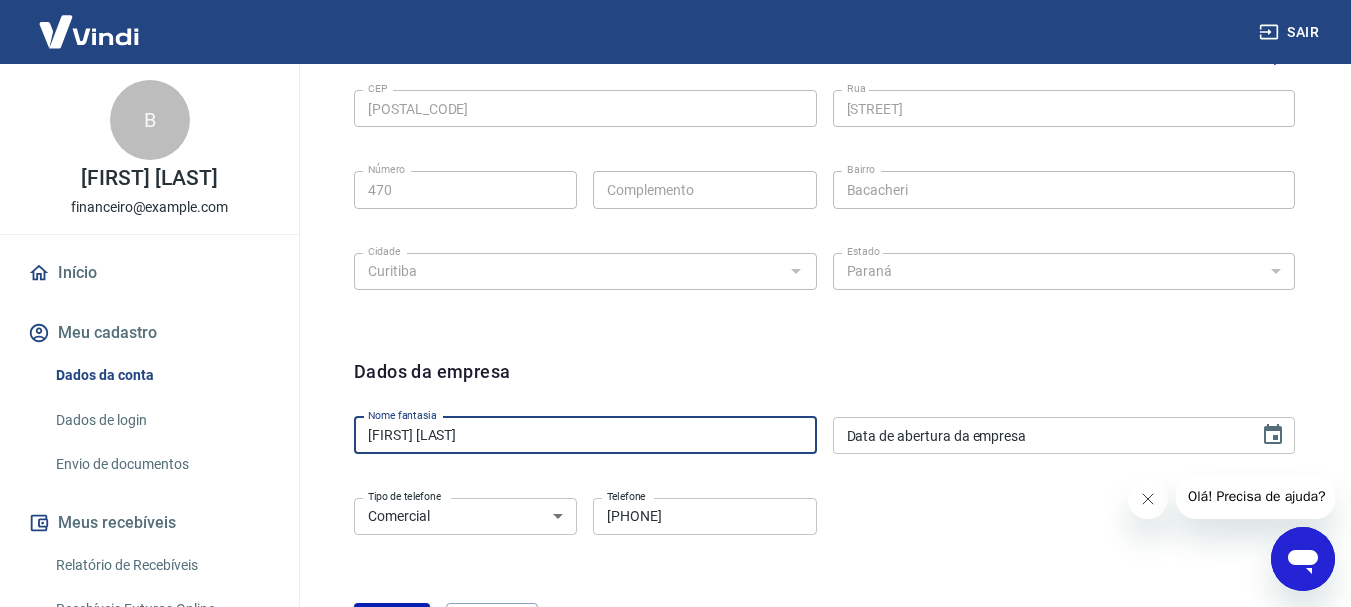 type on "[FIRST] [LAST]" 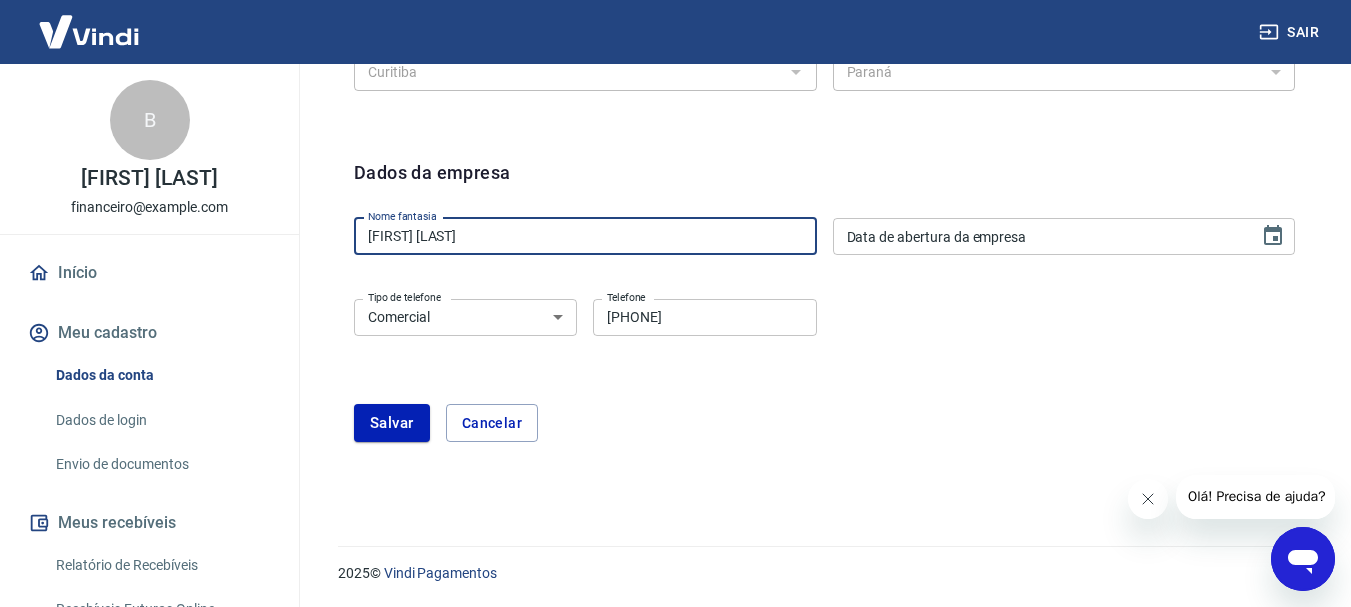 scroll, scrollTop: 897, scrollLeft: 0, axis: vertical 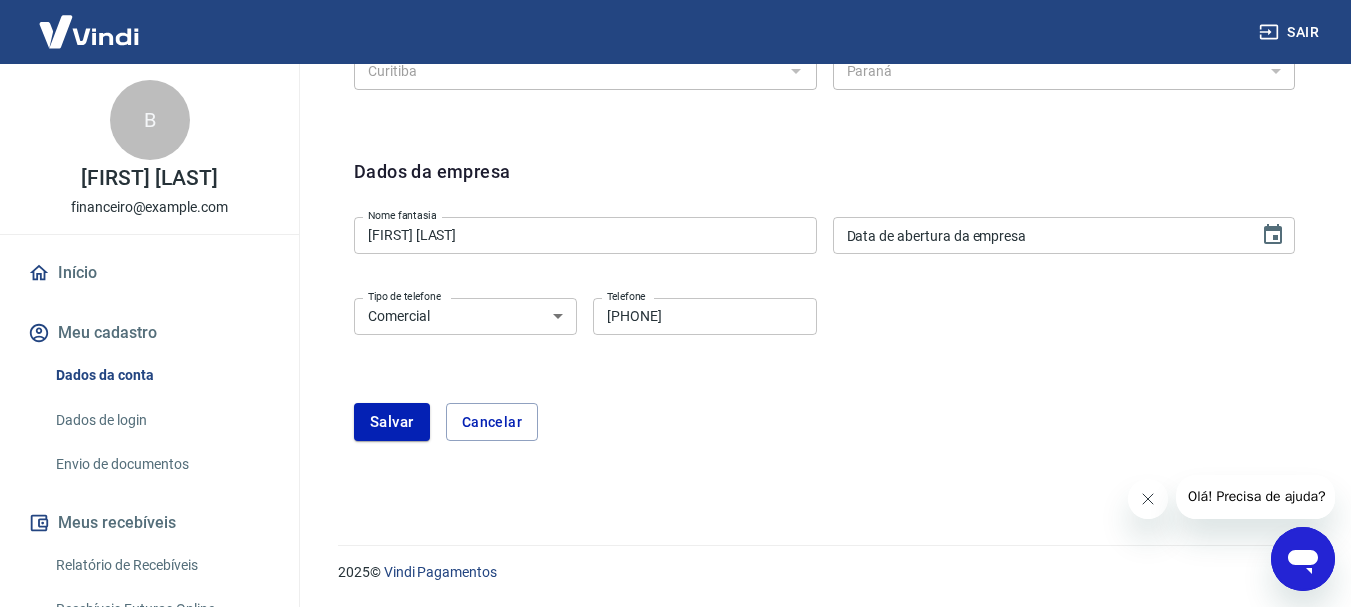 click on "Dados da empresa Nome fantasia Bernardo Poplawski Nome fantasia Data de abertura da empresa Data de abertura da empresa Tipo de telefone Residencial Comercial Tipo de telefone Telefone (41) 99673-4477 Telefone Salvar Cancelar" at bounding box center (824, 299) 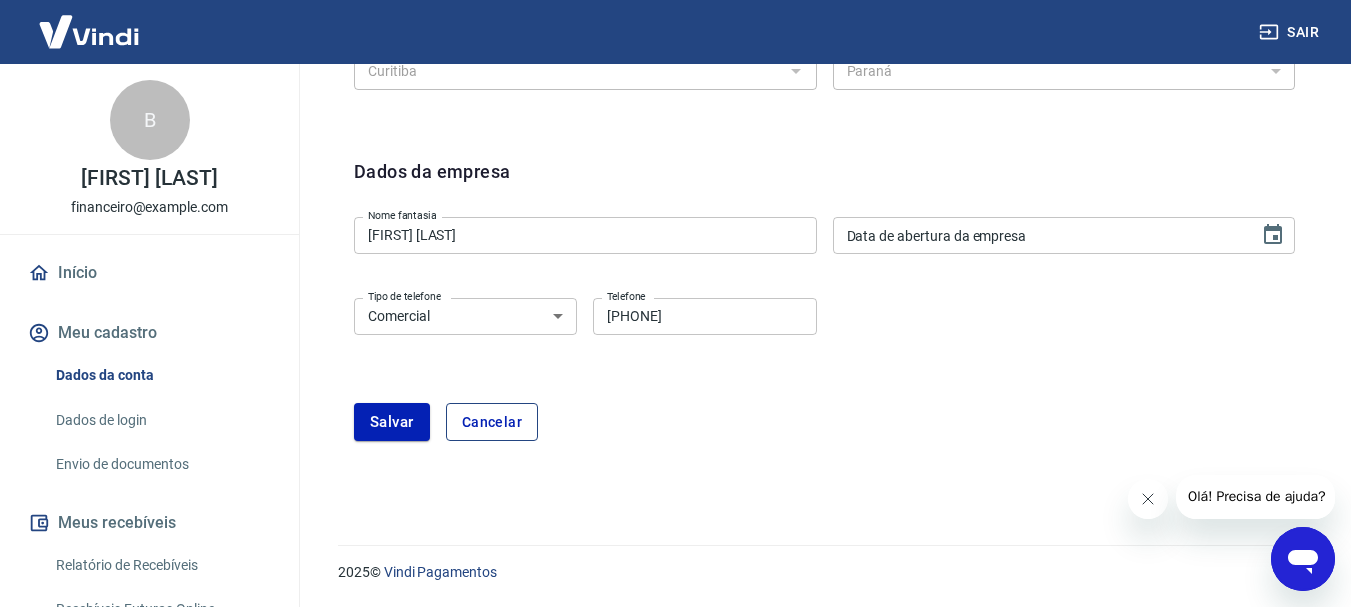 click on "Cancelar" at bounding box center [492, 422] 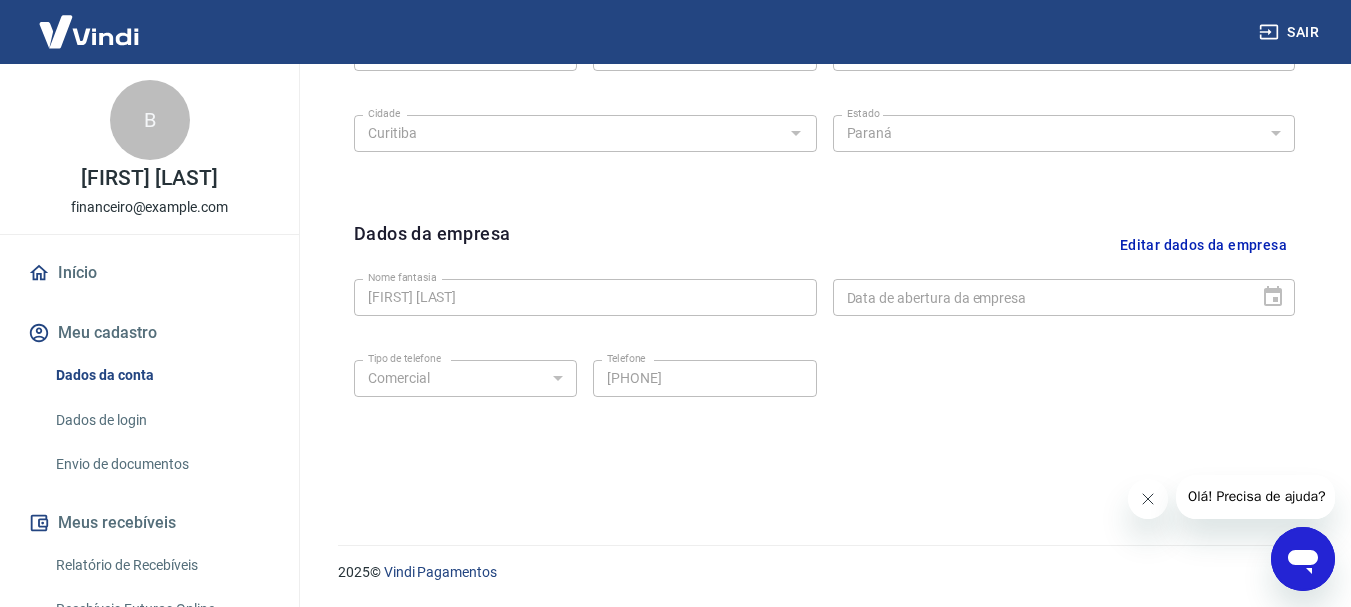 scroll, scrollTop: 835, scrollLeft: 0, axis: vertical 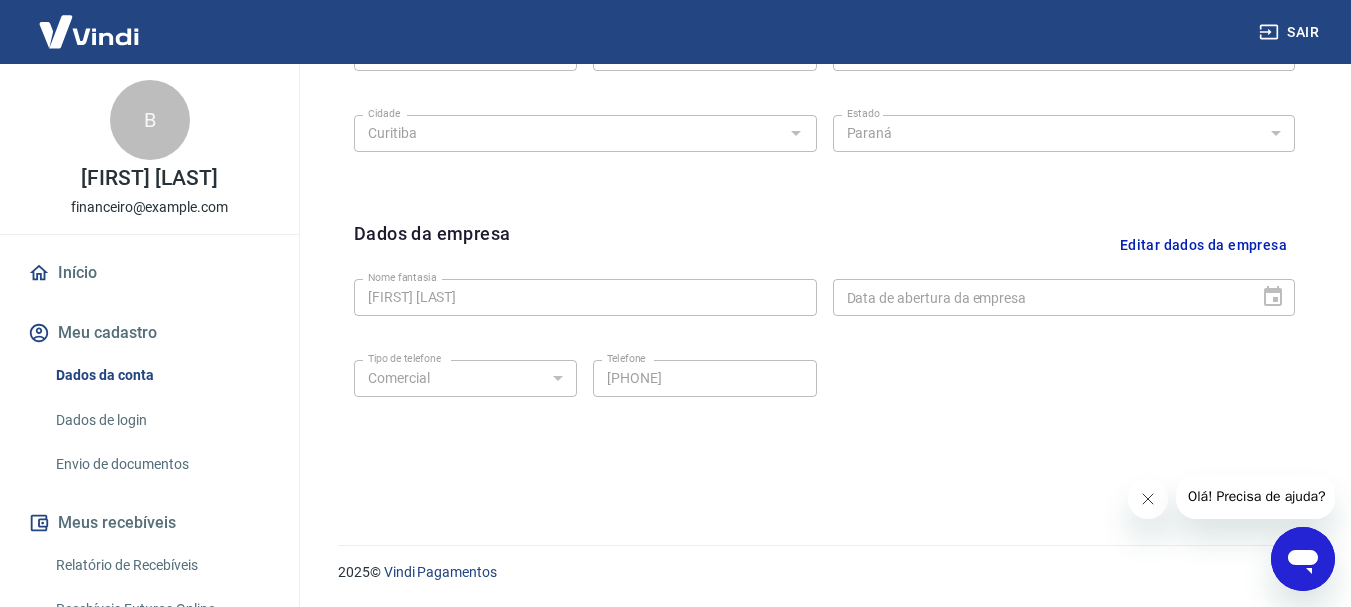 click on "Dados da conta" at bounding box center (161, 375) 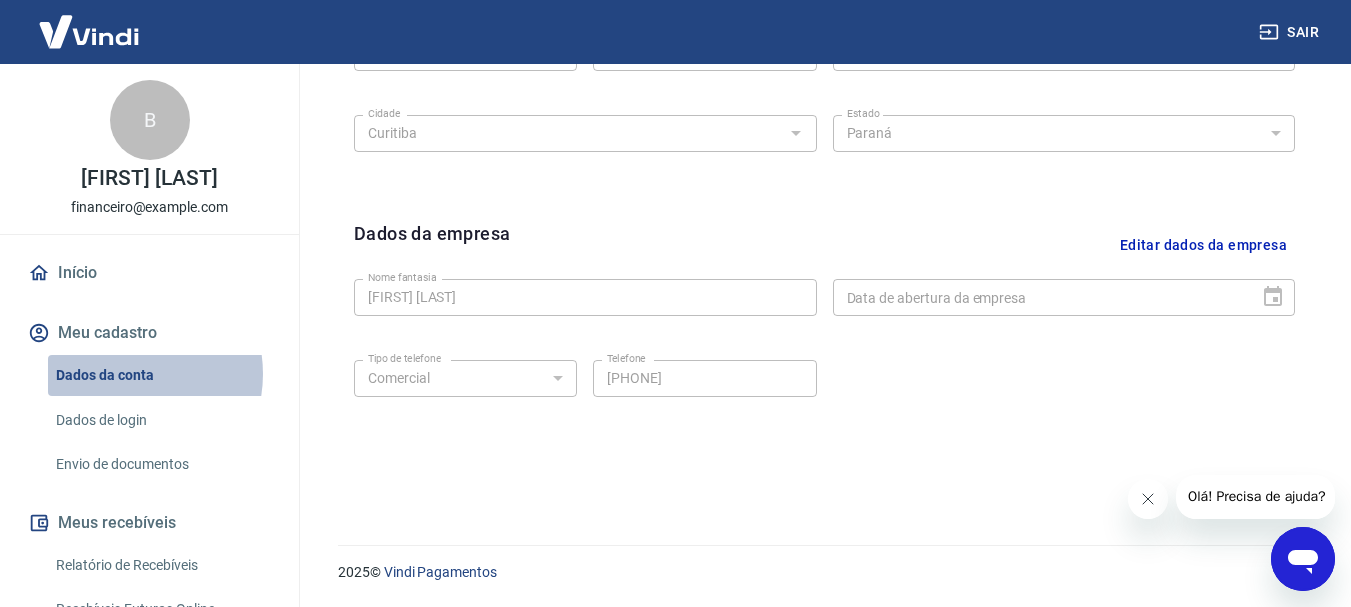 click on "Dados da conta" at bounding box center [161, 375] 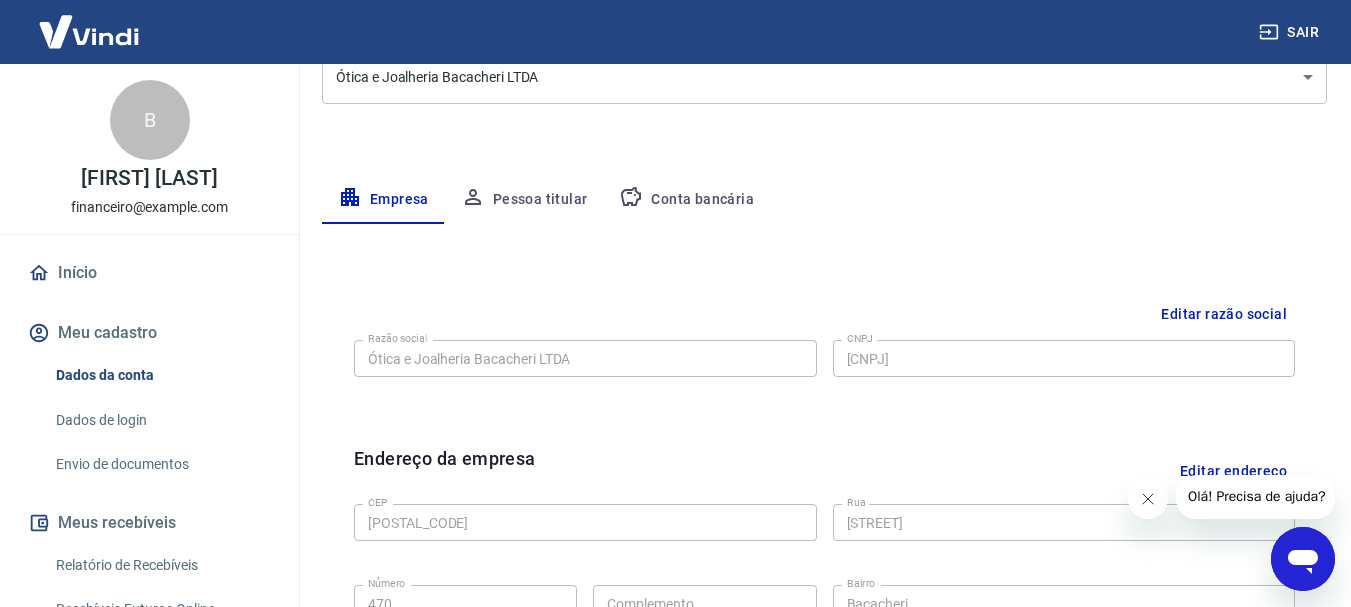 scroll, scrollTop: 235, scrollLeft: 0, axis: vertical 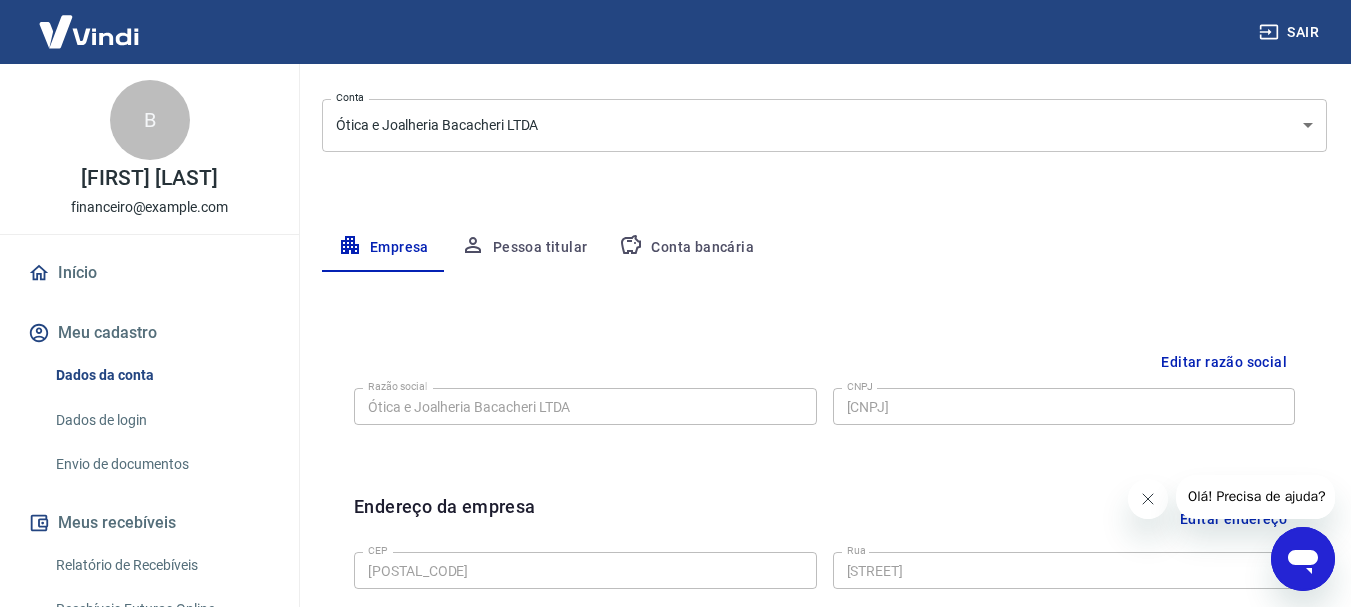 click on "Pessoa titular" at bounding box center [524, 248] 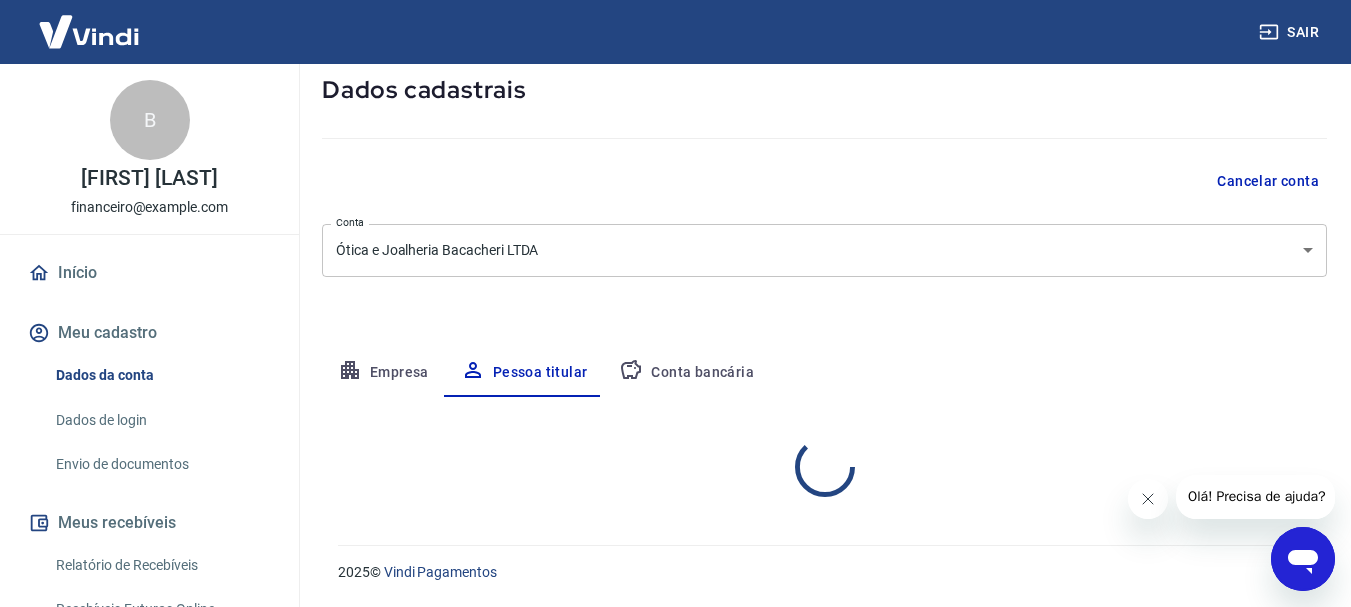 scroll, scrollTop: 193, scrollLeft: 0, axis: vertical 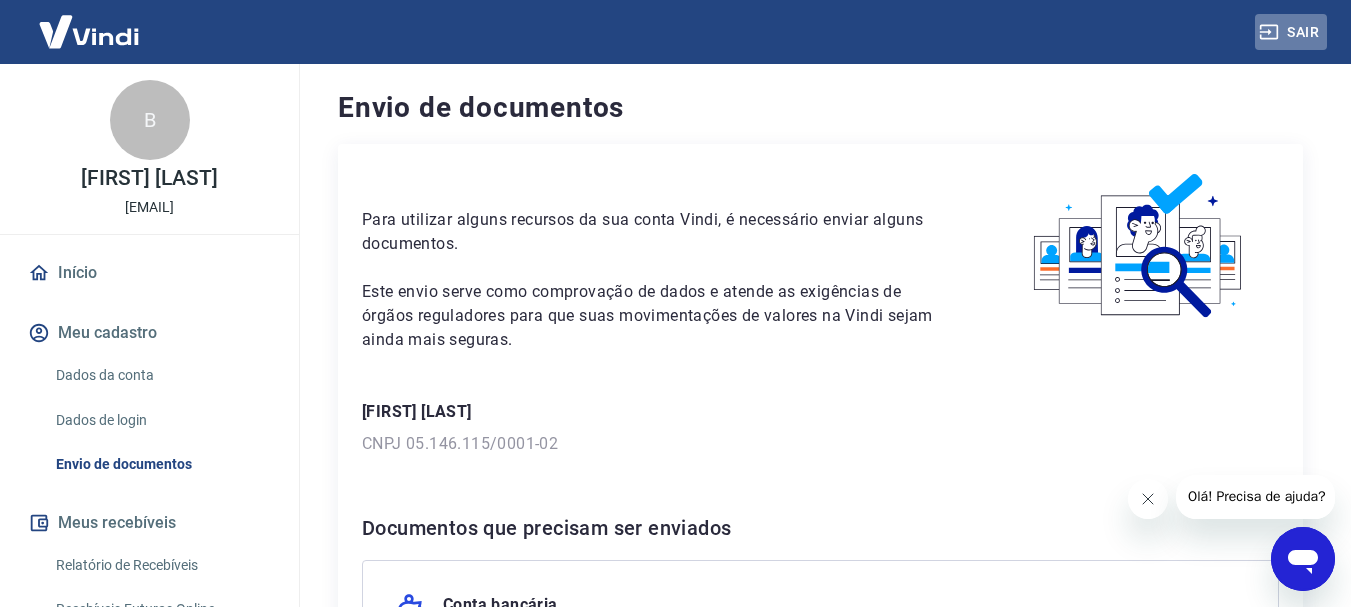 click on "Sair" at bounding box center (1291, 32) 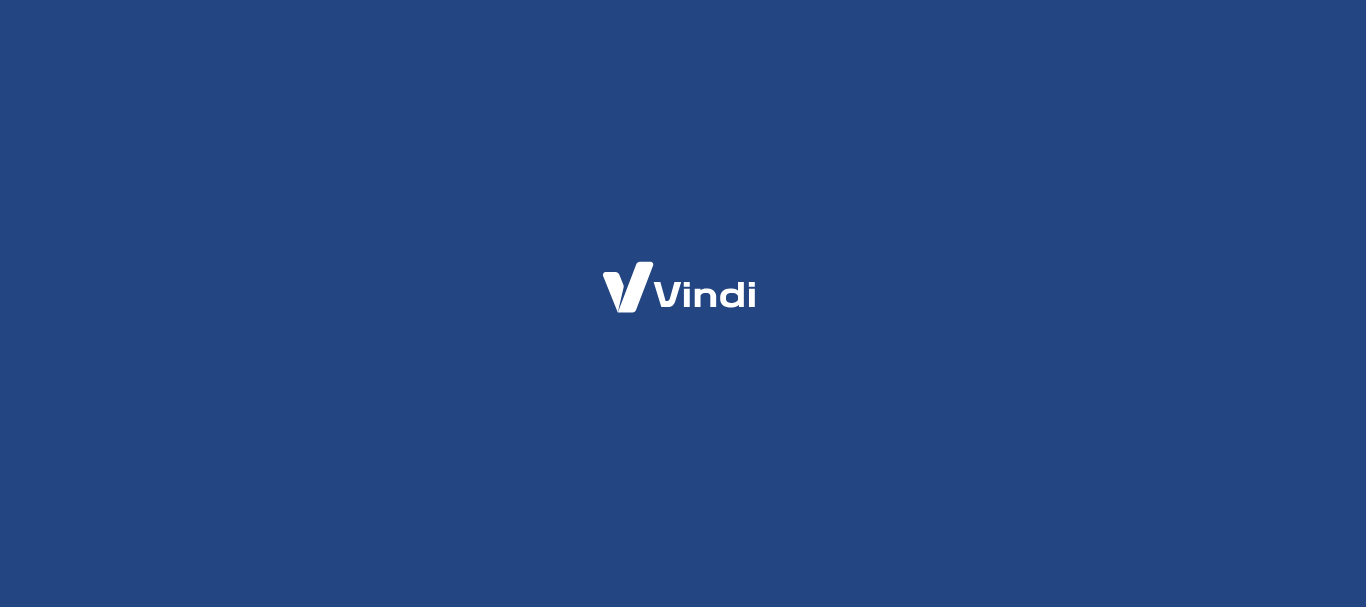 scroll, scrollTop: 0, scrollLeft: 0, axis: both 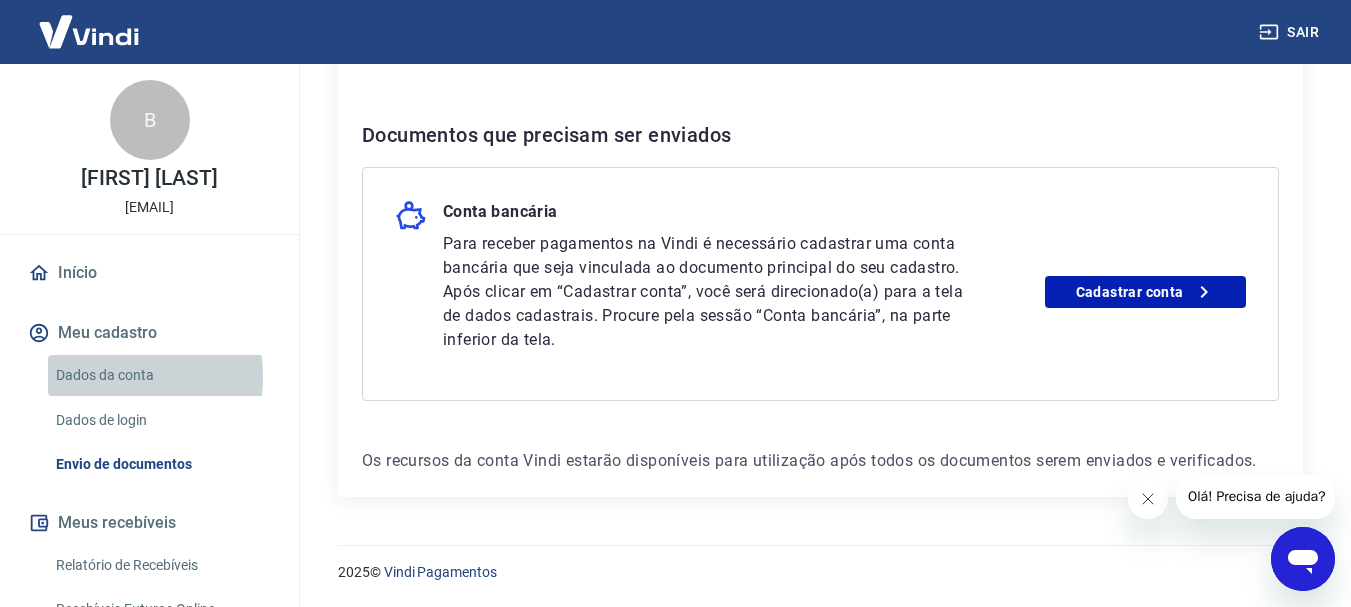 click on "Dados da conta" at bounding box center (161, 375) 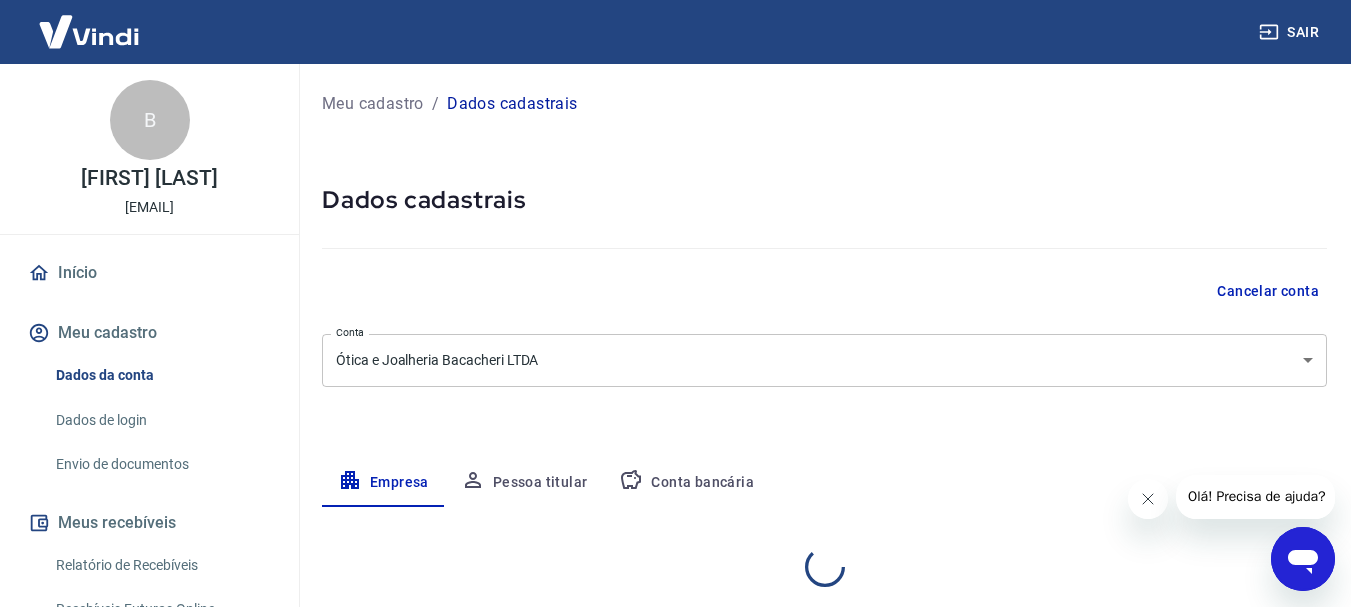 select on "PR" 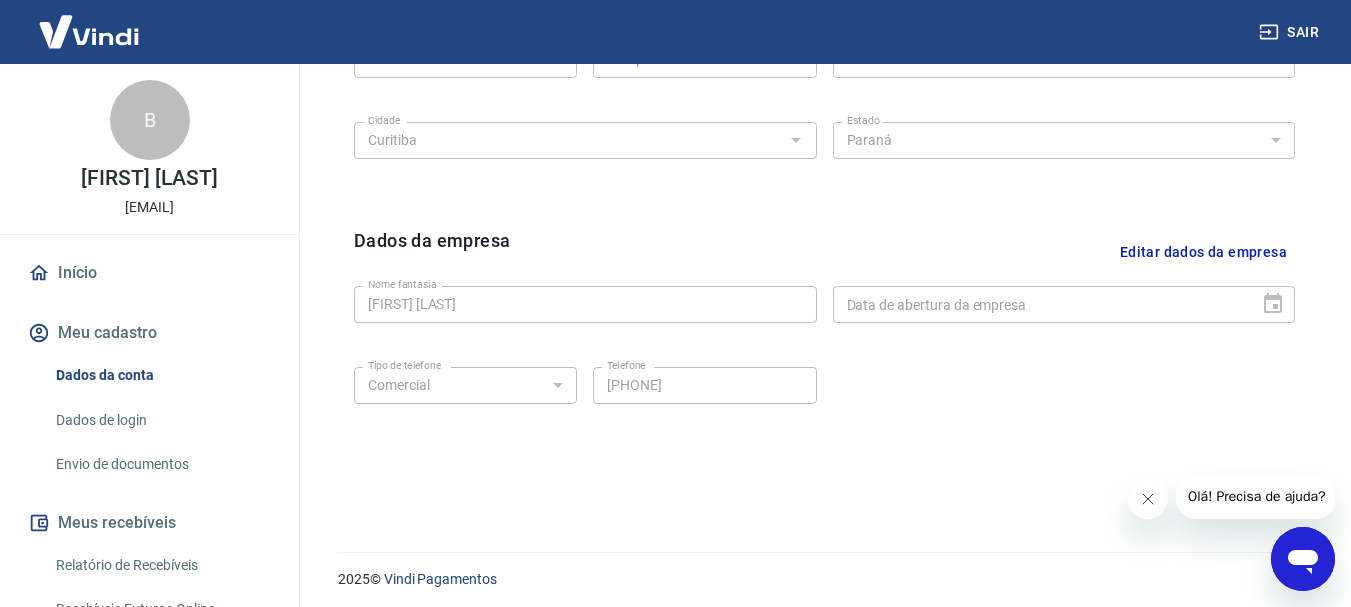 scroll, scrollTop: 835, scrollLeft: 0, axis: vertical 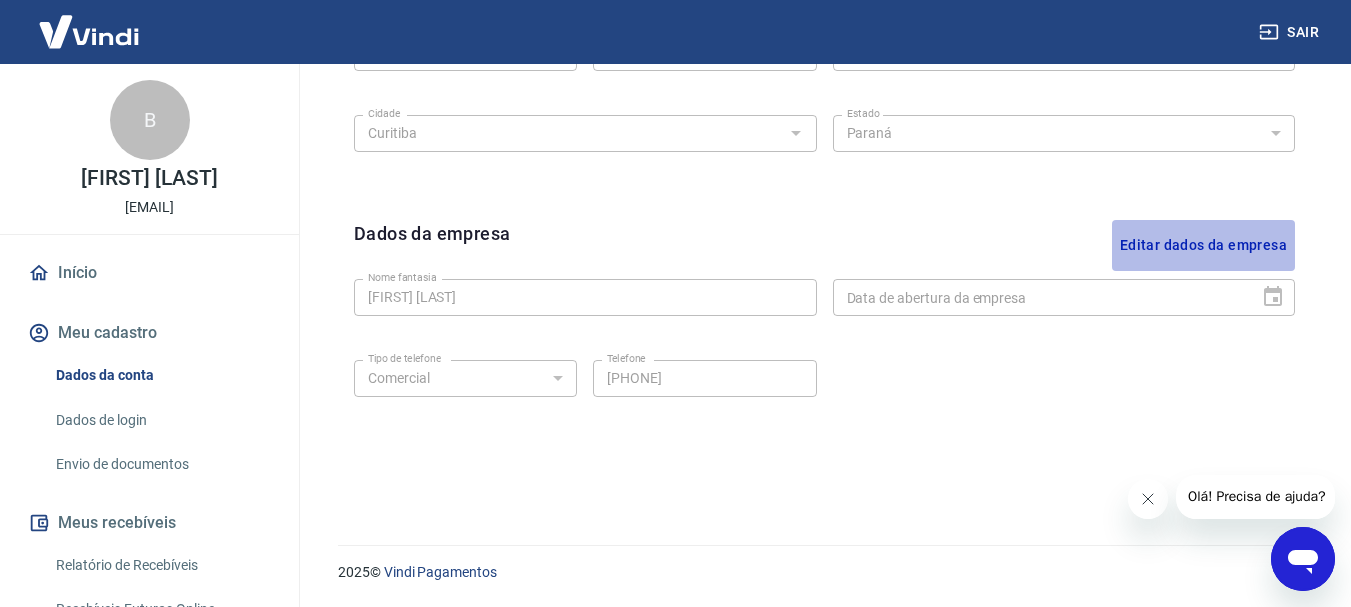 click on "Editar dados da empresa" at bounding box center [1203, 245] 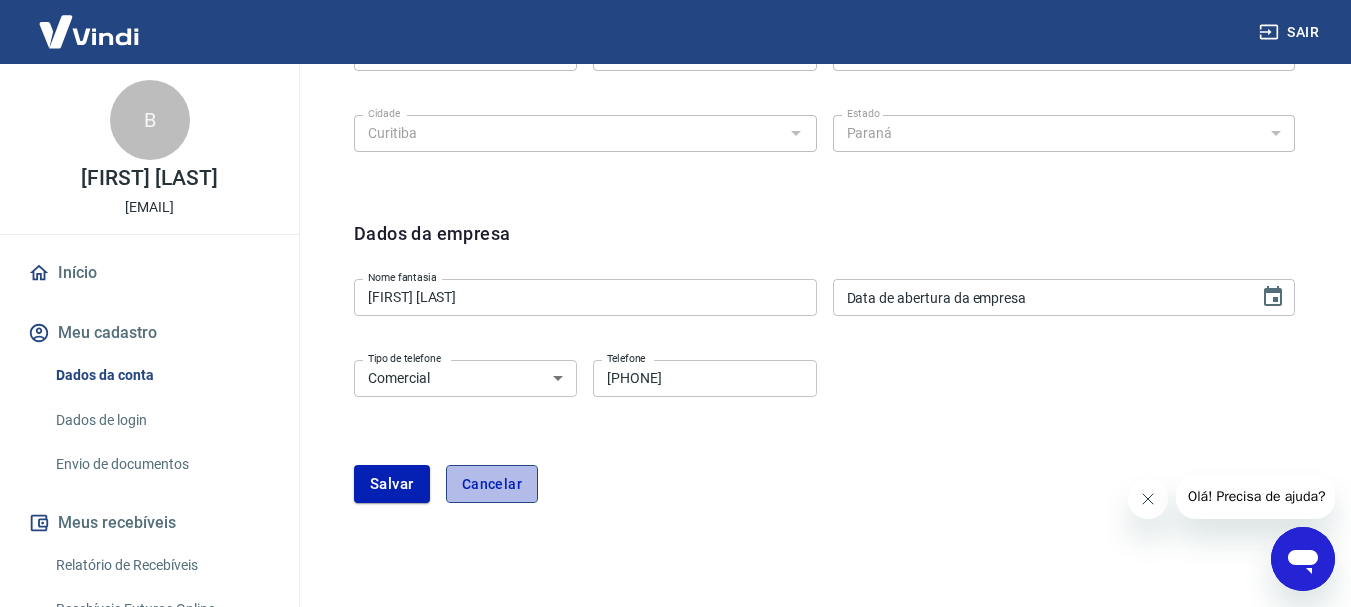 click on "Cancelar" at bounding box center [492, 484] 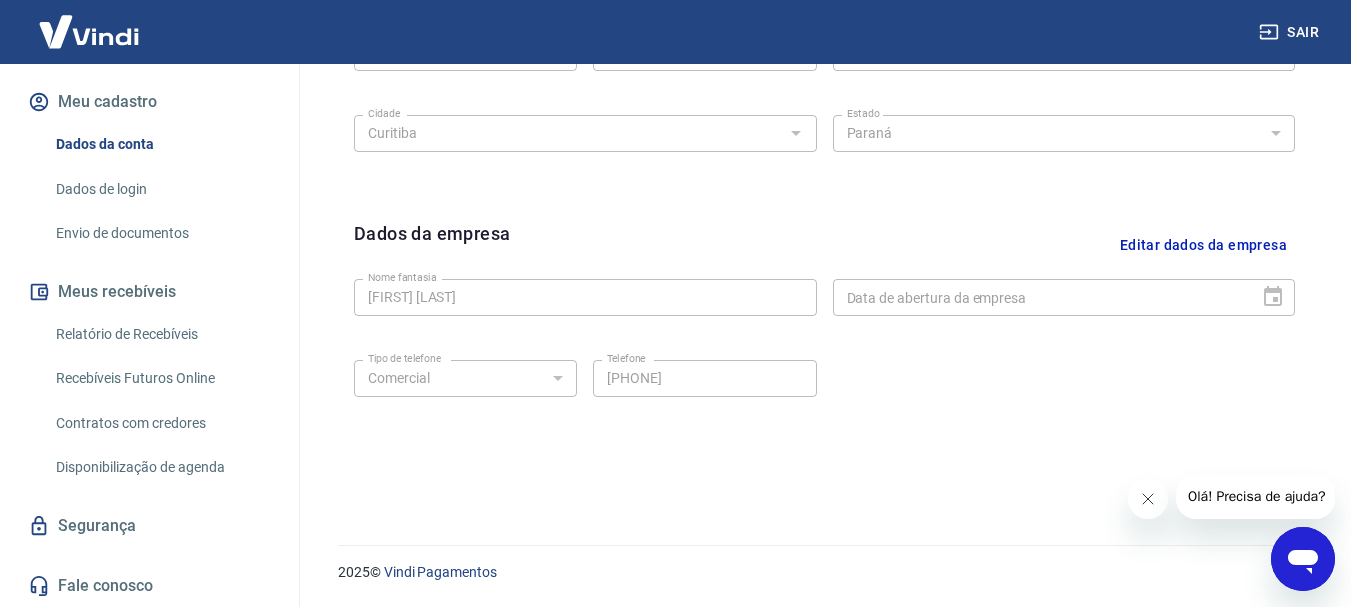 scroll, scrollTop: 232, scrollLeft: 0, axis: vertical 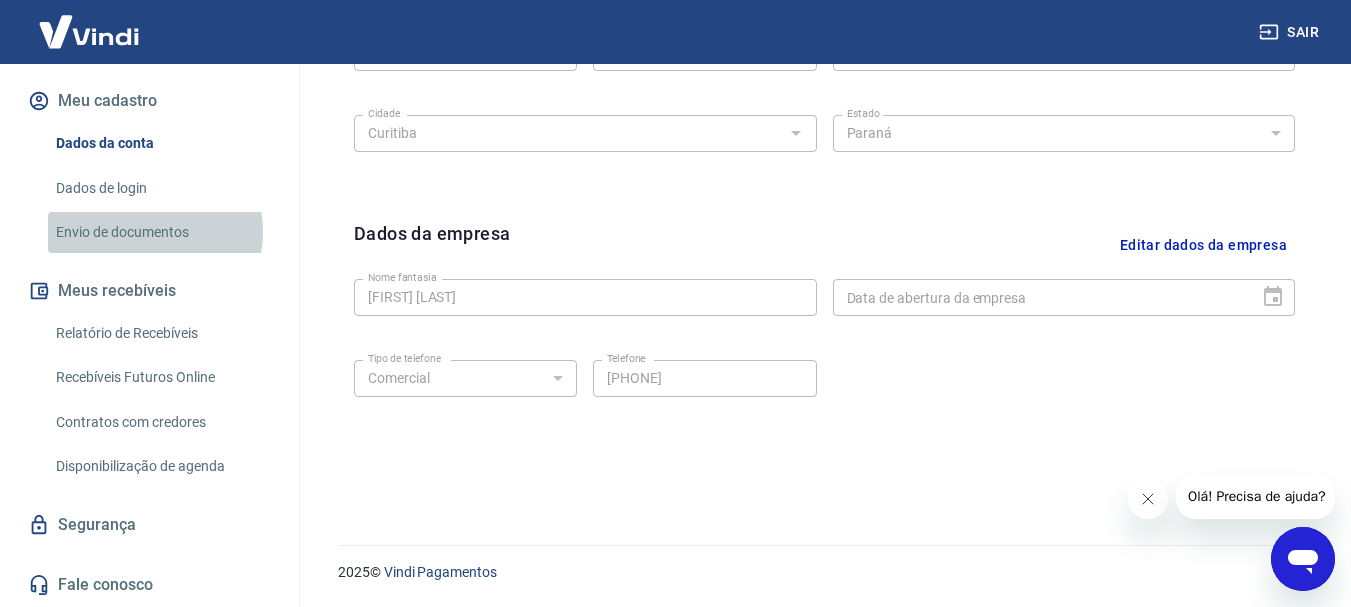 click on "Envio de documentos" at bounding box center [161, 232] 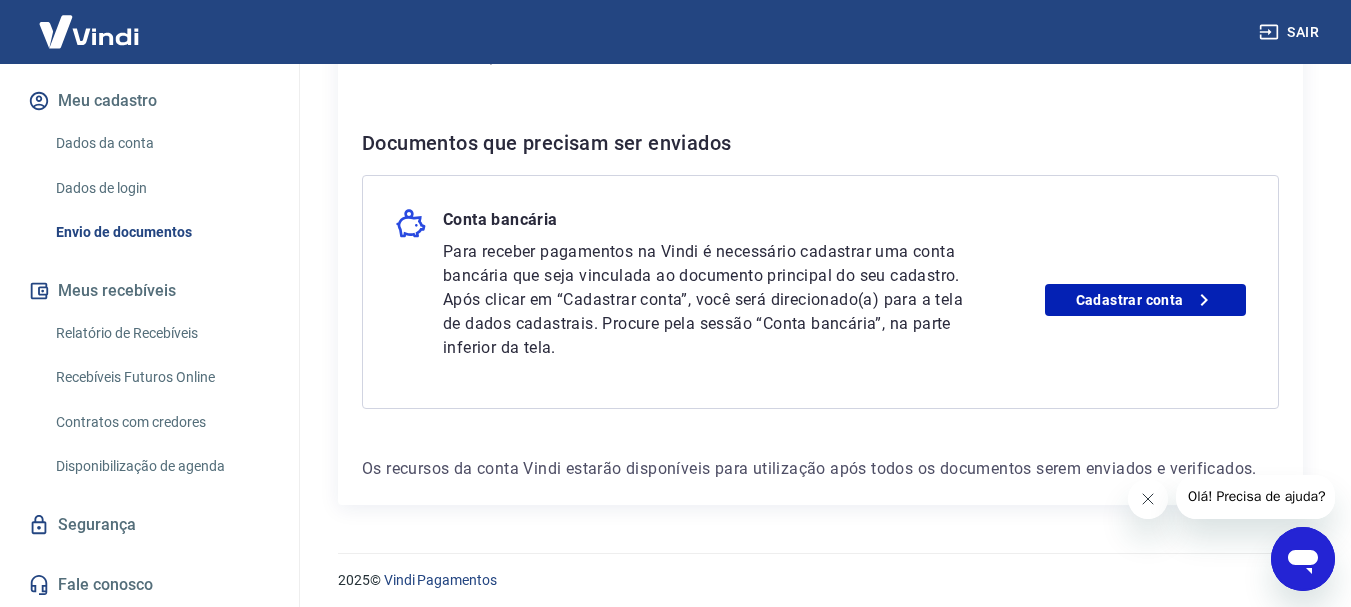 scroll, scrollTop: 393, scrollLeft: 0, axis: vertical 